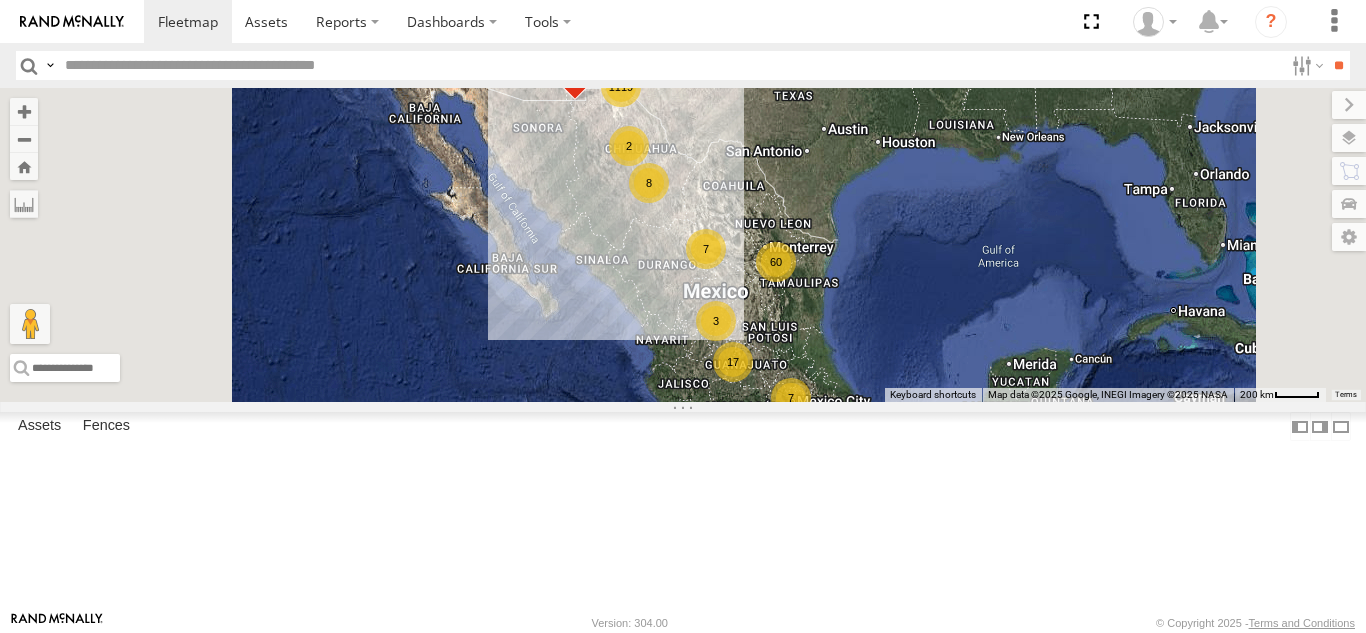 scroll, scrollTop: 0, scrollLeft: 0, axis: both 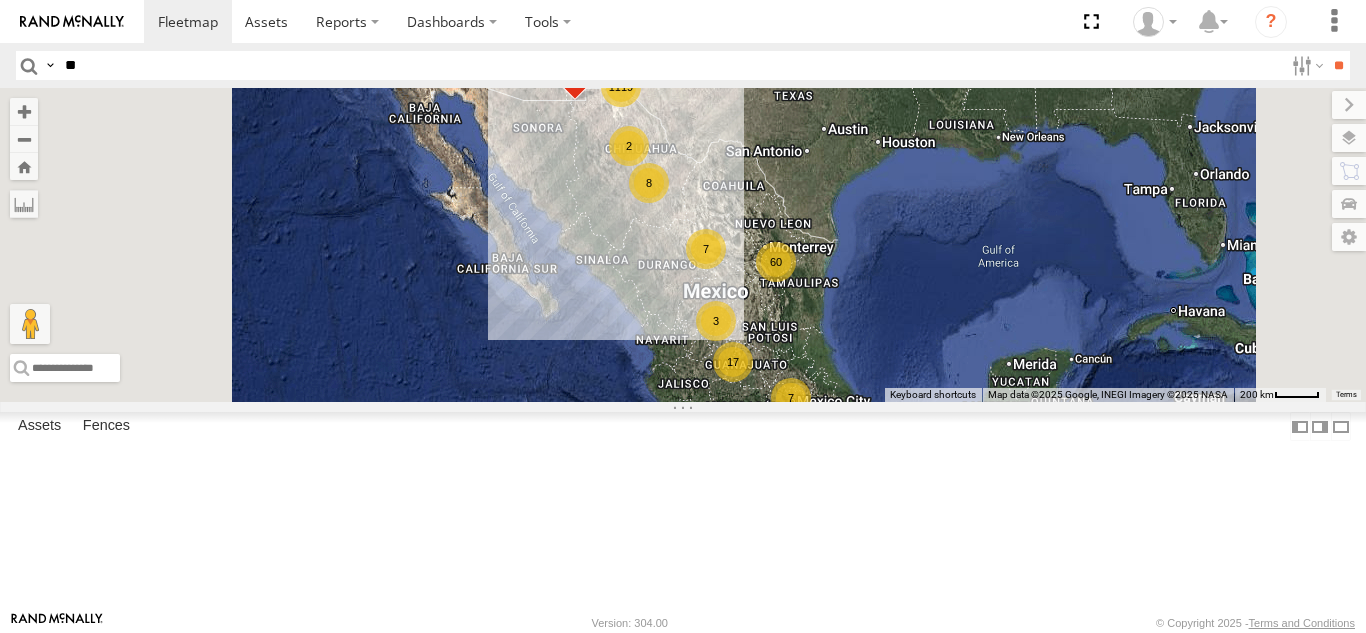 type on "*" 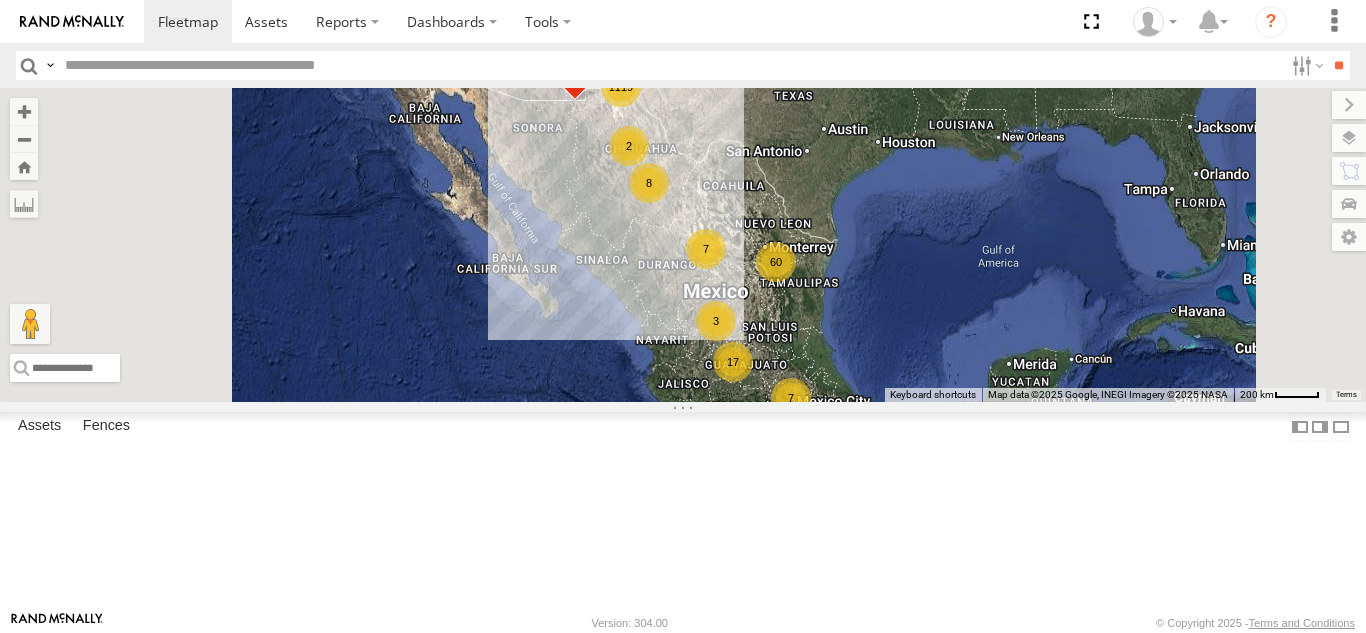 click at bounding box center [670, 65] 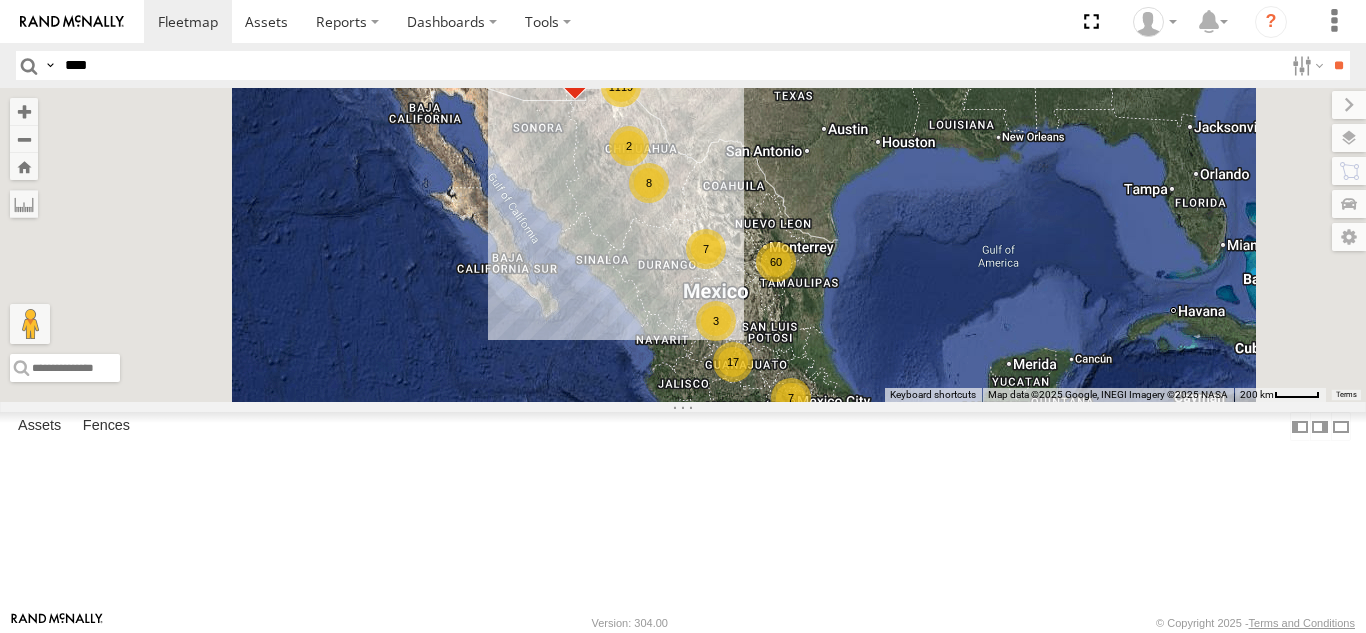 click on "**" at bounding box center (1338, 65) 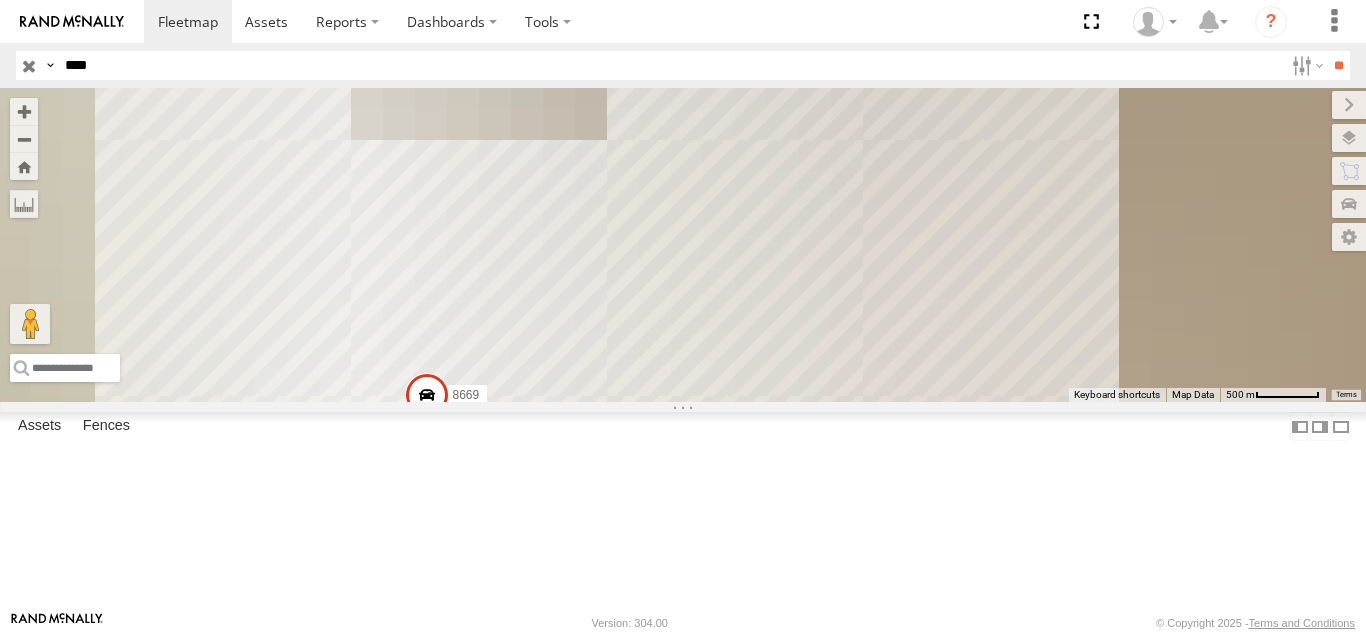 click on "8669" at bounding box center [0, 0] 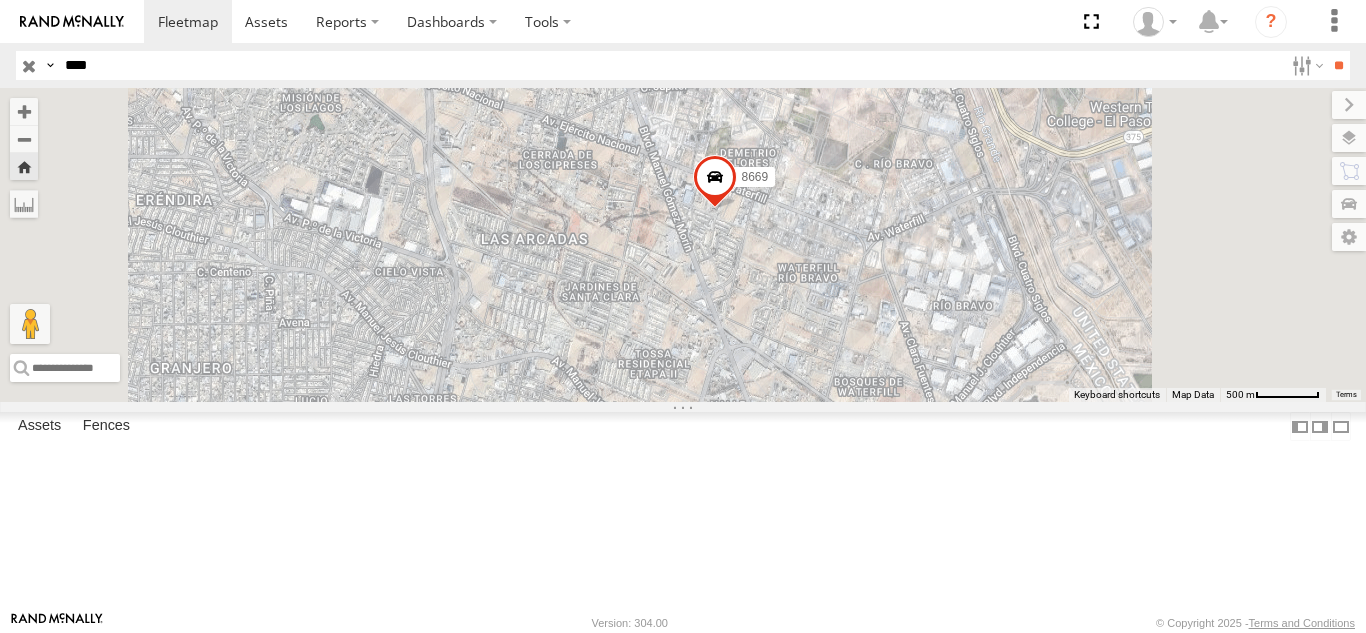 click on "****" at bounding box center [670, 65] 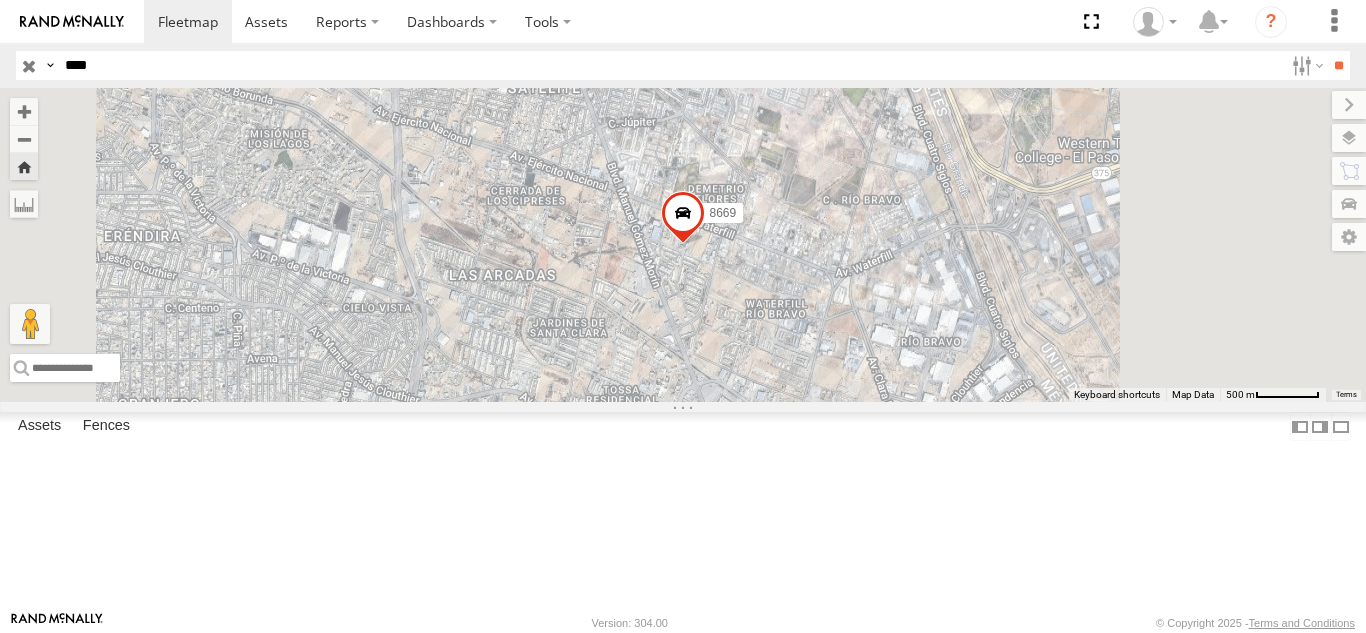 click on "Search Query
Asset ID
Asset Label
Registration
Manufacturer
Model
VIN
Job ID IP" at bounding box center (683, 65) 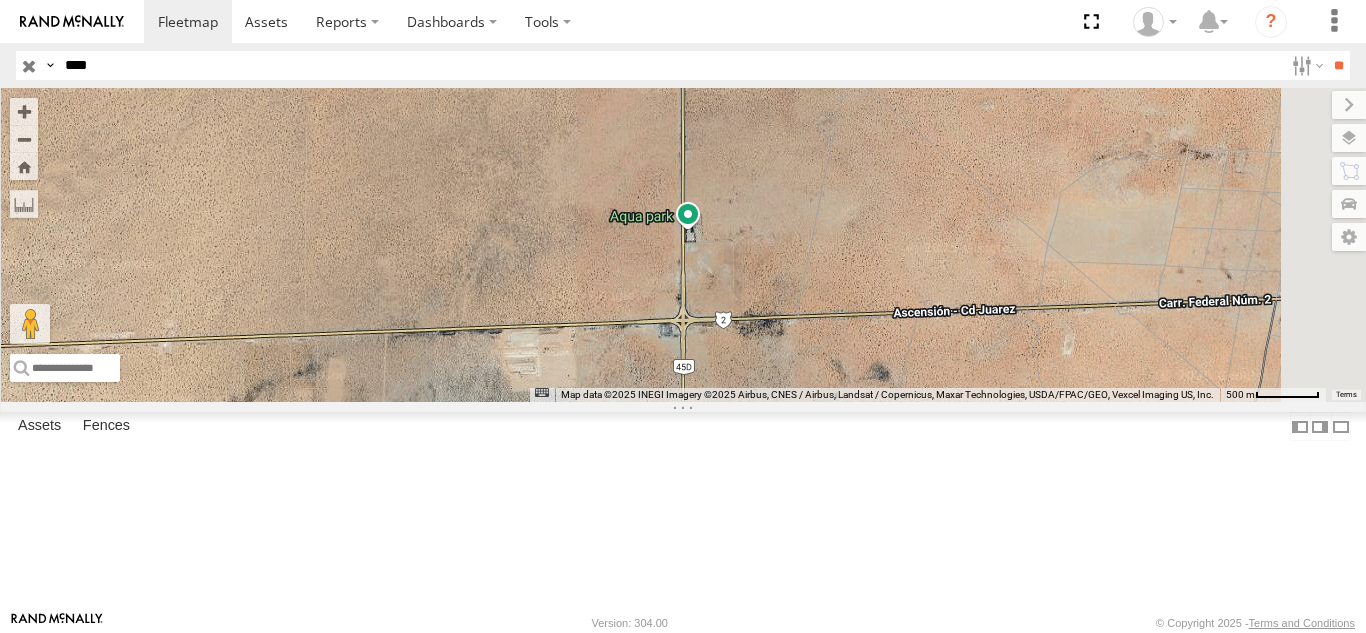 click on "****" at bounding box center (670, 65) 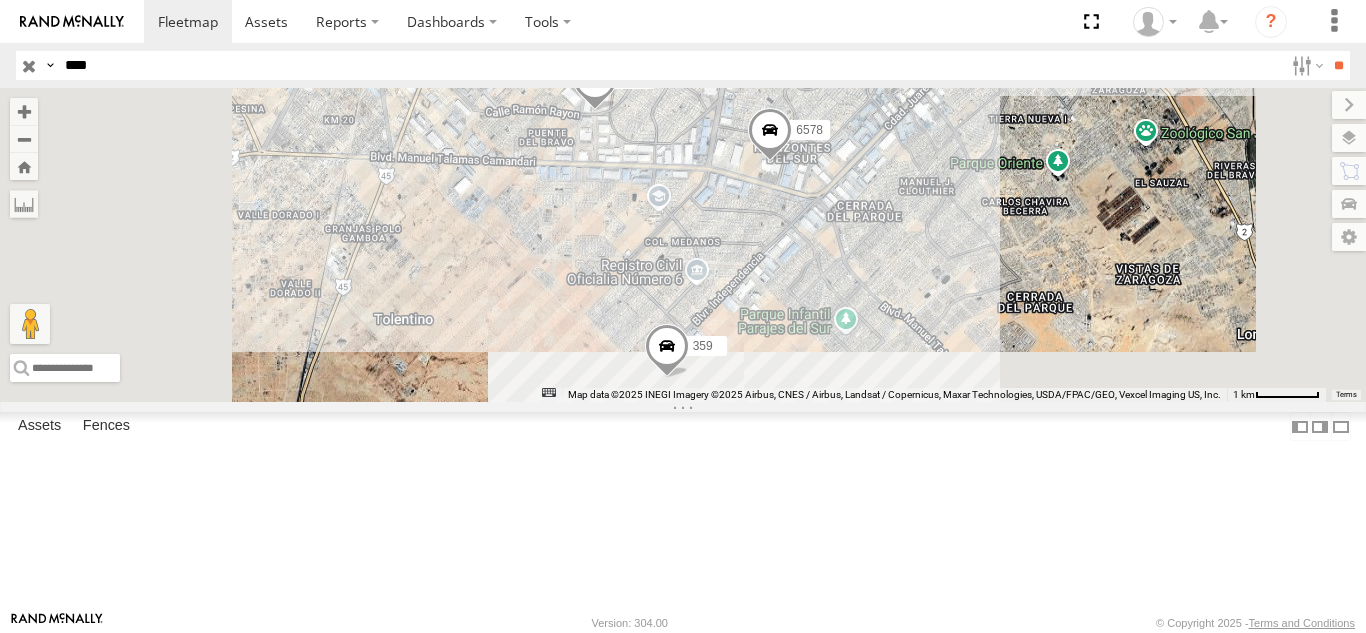 click on "FOXCONN" at bounding box center [0, 0] 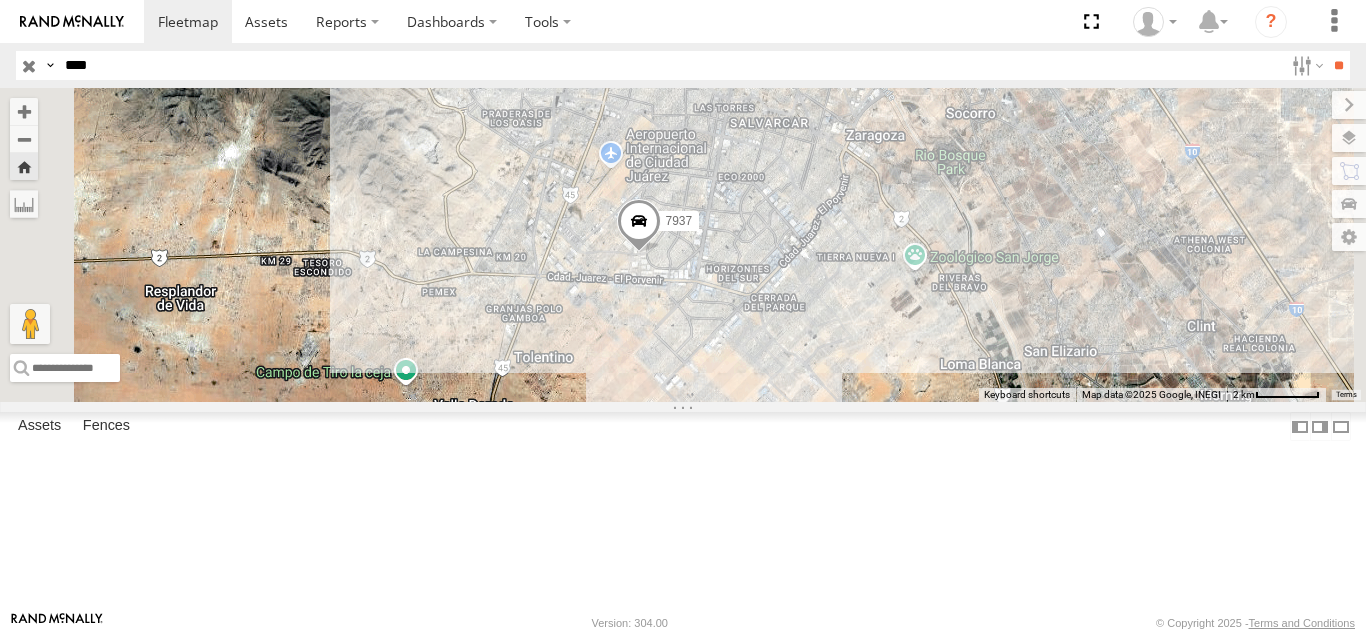 click on "****" at bounding box center [670, 65] 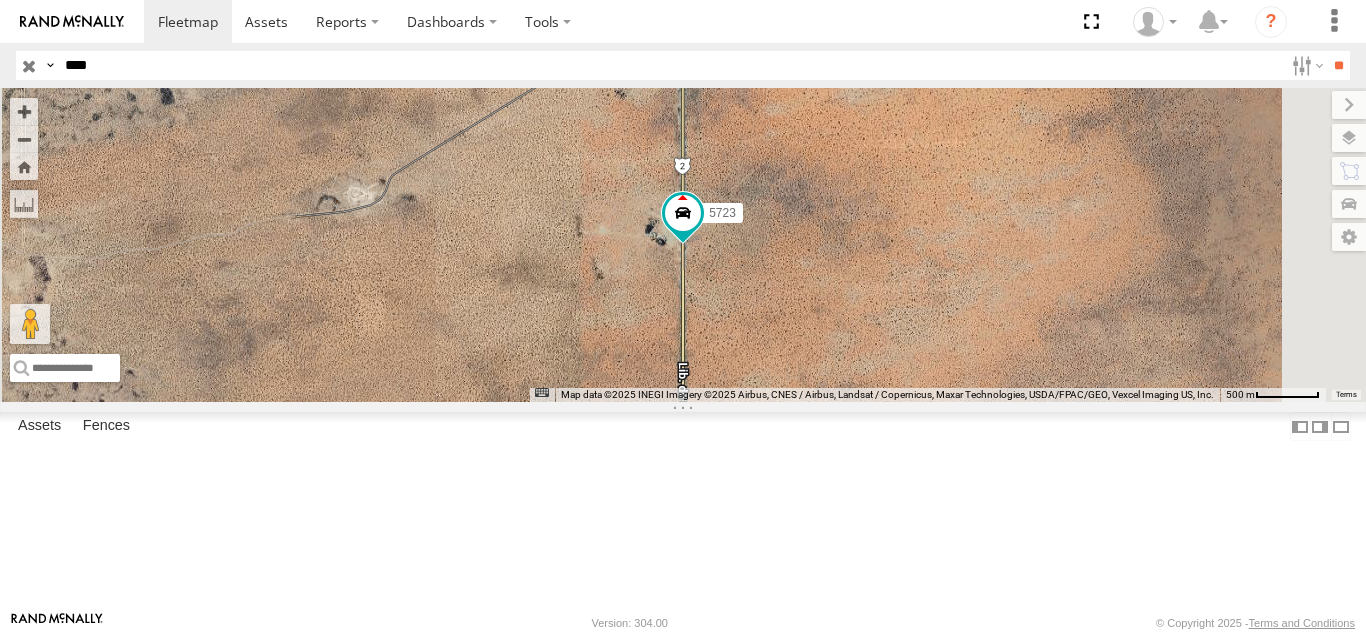 click on "FOXCONN" at bounding box center [0, 0] 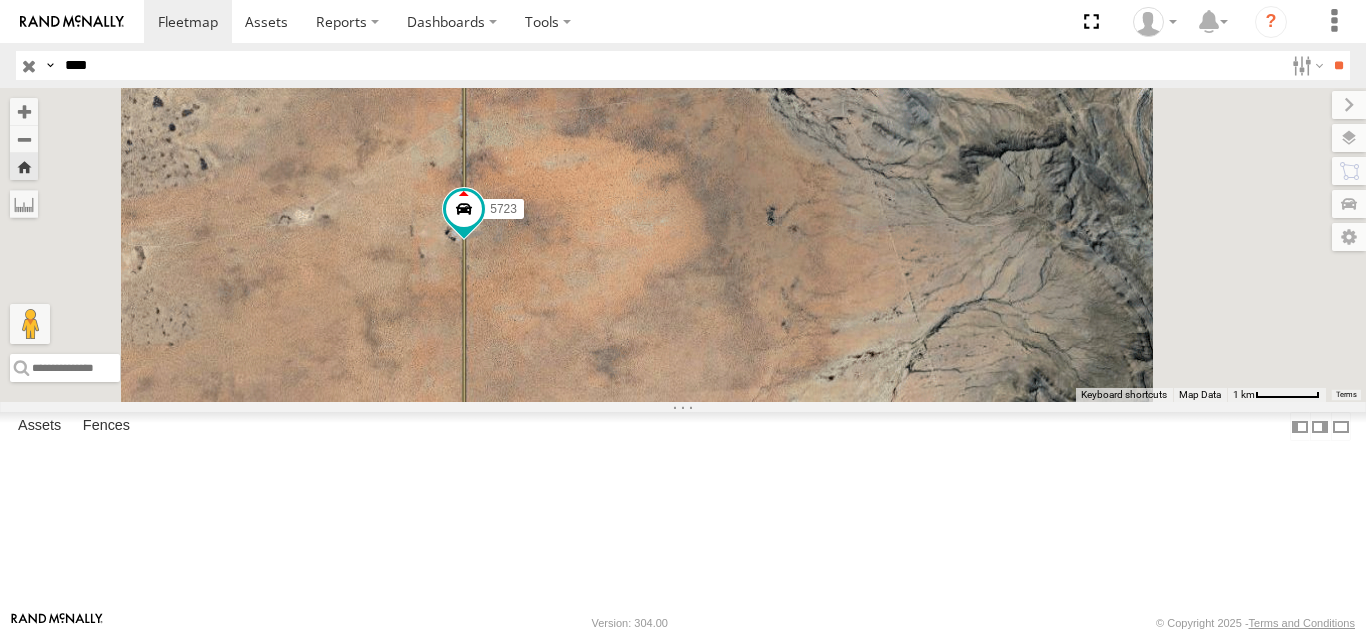 click on "5723
FOXCONN" at bounding box center [0, 0] 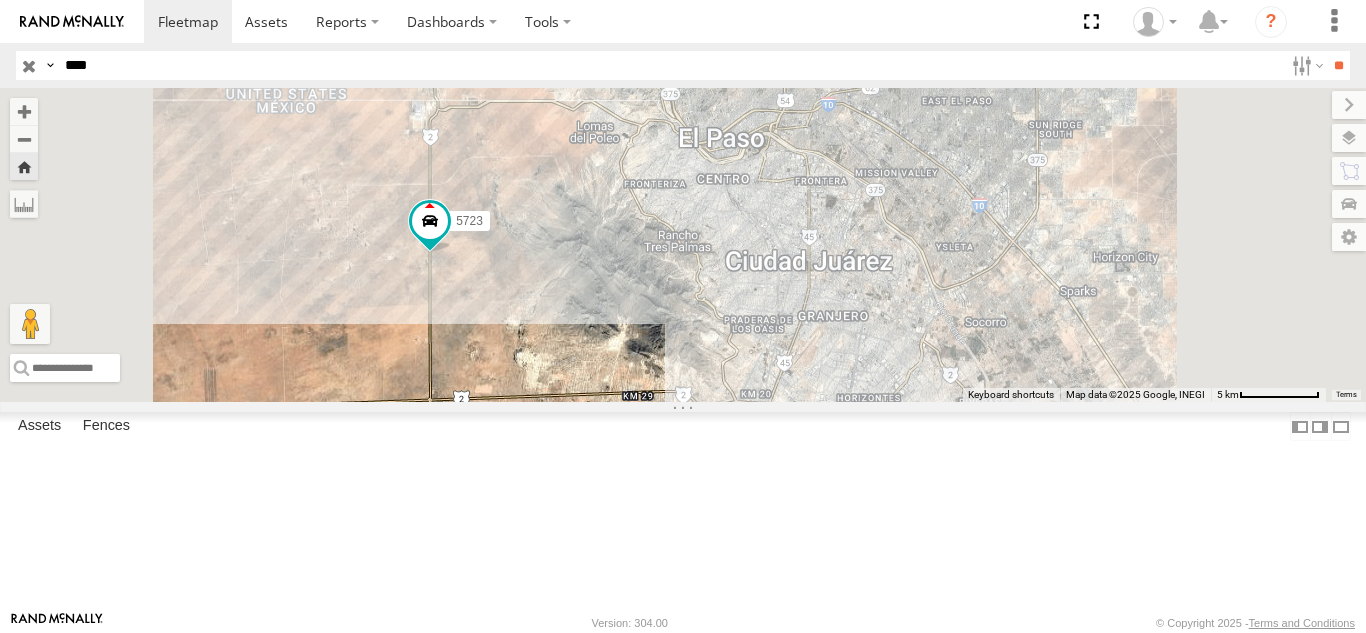 click on "****" at bounding box center (670, 65) 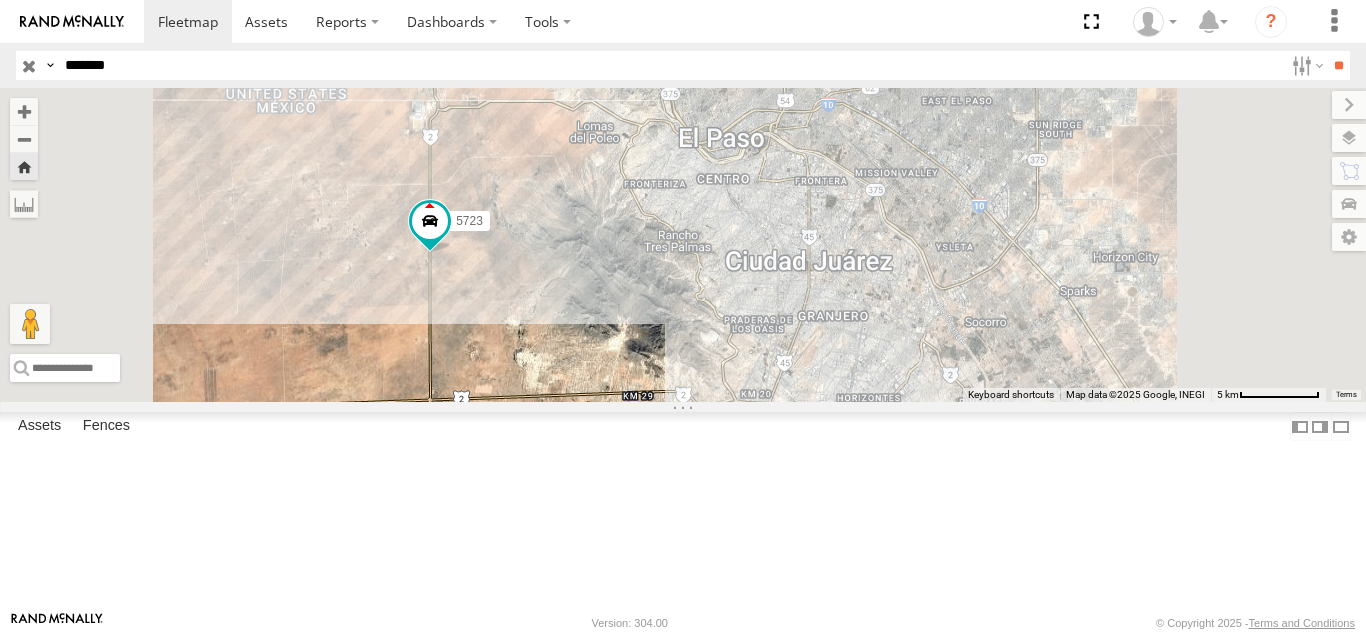 click on "**" at bounding box center (1338, 65) 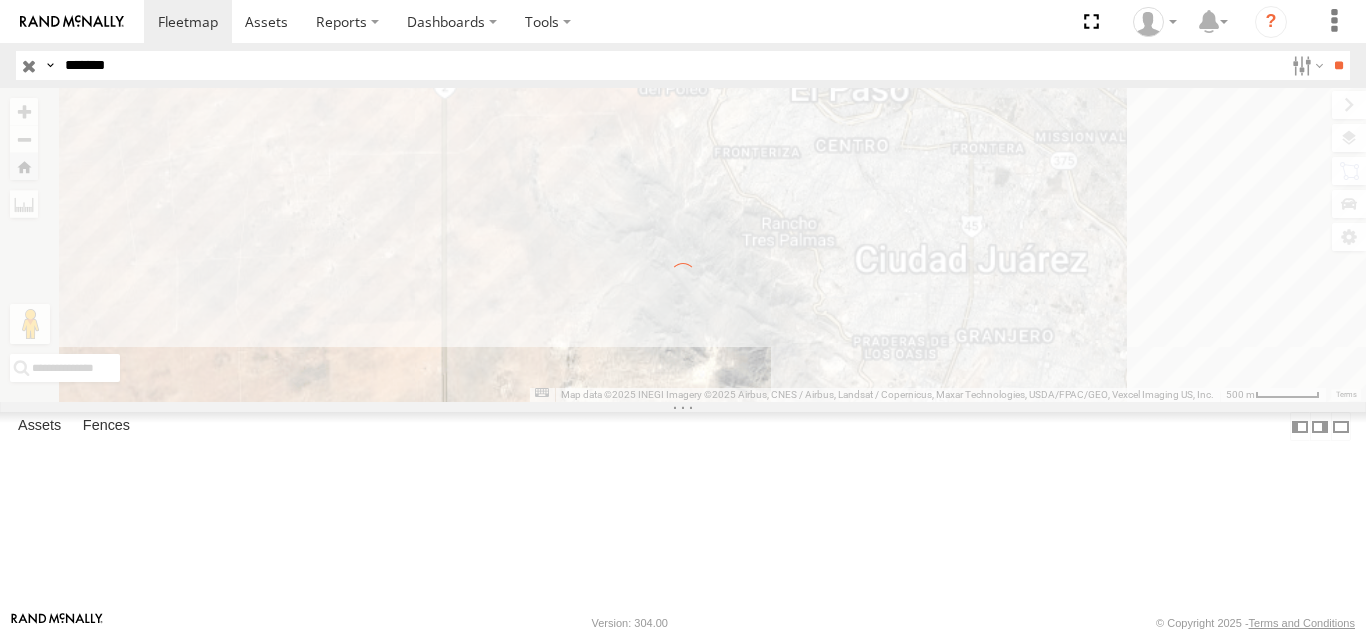 click on "*******" at bounding box center [670, 65] 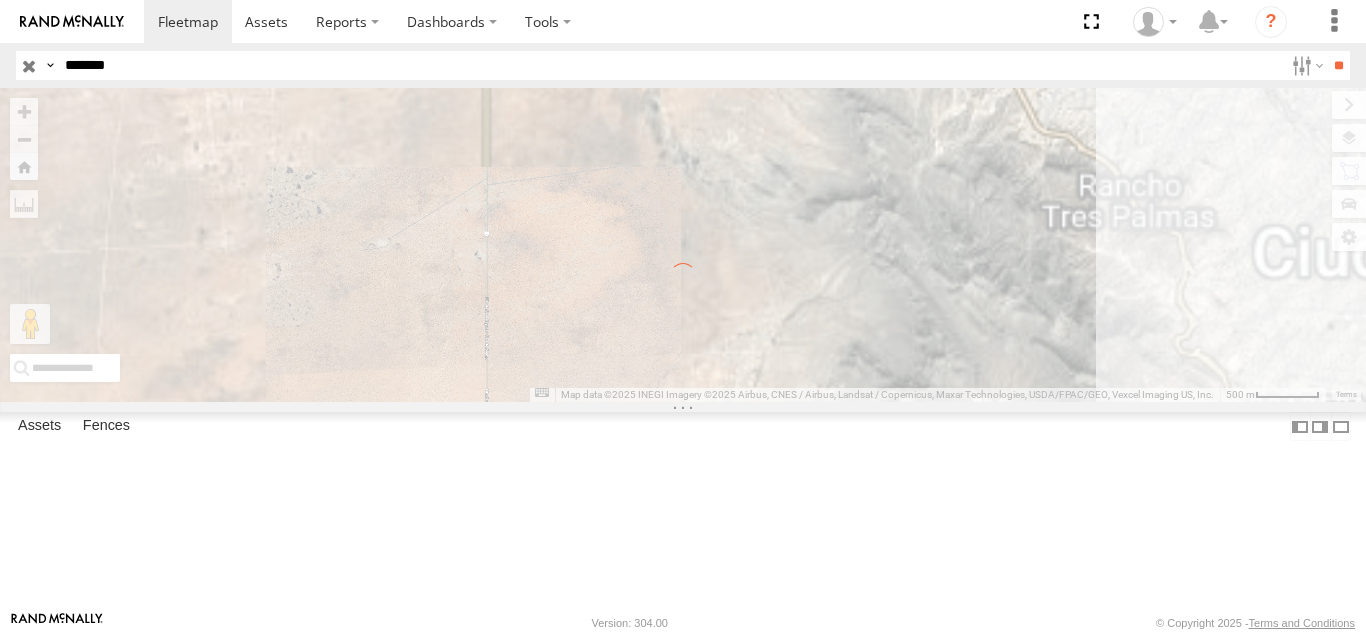 click on "*******" at bounding box center [670, 65] 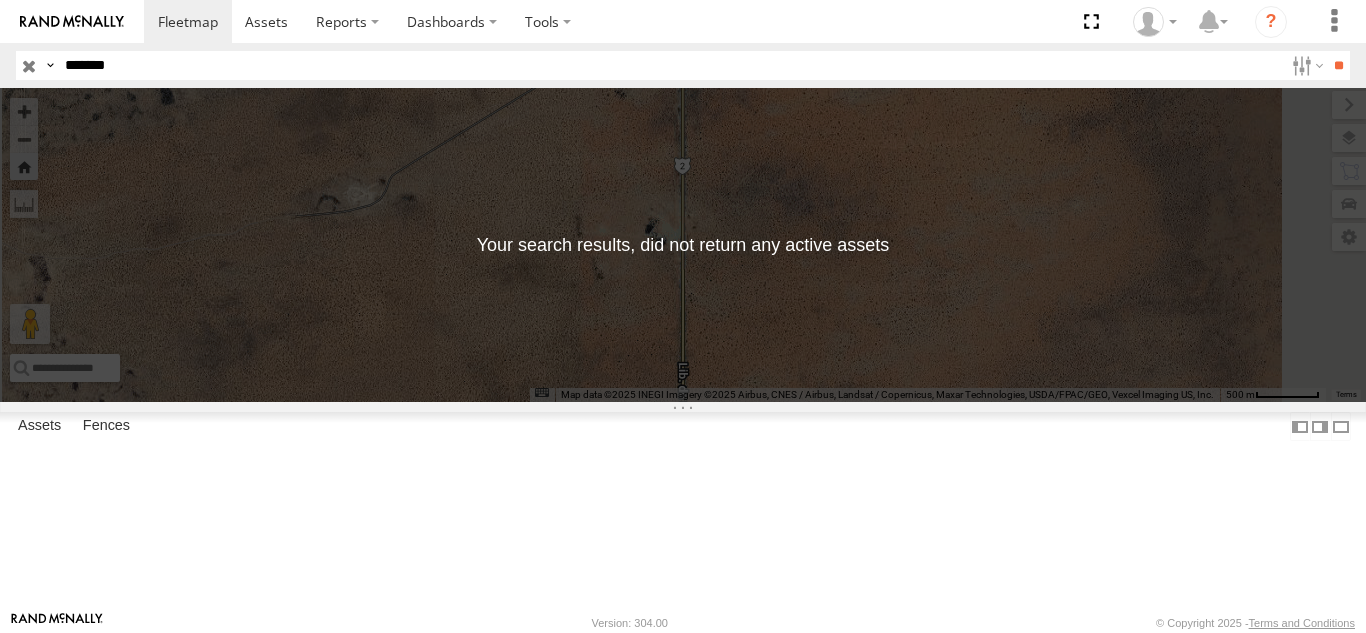 click on "To navigate the map with touch gestures double-tap and hold your finger on the map, then drag the map. ← Move left → Move right ↑ Move up ↓ Move down + Zoom in - Zoom out Home Jump left by 75% End Jump right by 75% Page Up Jump up by 75% Page Down Jump down by 75% Map Data Map data ©2025 INEGI Imagery ©2025 Airbus, CNES / Airbus, Landsat / Copernicus, Maxar Technologies, USDA/FPAC/GEO, Vexcel Imaging US, Inc. Map data ©2025 INEGI Imagery ©2025 Airbus, CNES / Airbus, Landsat / Copernicus, Maxar Technologies, USDA/FPAC/GEO, Vexcel Imaging US, Inc. 500 m  Click to toggle between metric and imperial units Terms Report a map error" at bounding box center [683, 245] 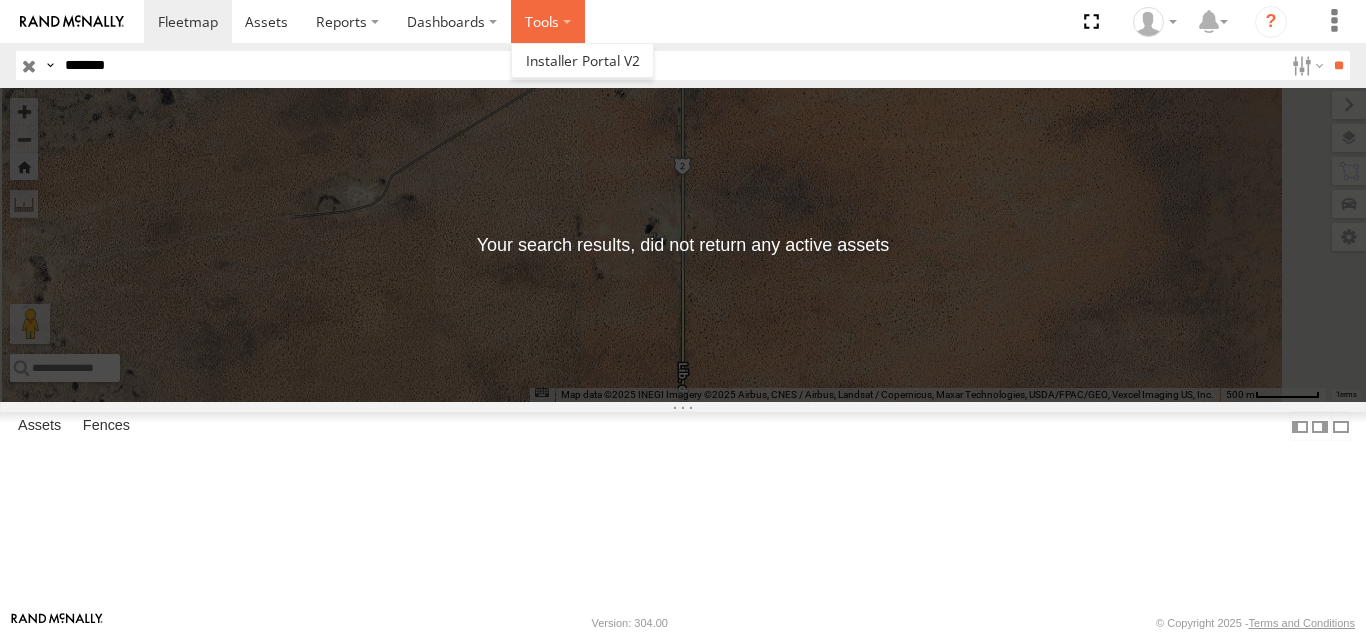 click at bounding box center (548, 21) 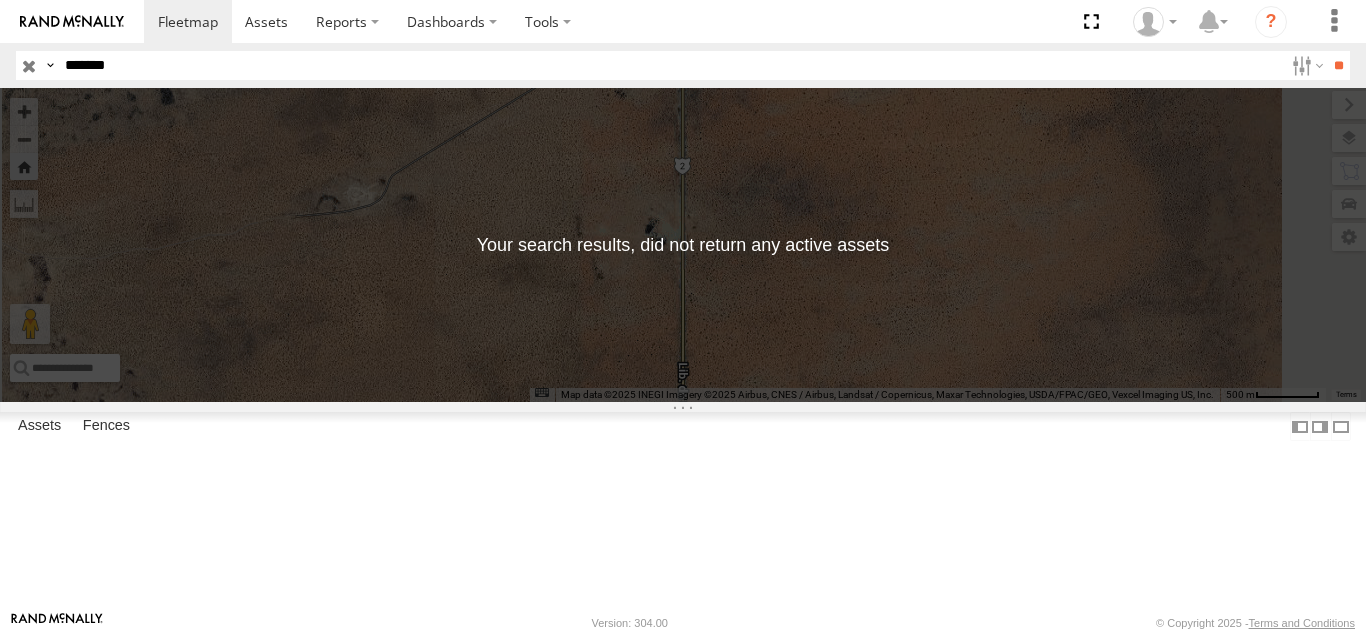 click on "Search Query
Asset ID
Asset Label
Registration
Manufacturer
Model
VIN
Job ID IP" at bounding box center [683, 65] 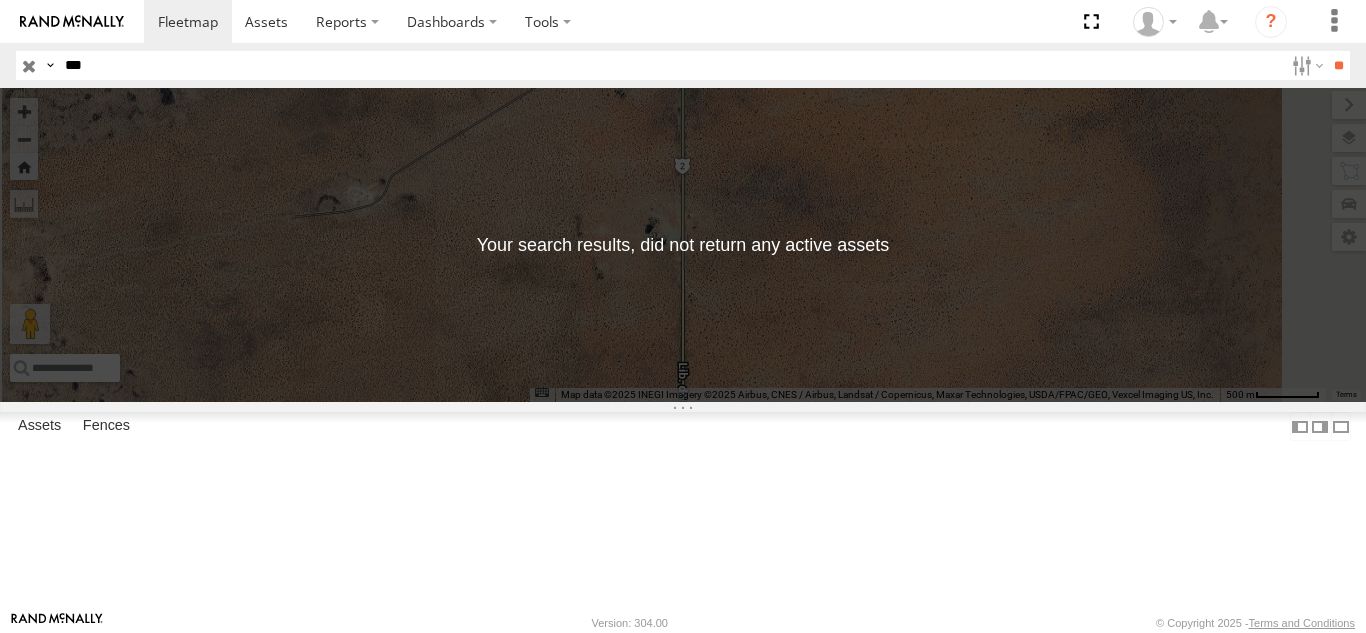 click on "**" at bounding box center (1338, 65) 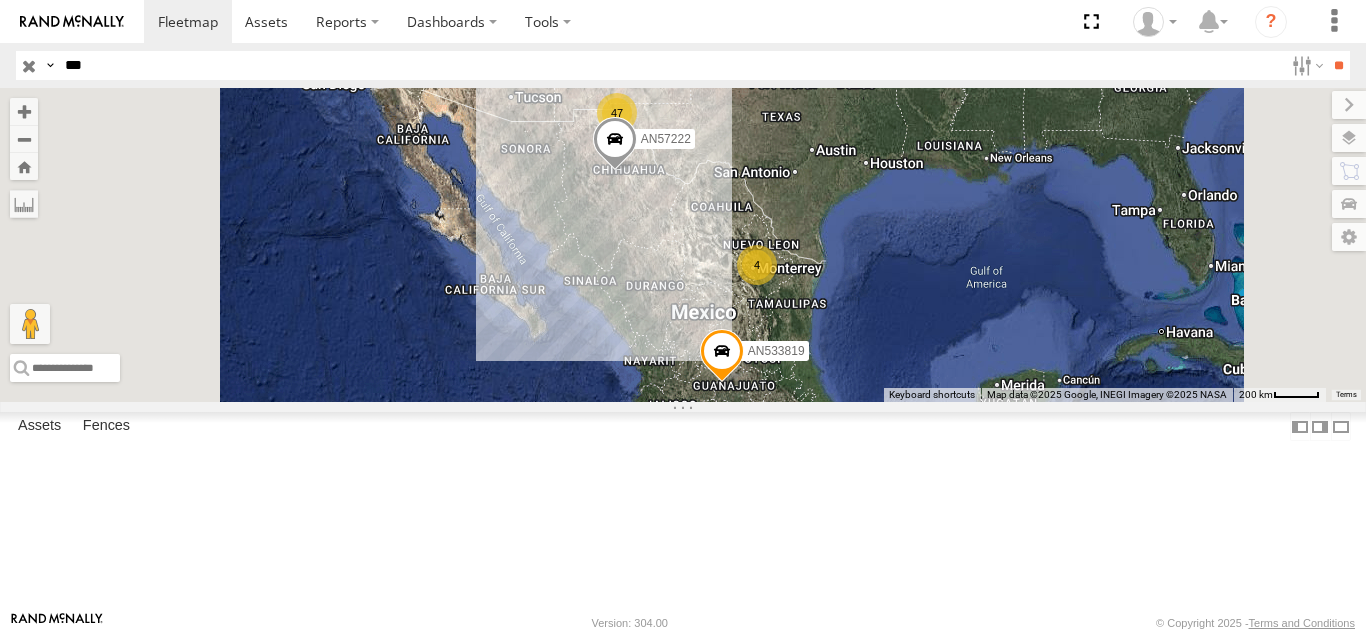 drag, startPoint x: 134, startPoint y: 138, endPoint x: 131, endPoint y: 182, distance: 44.102154 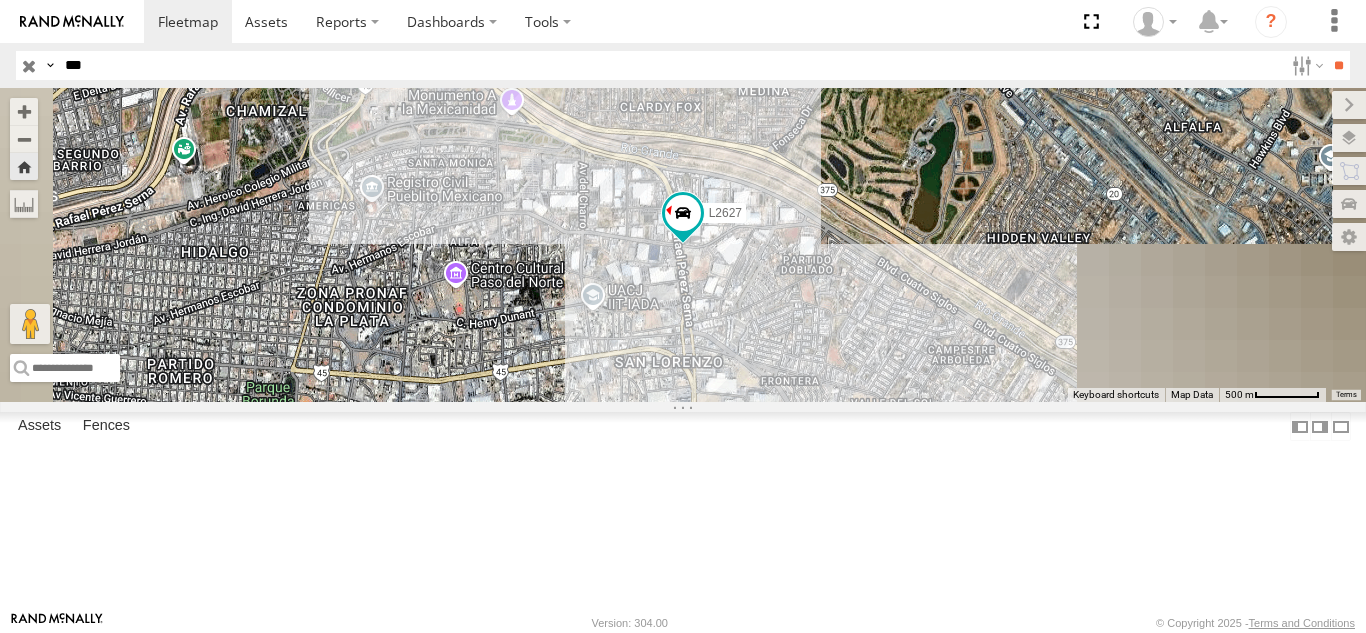 click on "L3088
FLEXTRANSFER
FLEXTRONICS SUR
SERVICIO INTERNACIONAL DE ENLACE TERRESTRE SA
31.57358 -106.40586
Video" at bounding box center [0, 0] 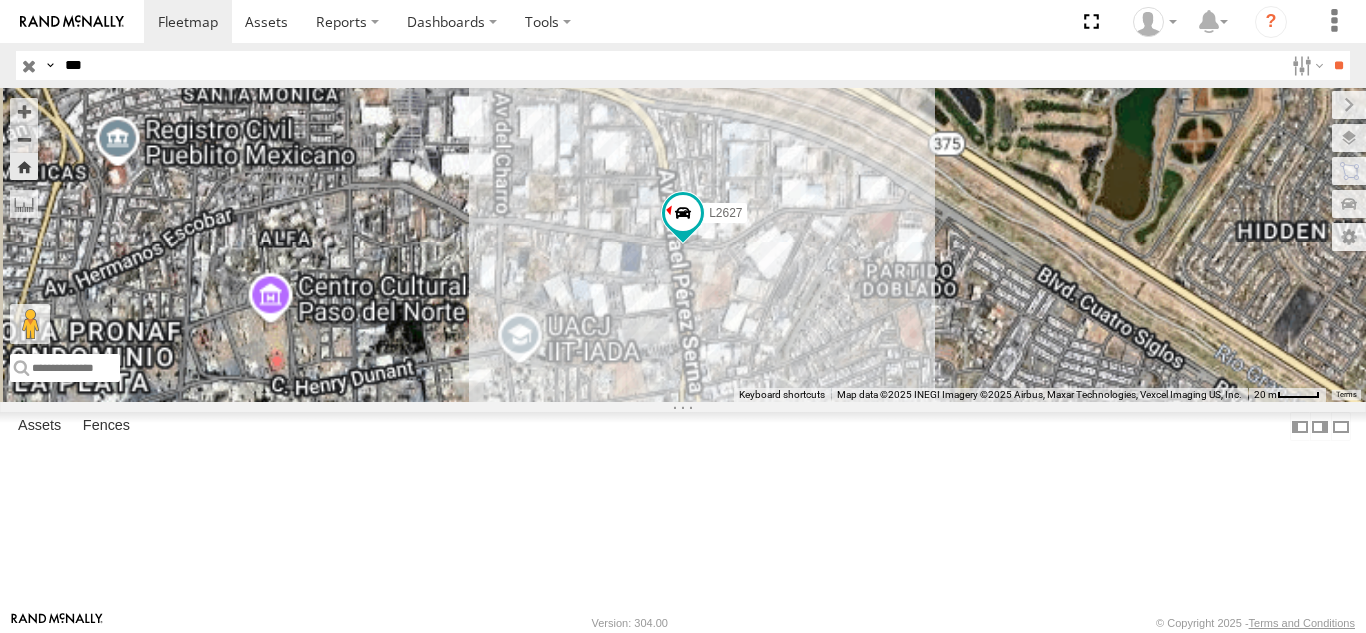 click on "689" at bounding box center (0, 0) 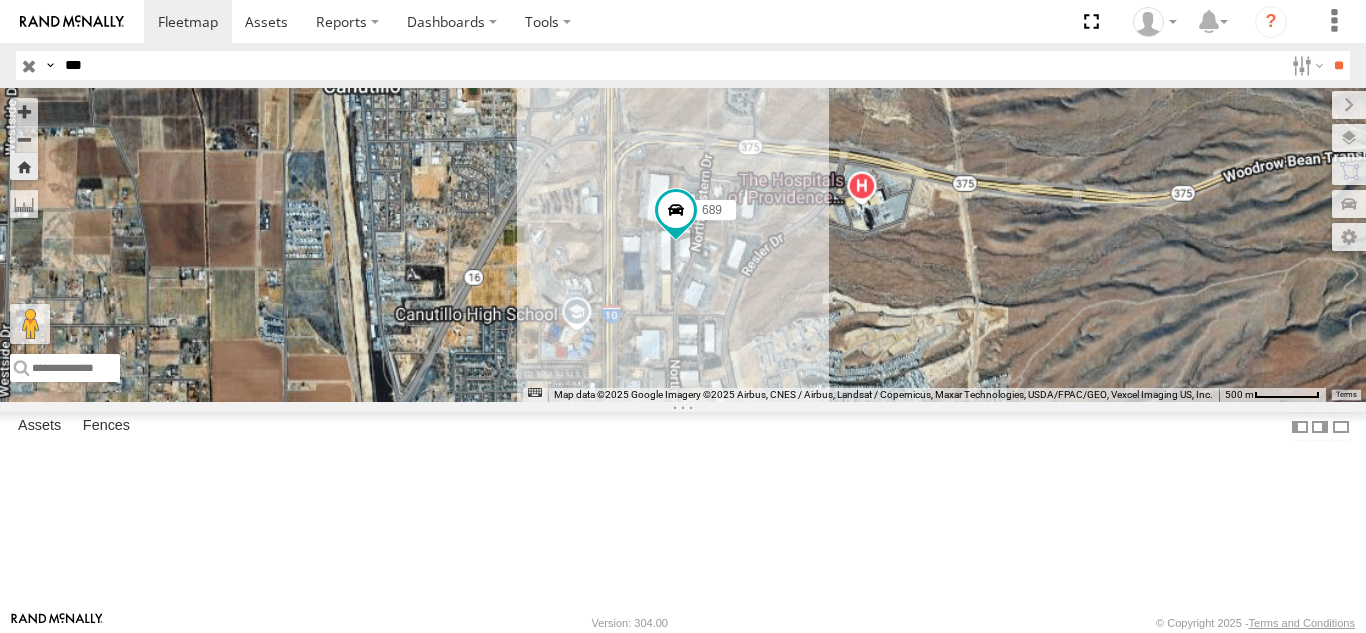 click on "***" at bounding box center [670, 65] 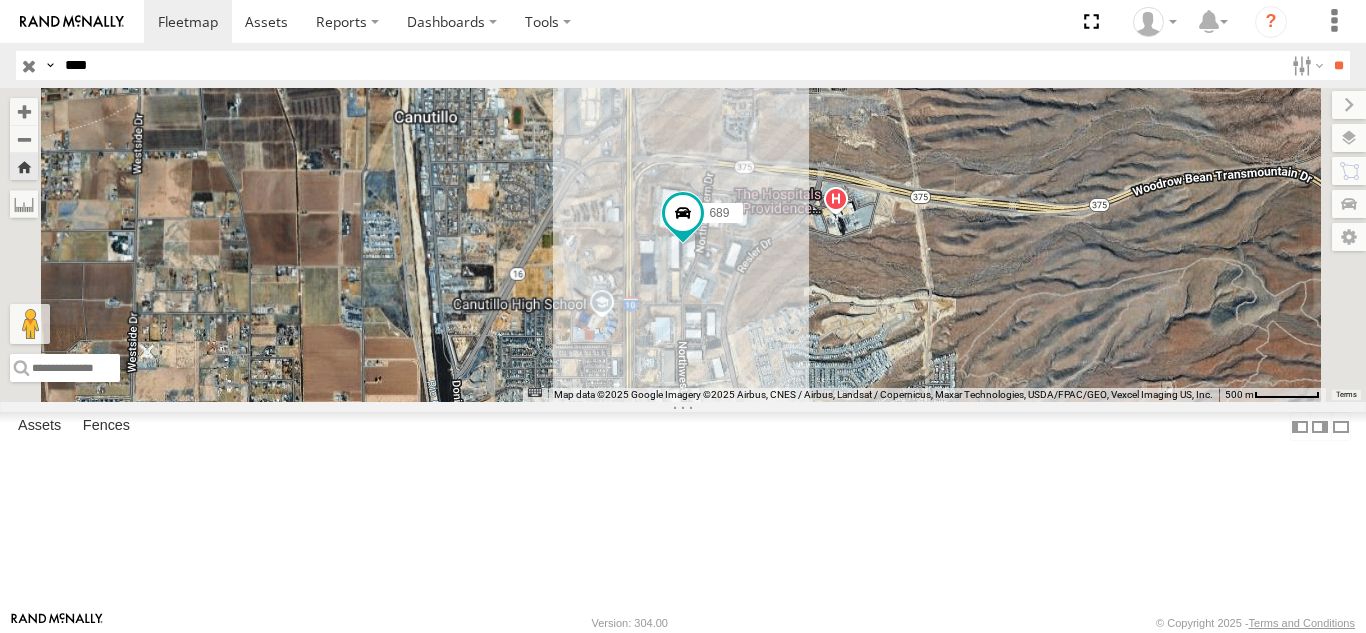 click on "**" at bounding box center [1338, 65] 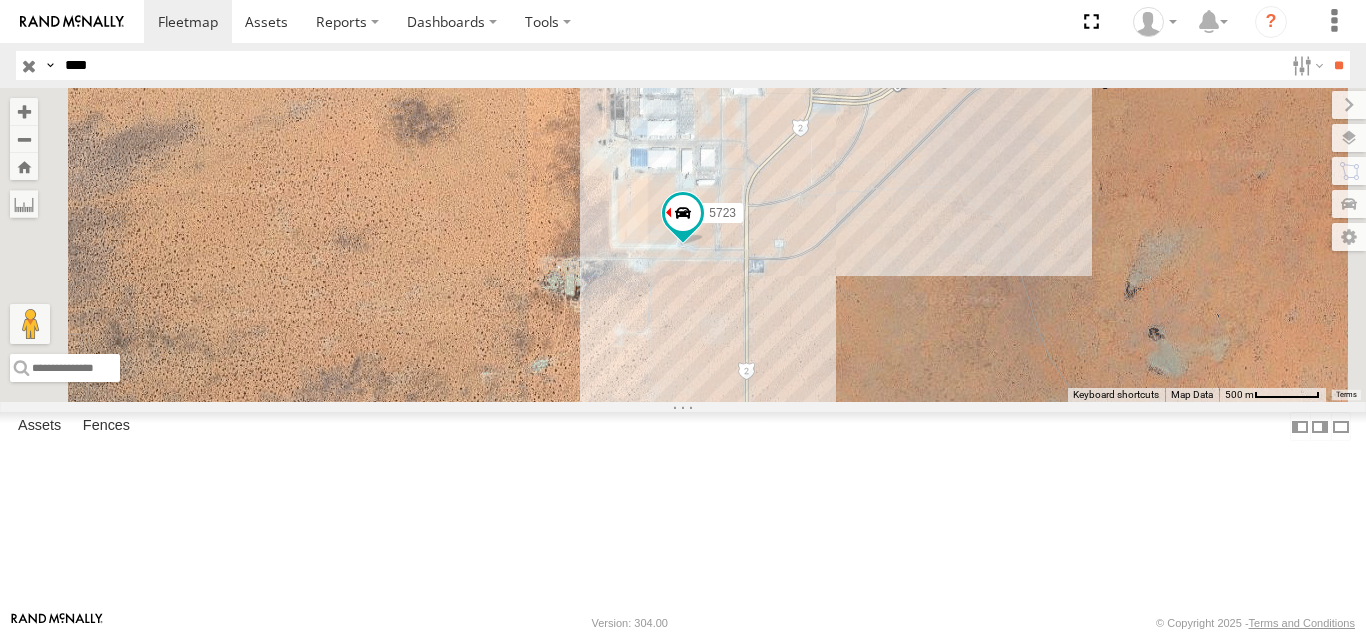 click on "5723
FOXCONN
Juárez
Juárez
31.76778 -106.69035
Video" at bounding box center (0, 0) 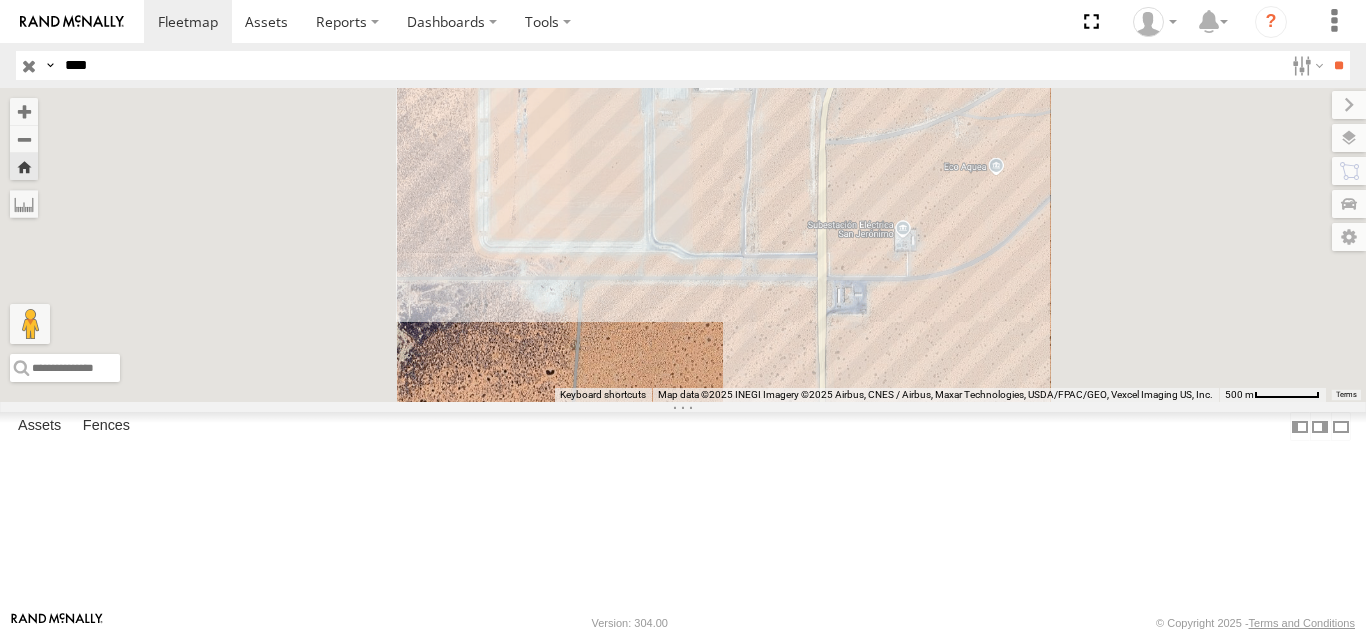 click on "****" at bounding box center [670, 65] 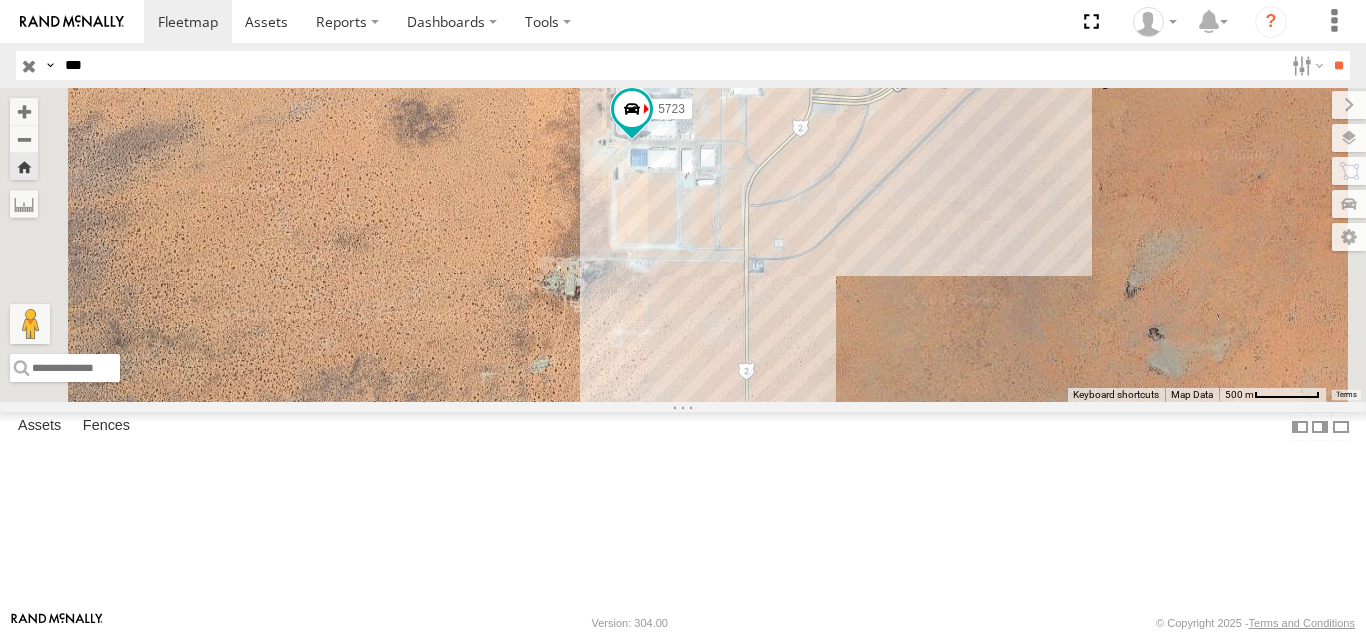 click on "**" at bounding box center [1338, 65] 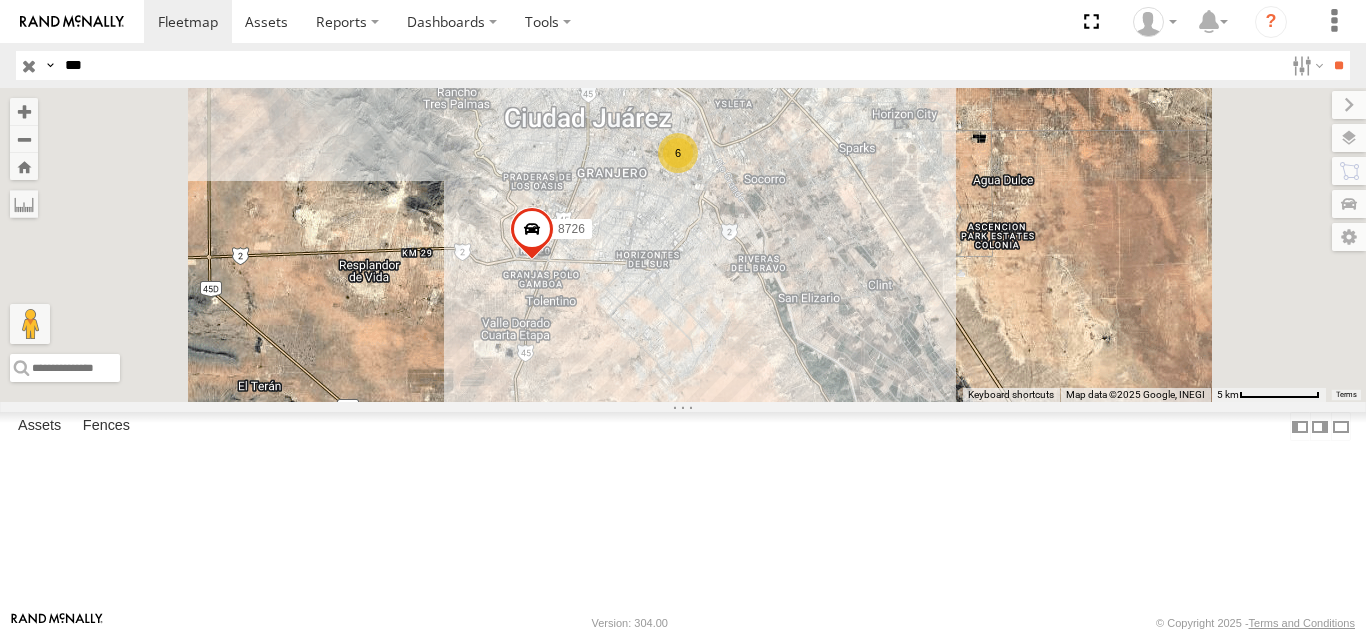 click on "8726 6" at bounding box center (683, 245) 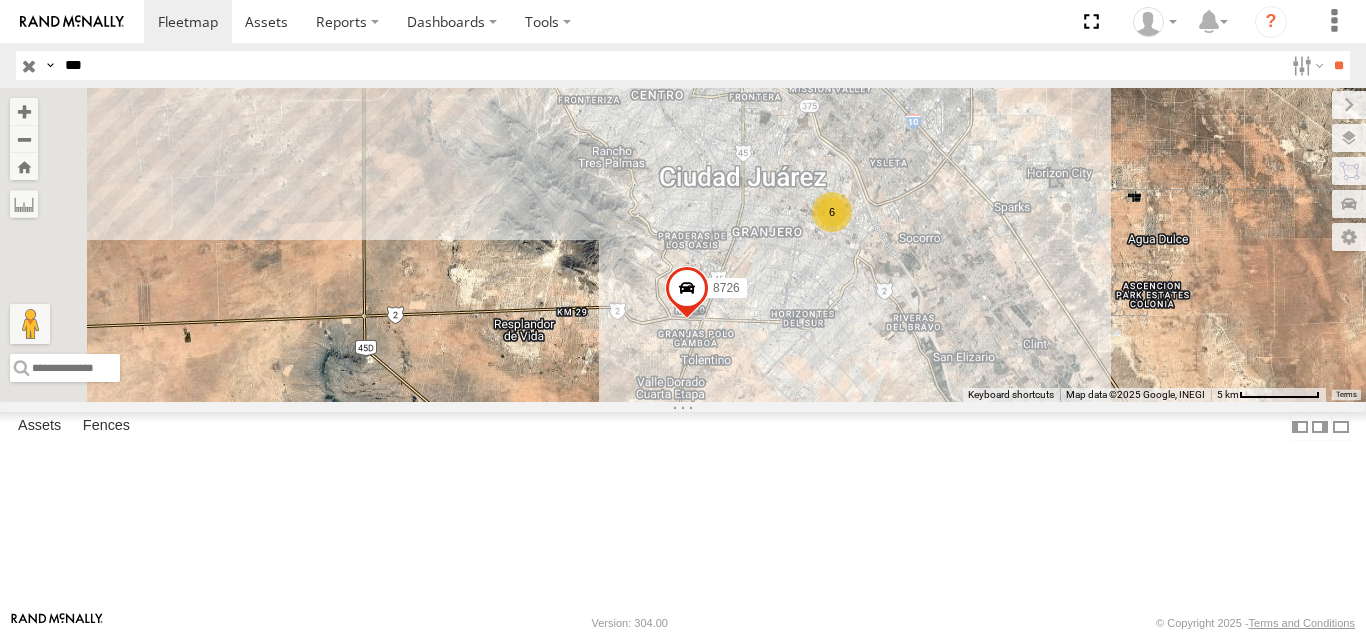 drag, startPoint x: 940, startPoint y: 236, endPoint x: 943, endPoint y: 249, distance: 13.341664 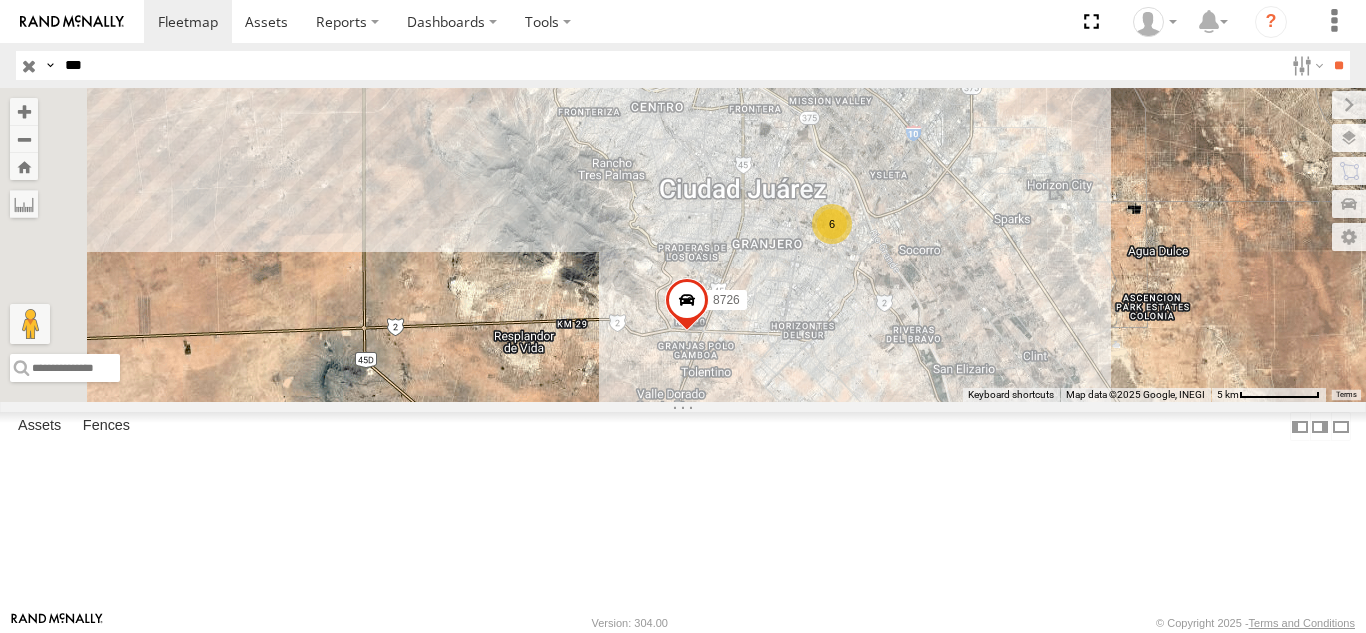 click on "***" at bounding box center (670, 65) 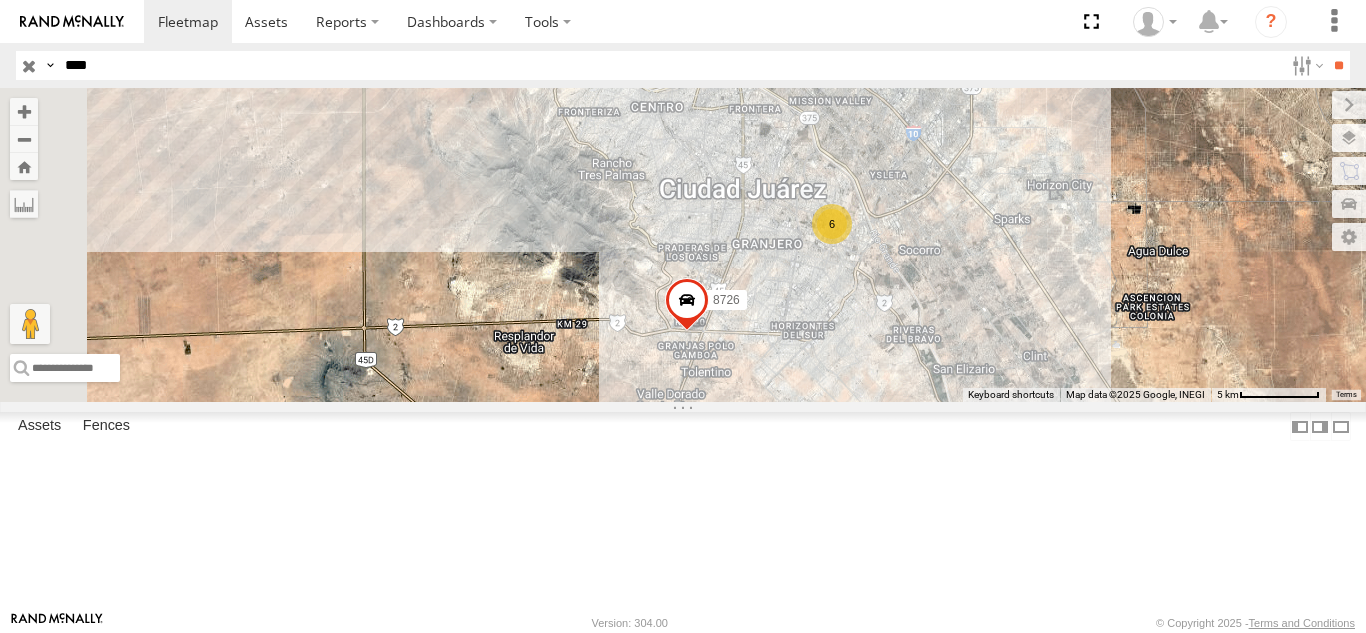 click on "**" at bounding box center [1338, 65] 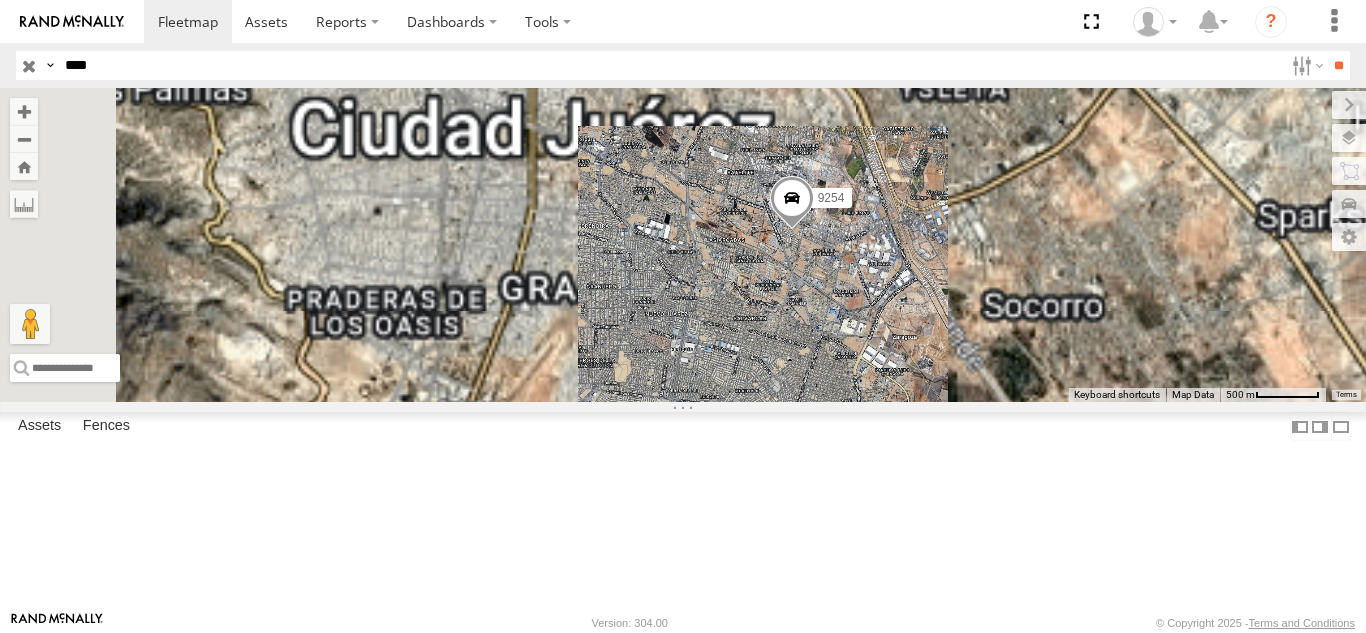 click on "FOXCONN" at bounding box center (0, 0) 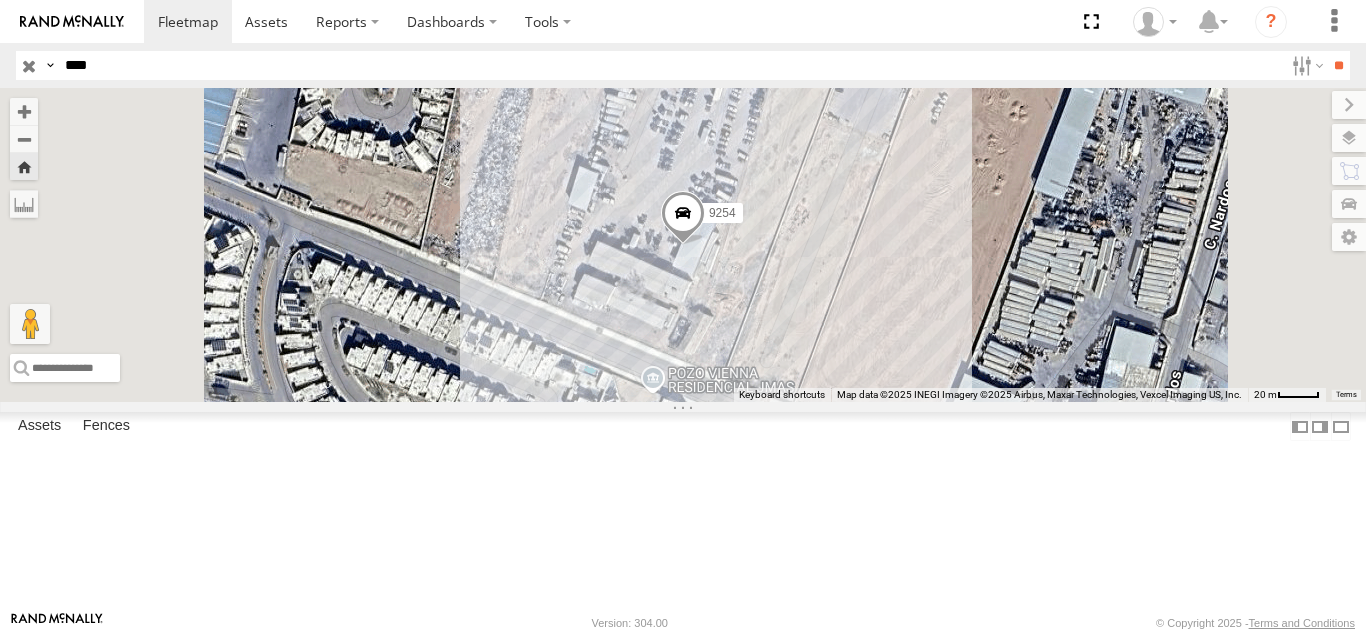 click on "****" at bounding box center (670, 65) 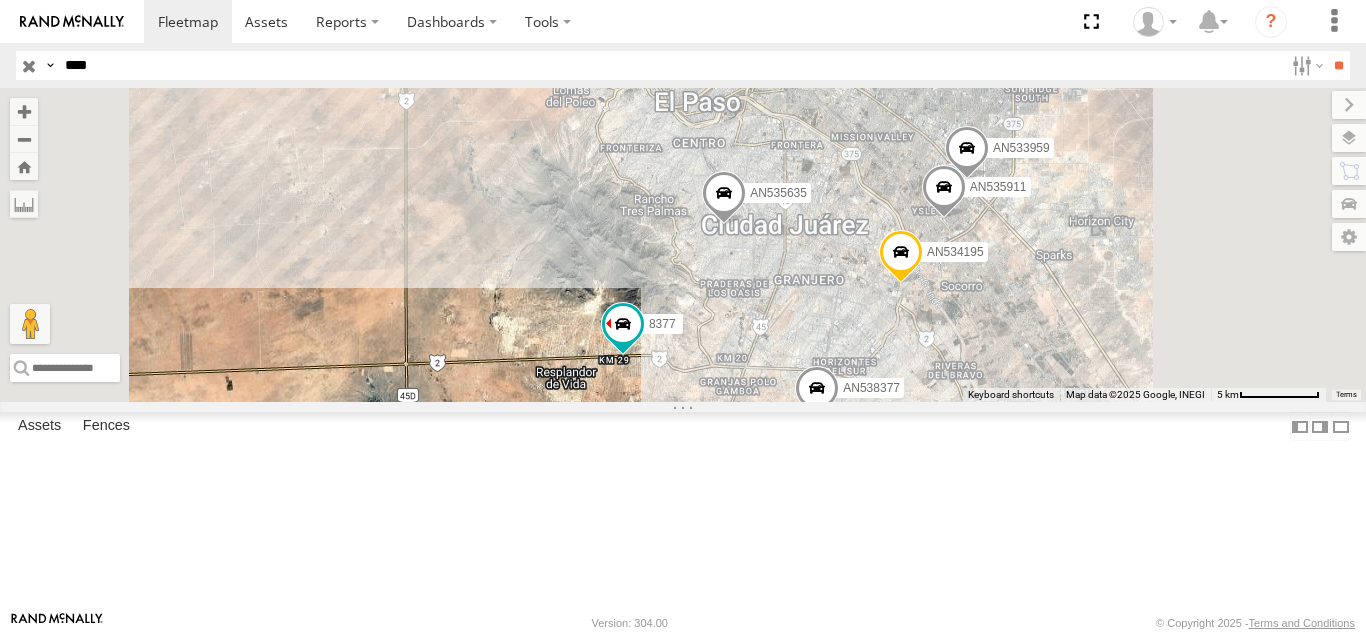 click on "8377" at bounding box center [0, 0] 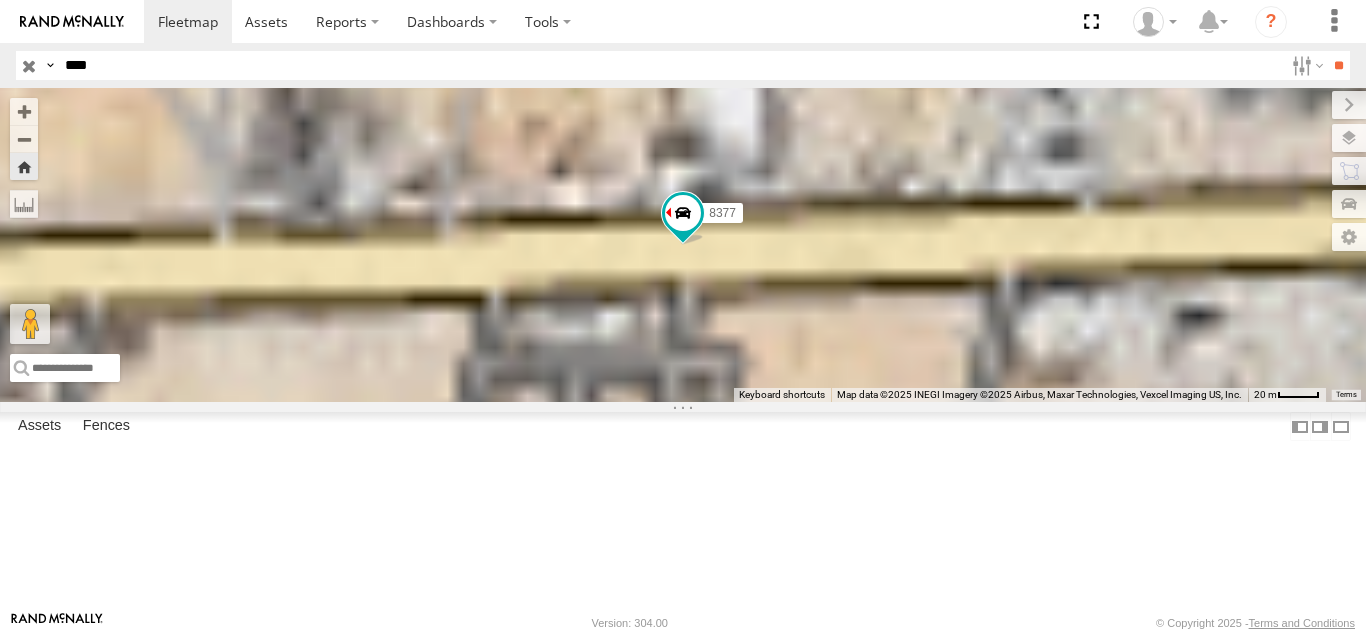 click on "****" at bounding box center (670, 65) 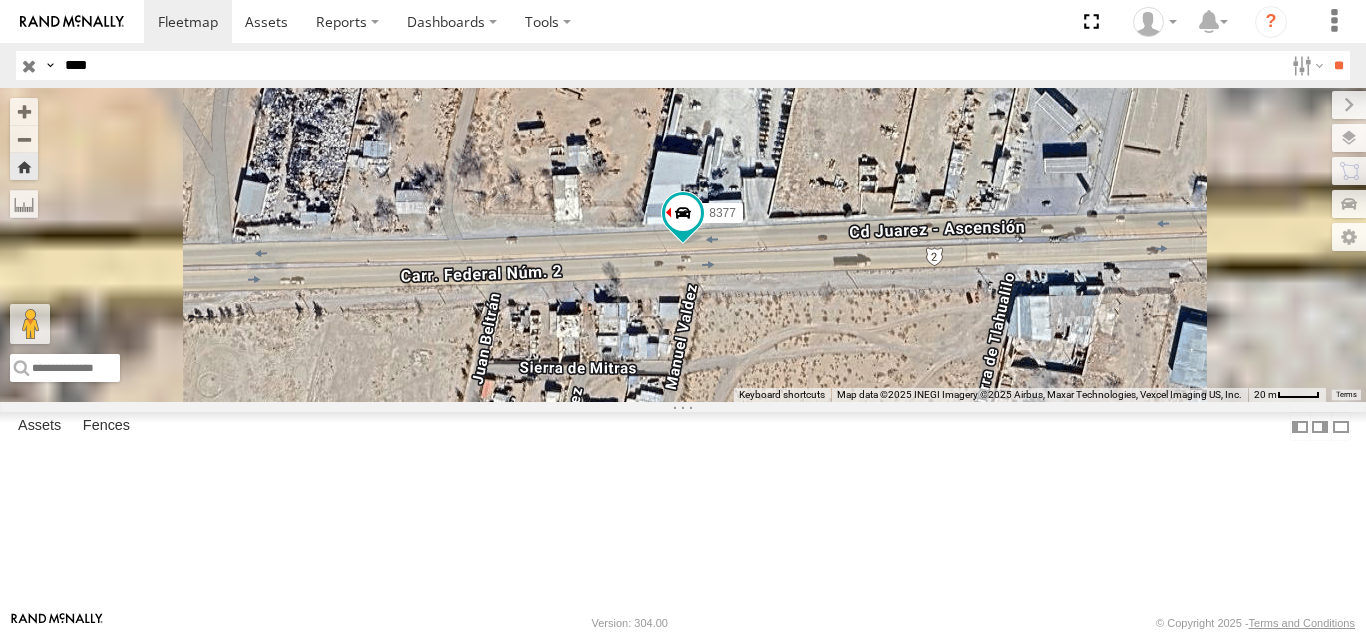 click on "****" at bounding box center [670, 65] 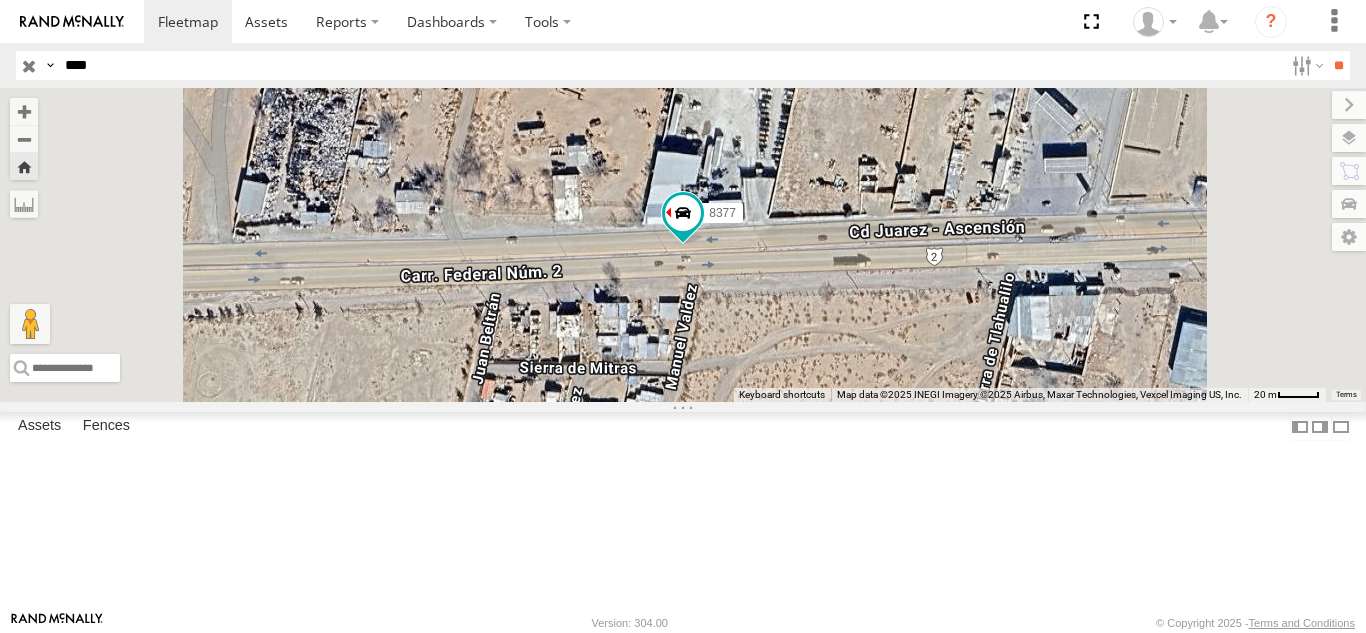 click on "**" at bounding box center (1338, 65) 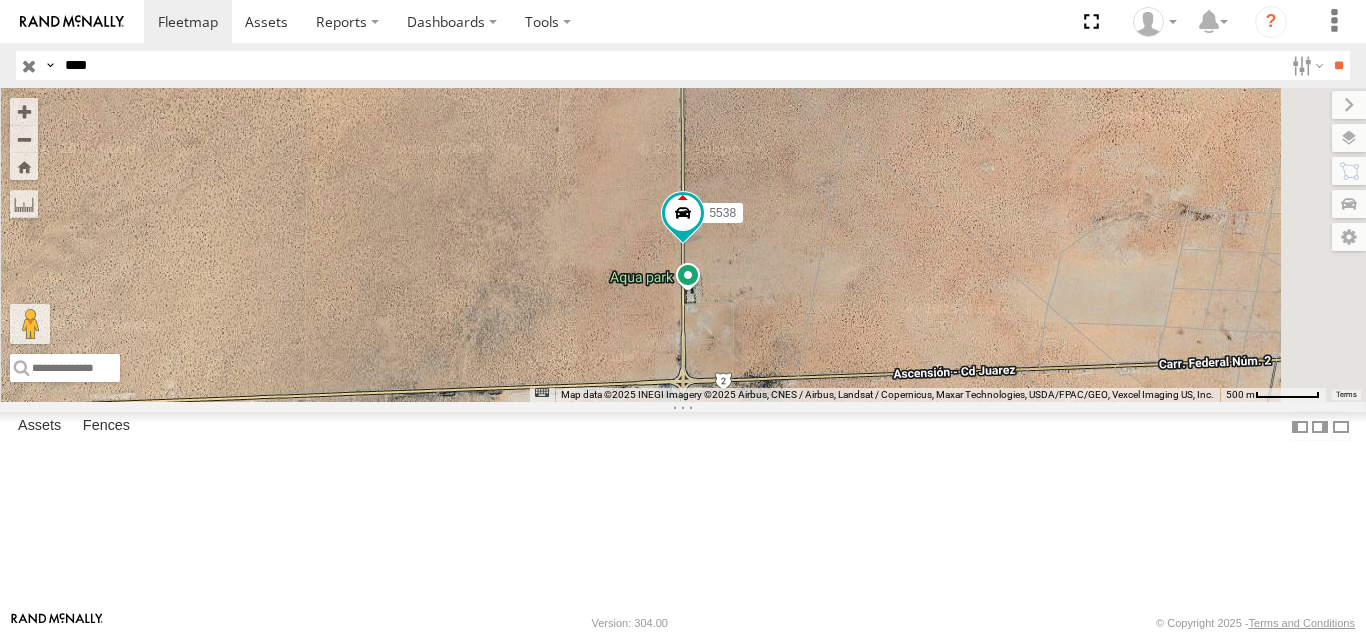 click on "FOXCONN" at bounding box center (0, 0) 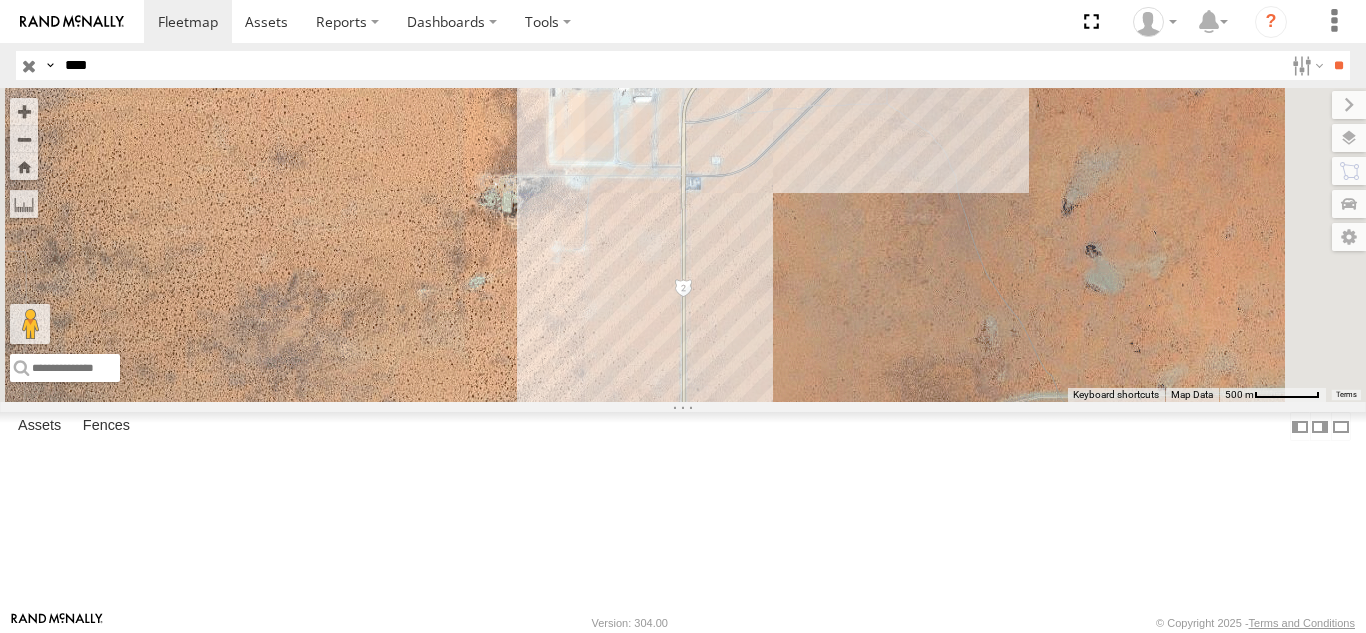 click on "****" at bounding box center (670, 65) 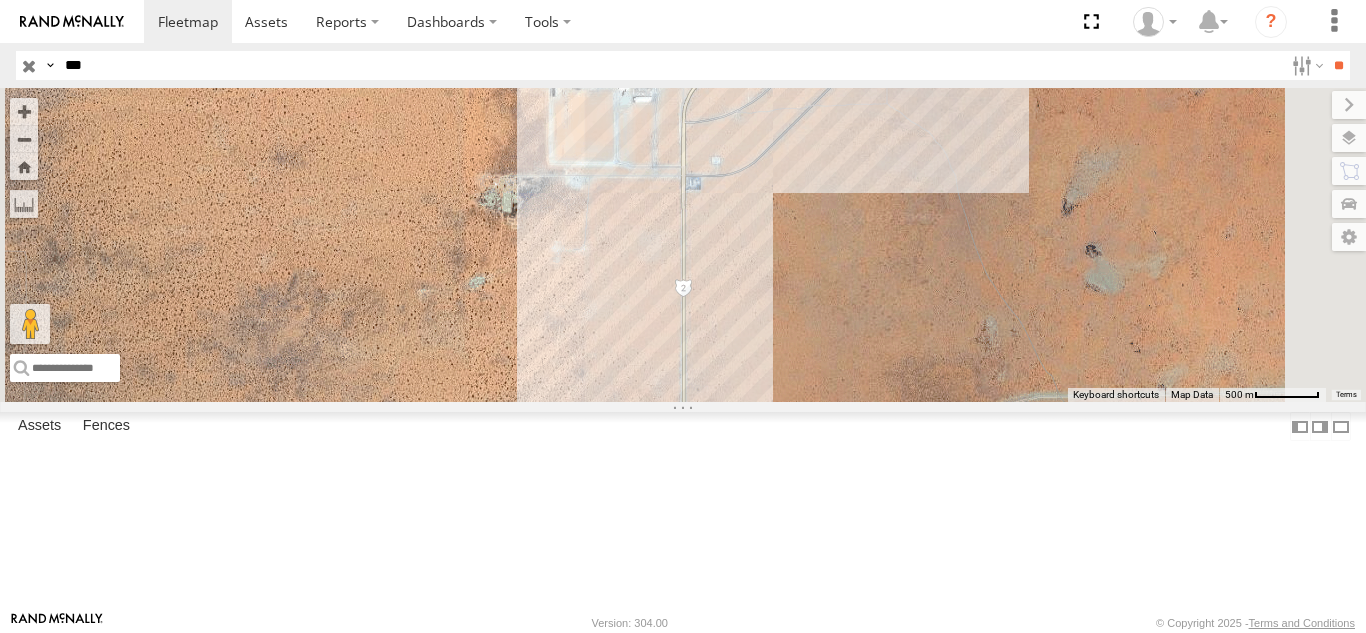click on "**" at bounding box center [1338, 65] 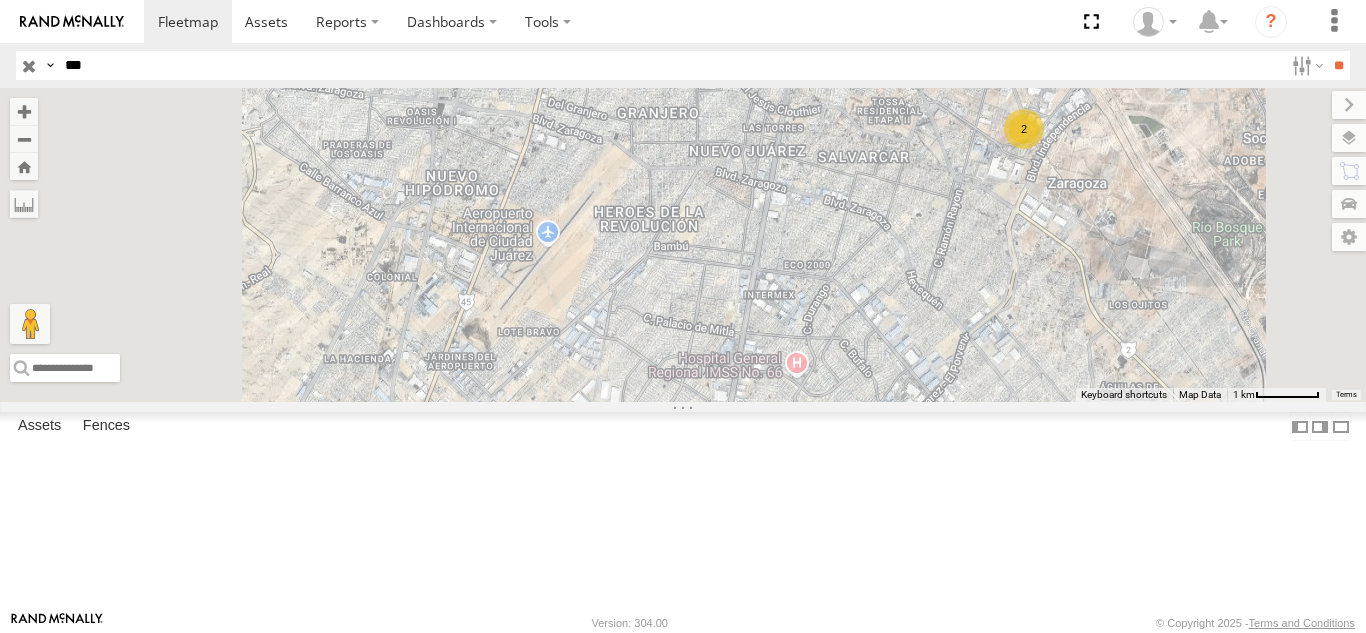 click on "726" at bounding box center (0, 0) 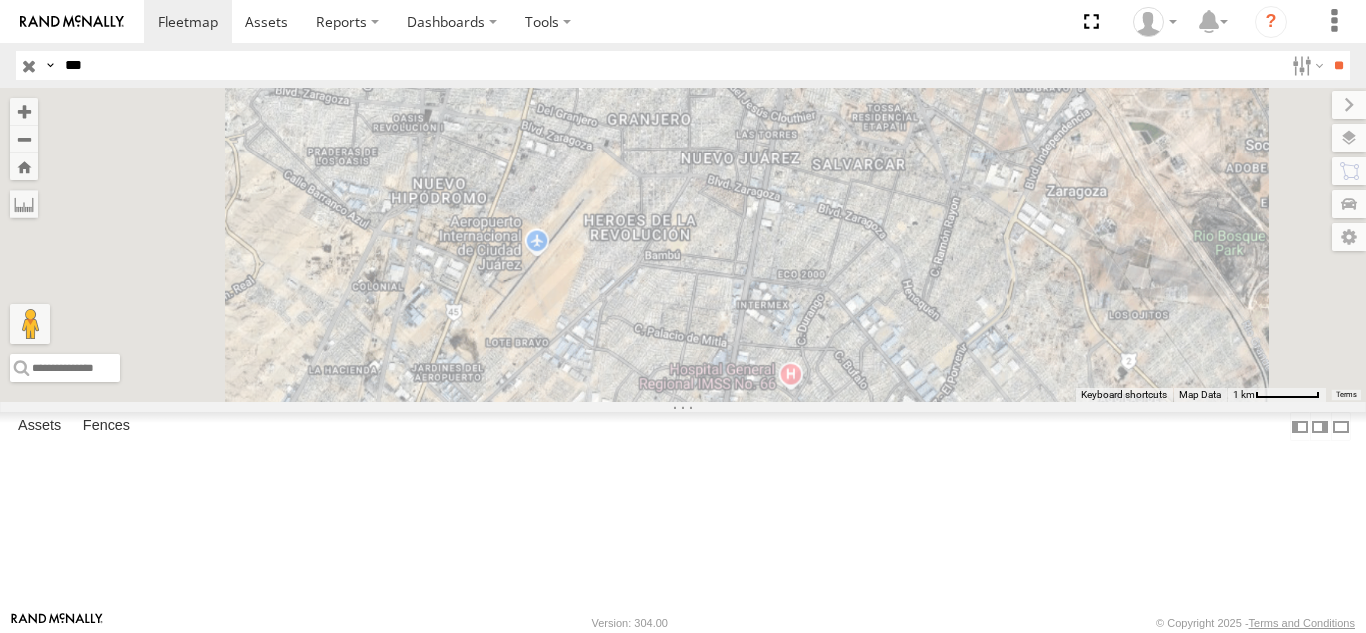 click on "***" at bounding box center (670, 65) 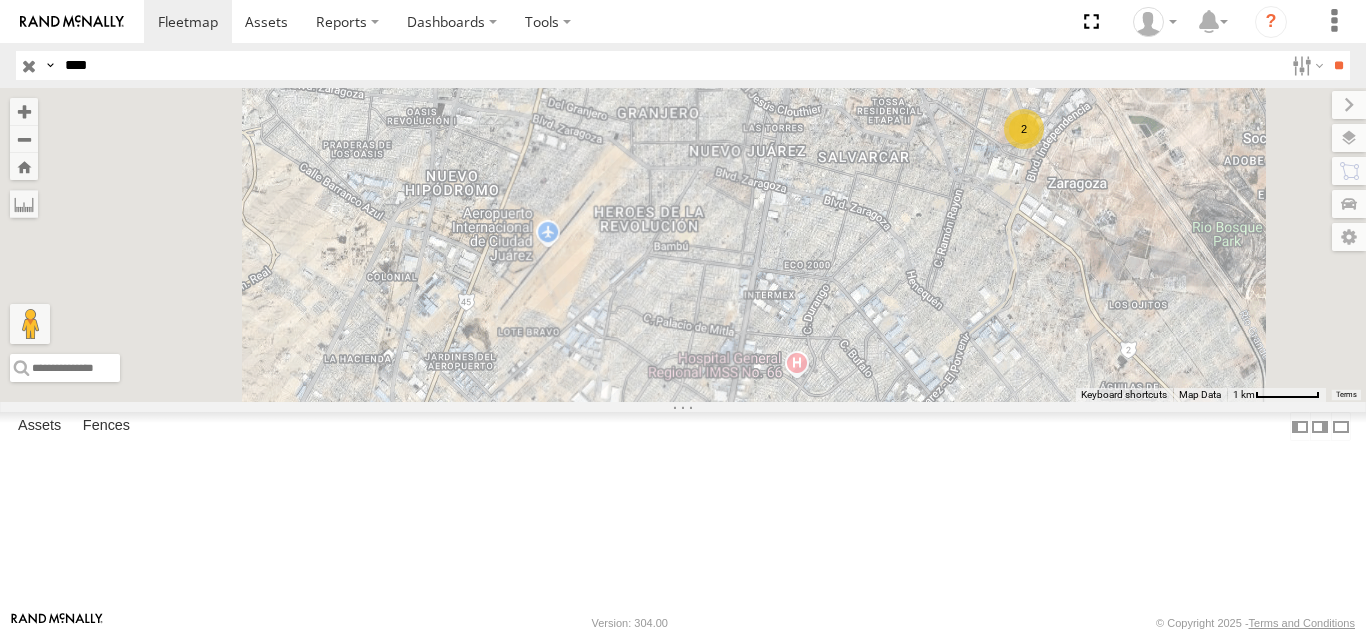 click on "**" at bounding box center (1338, 65) 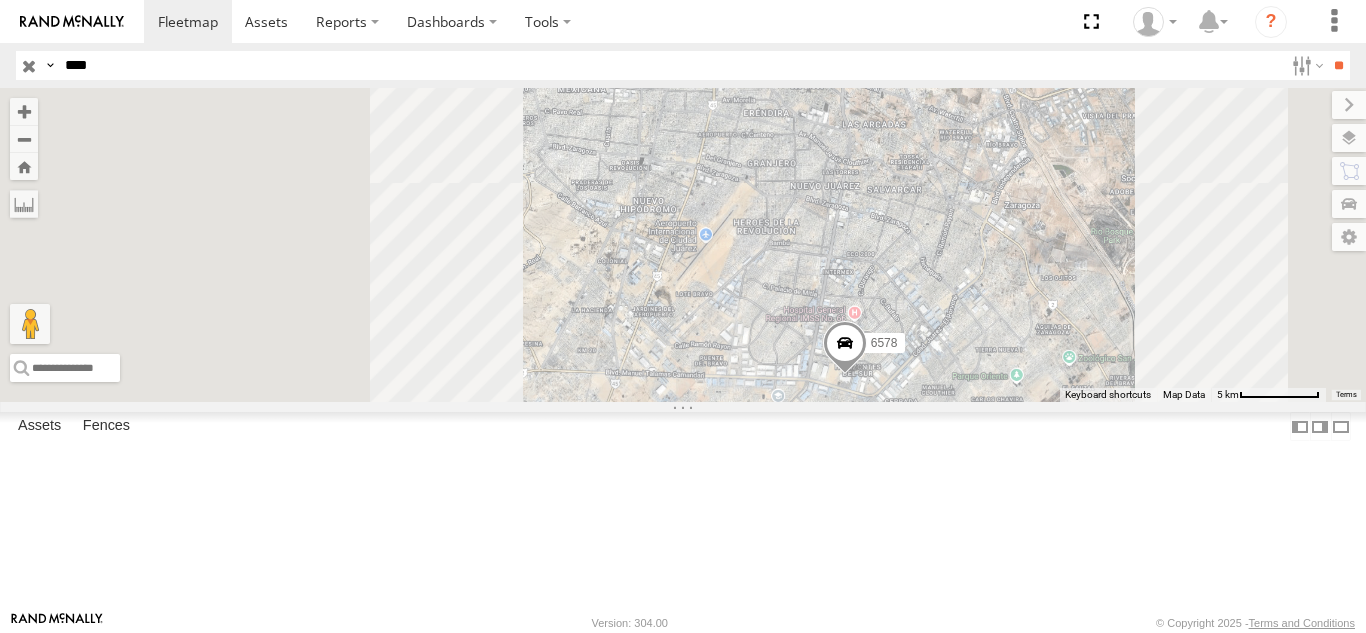 click on "FLEXTRANSFER" at bounding box center (0, 0) 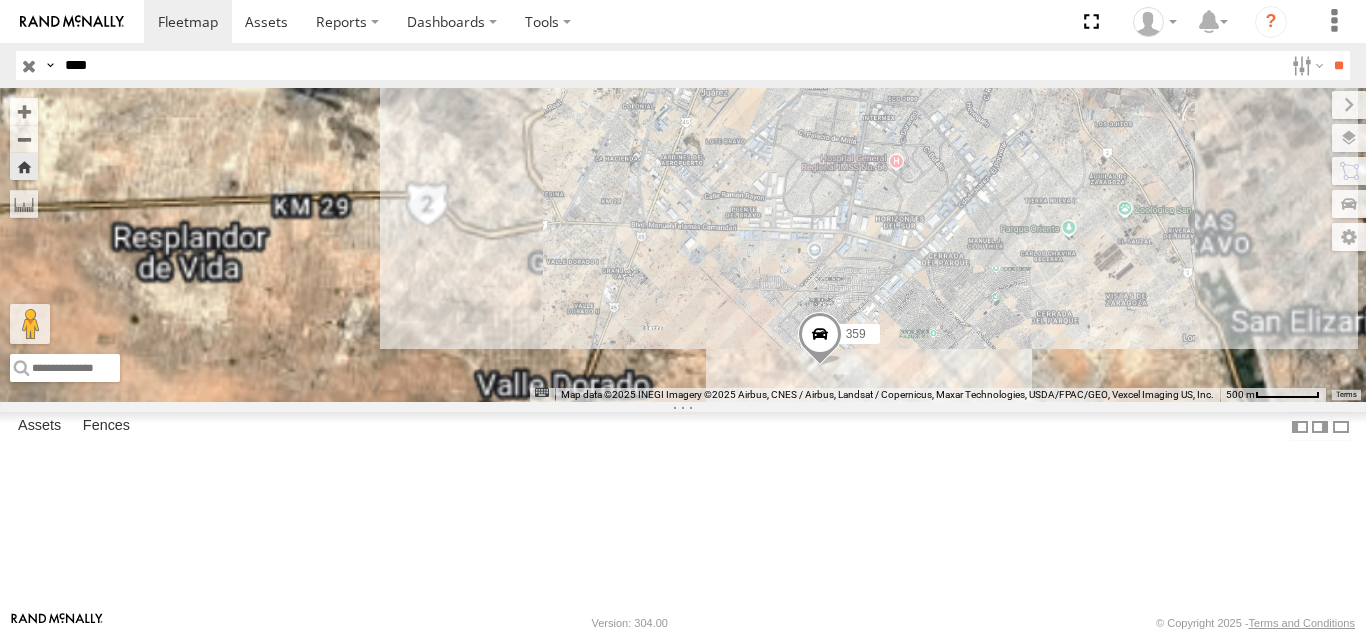 click on "7937" at bounding box center (0, 0) 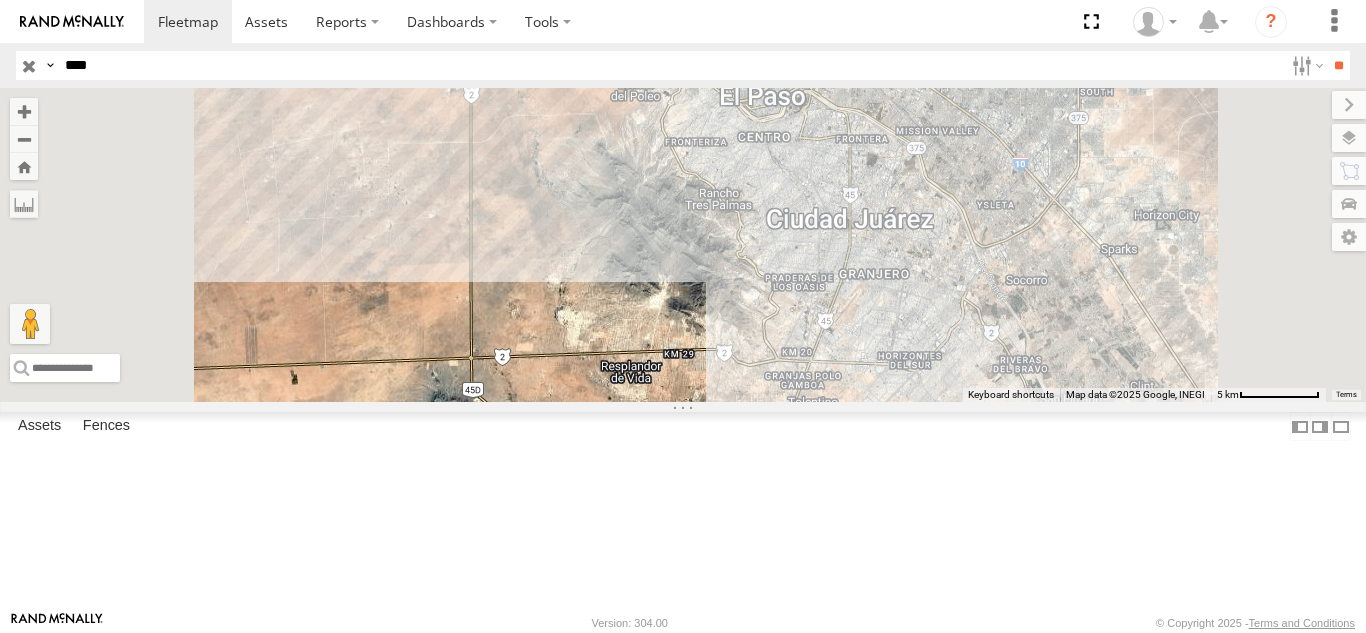 click on "****" at bounding box center [670, 65] 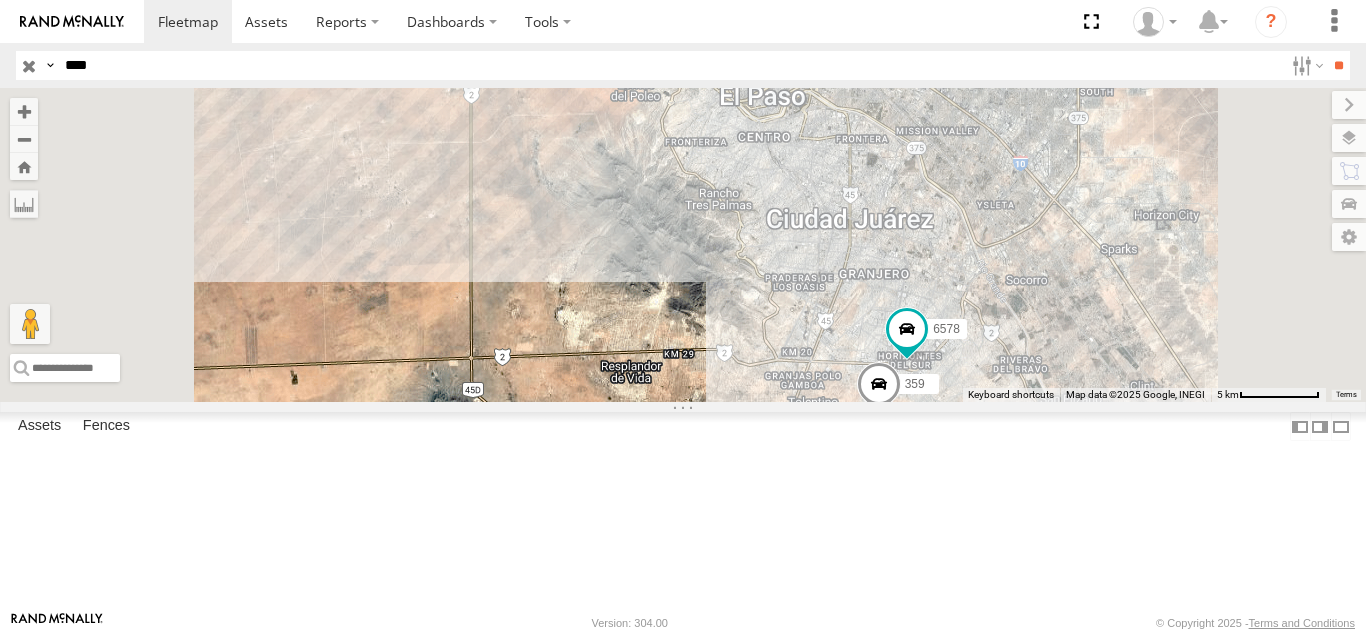 click on "**" at bounding box center (1338, 65) 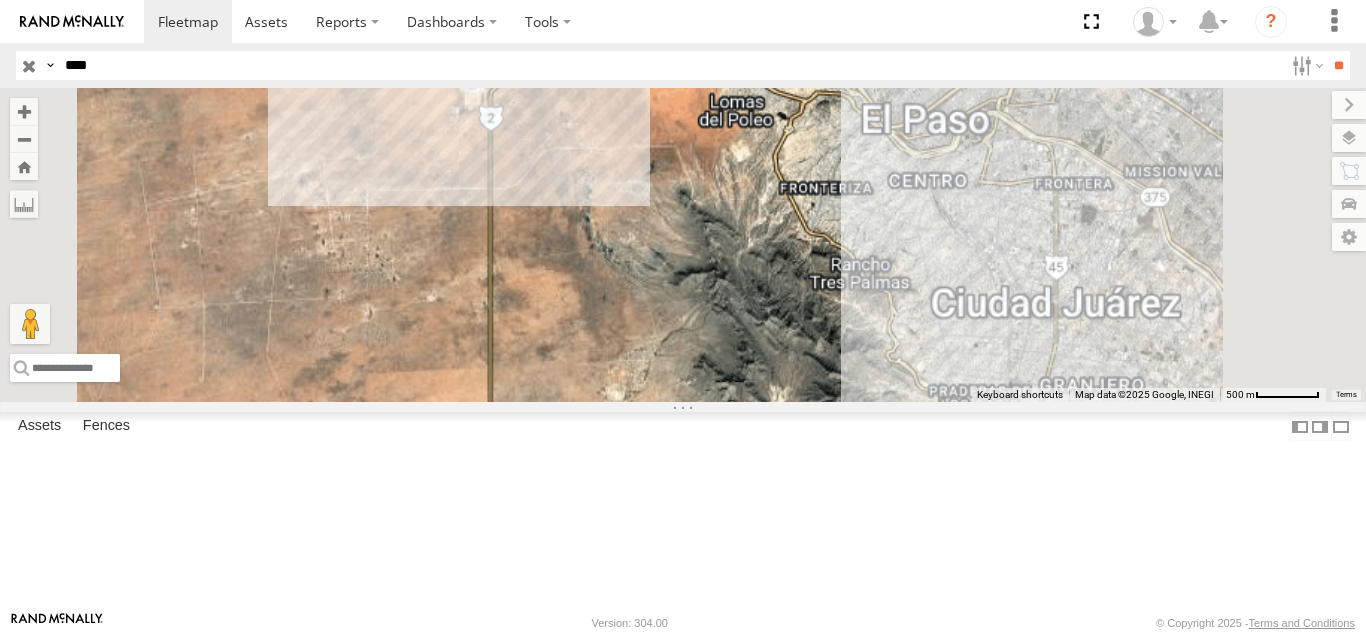 click on "5538" at bounding box center (0, 0) 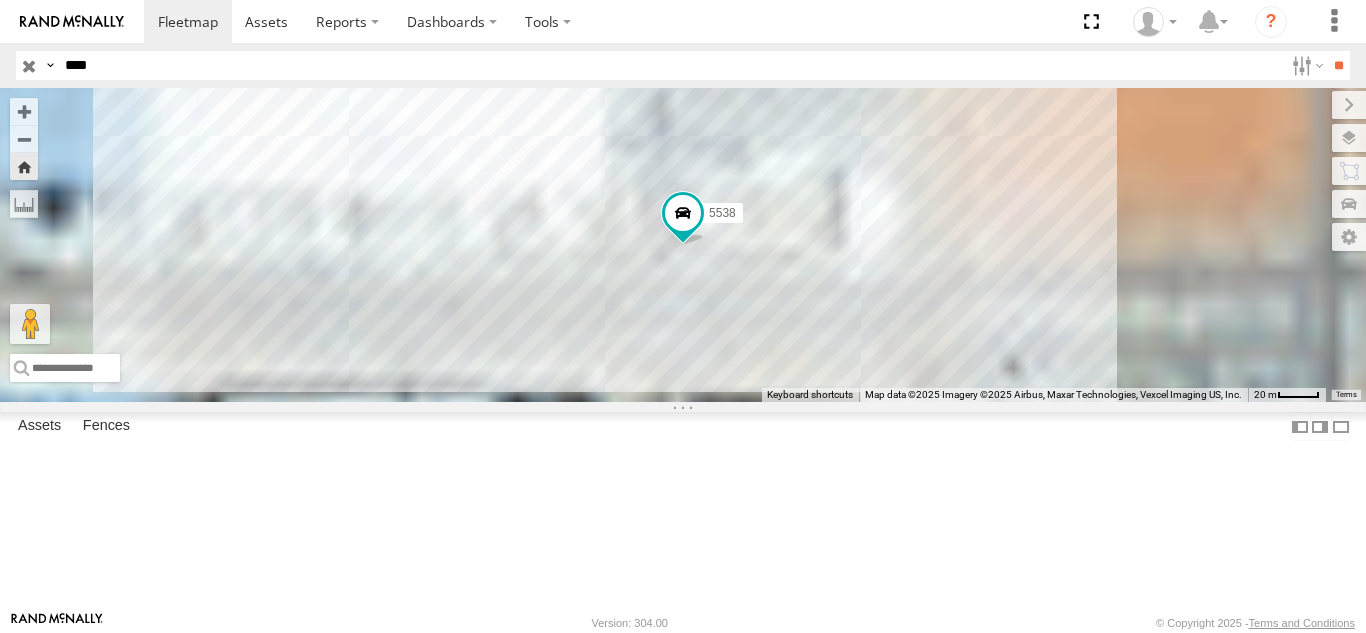 click on "****" at bounding box center [670, 65] 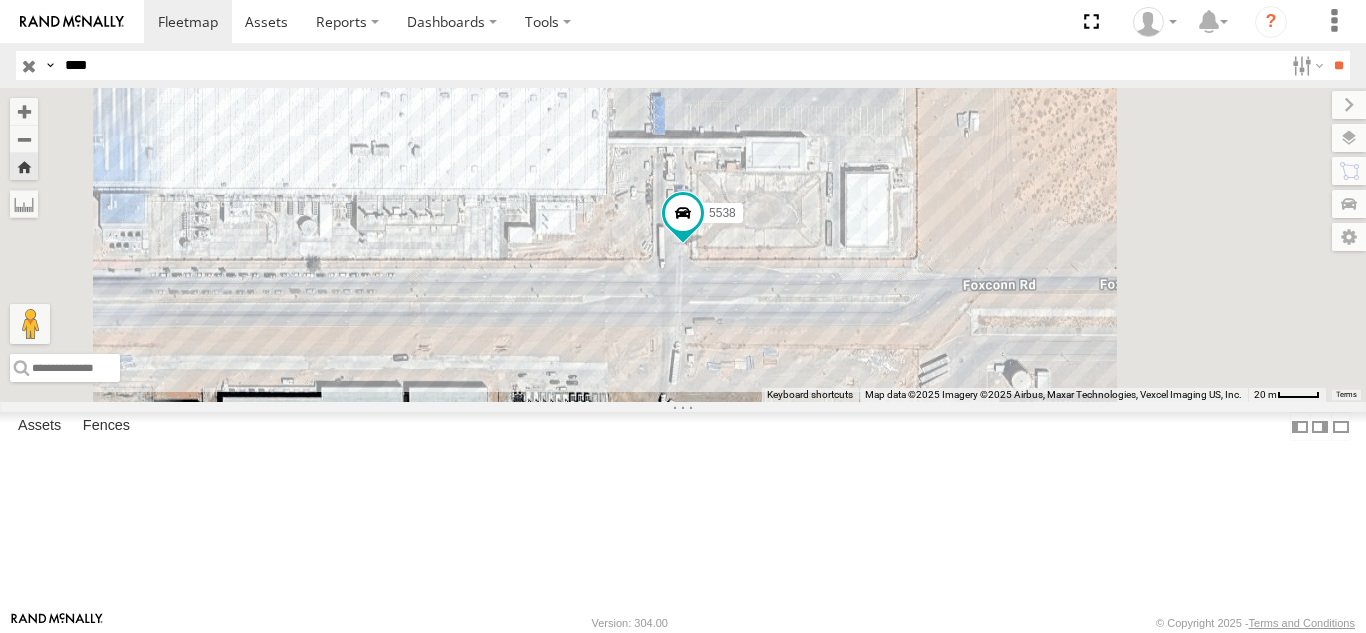 click on "**" at bounding box center (1338, 65) 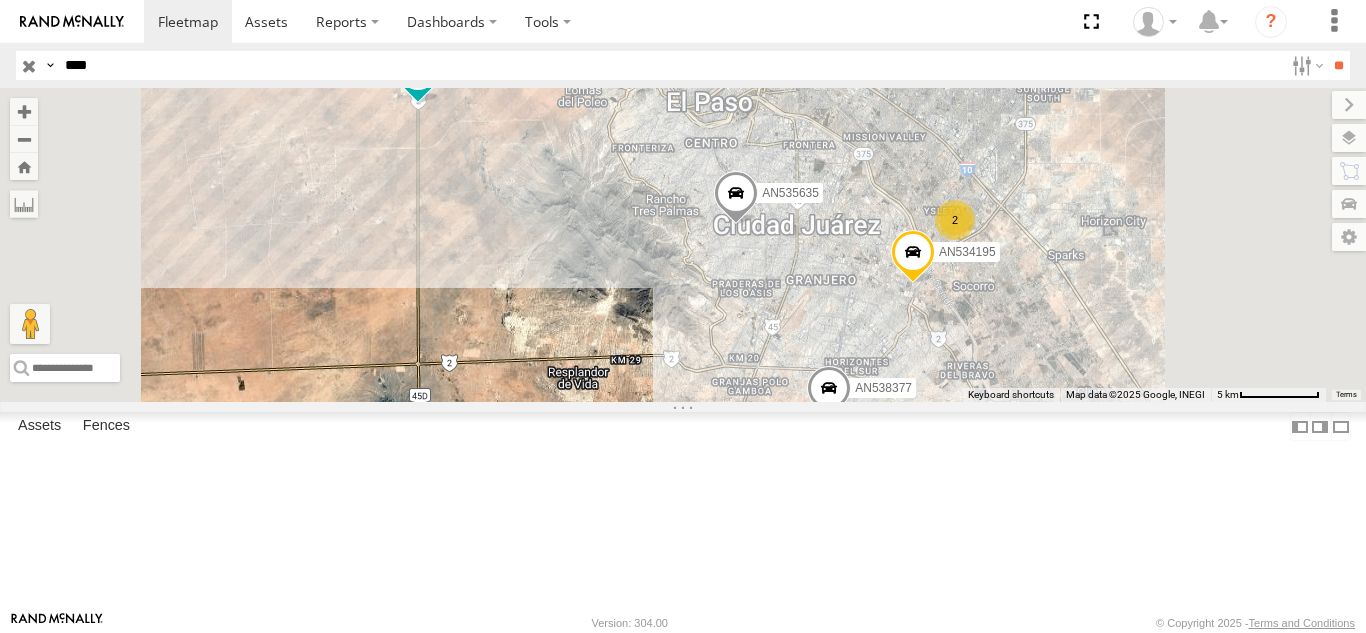 click on "8377" at bounding box center [0, 0] 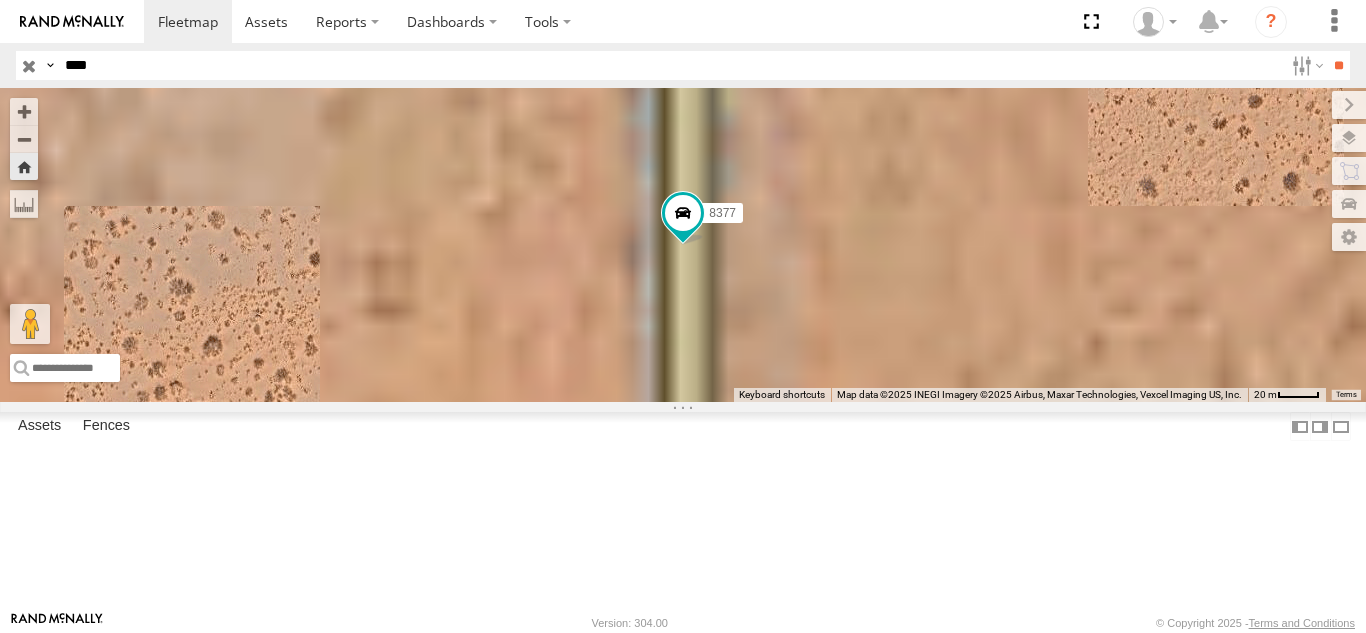 click on "****" at bounding box center (670, 65) 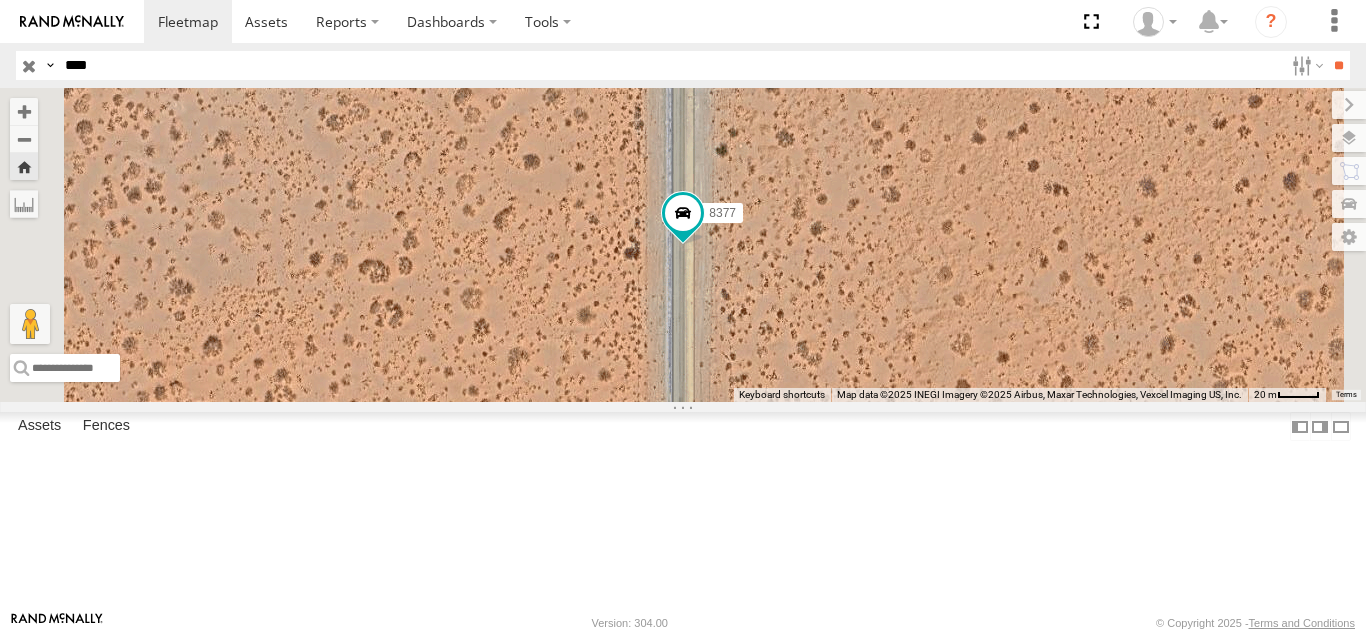 click on "****" at bounding box center [670, 65] 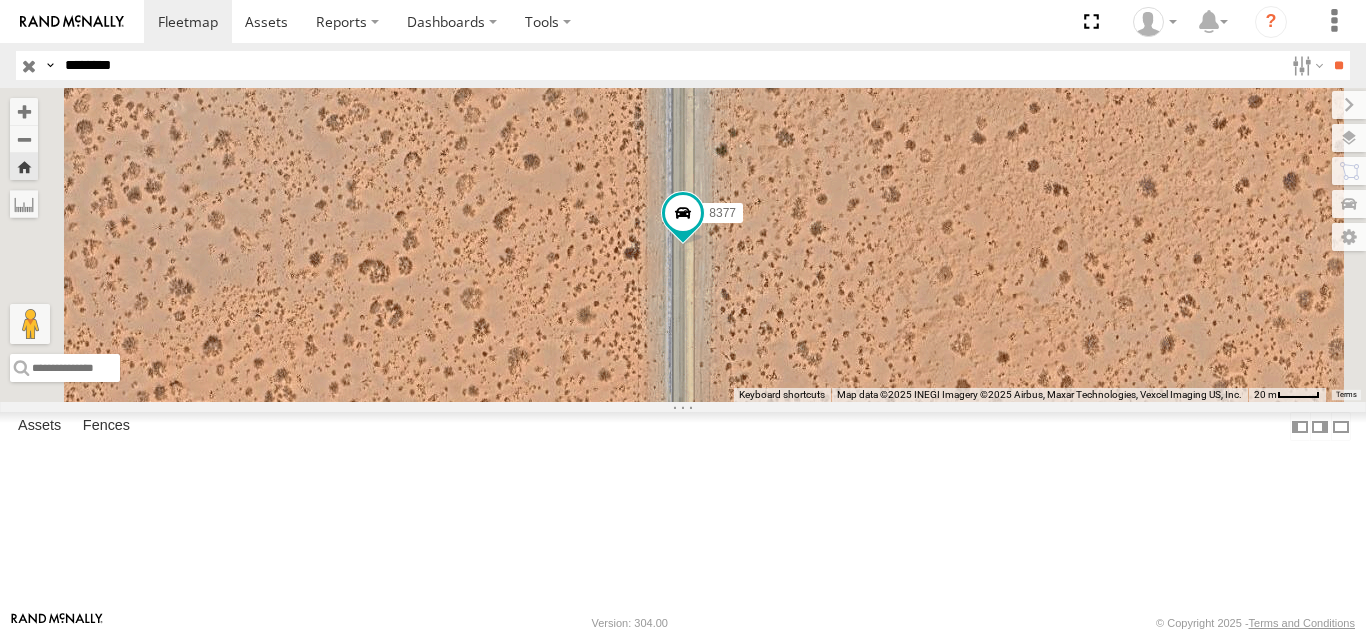 click on "**" at bounding box center [1338, 65] 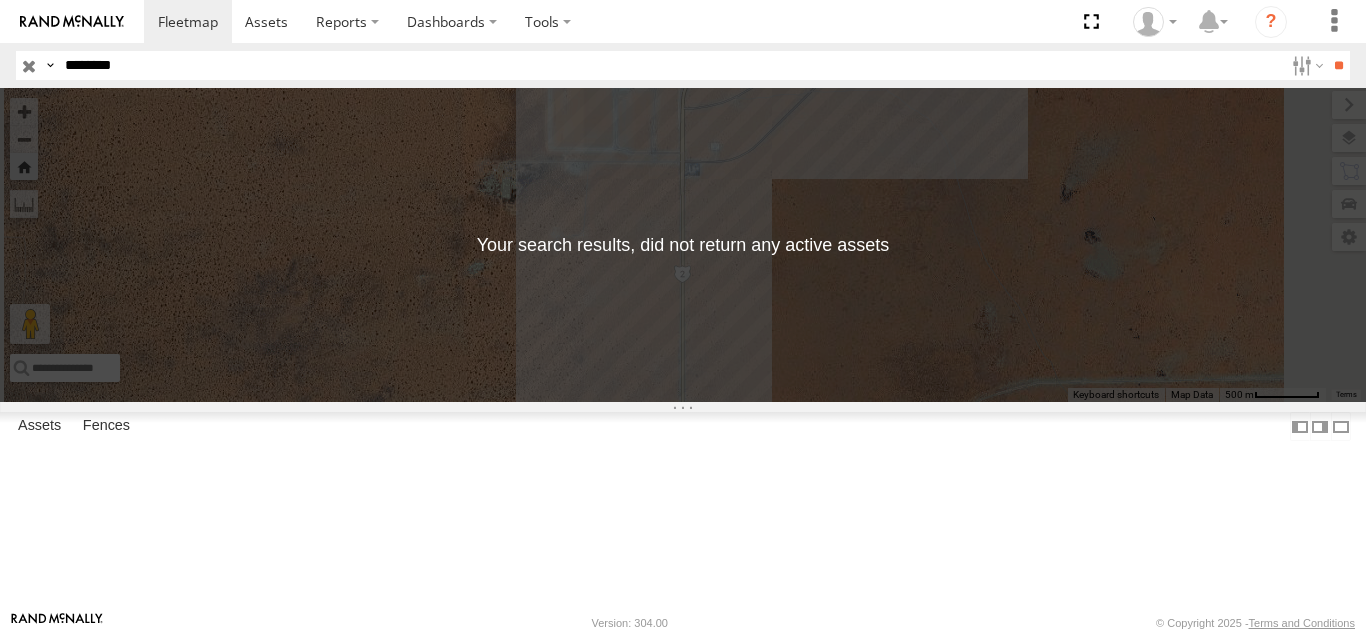 click on "********" at bounding box center (670, 65) 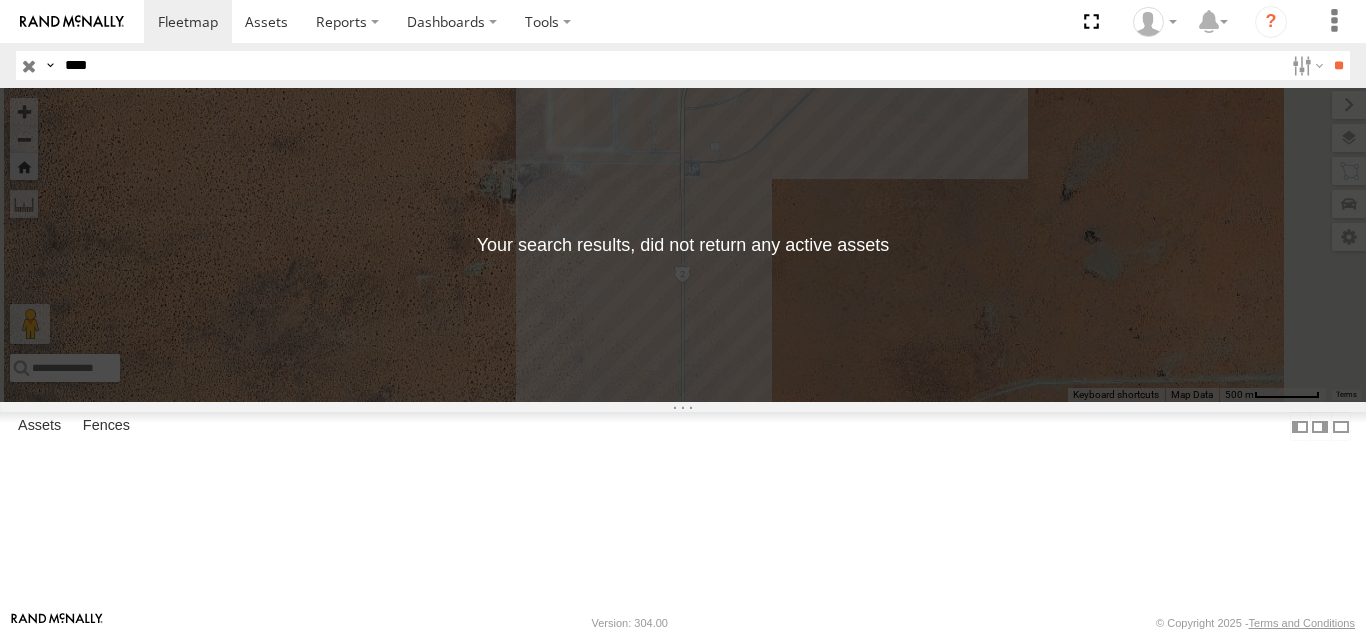 click on "**" at bounding box center (1338, 65) 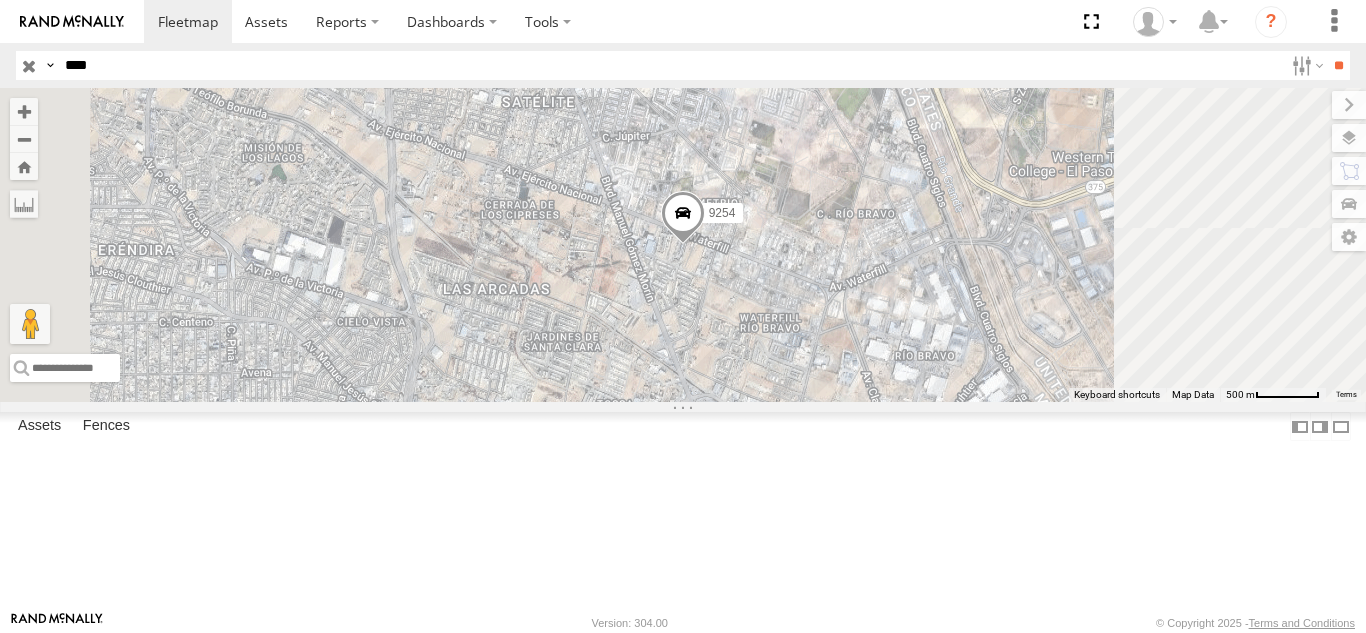 click on "FOXCONN" at bounding box center [0, 0] 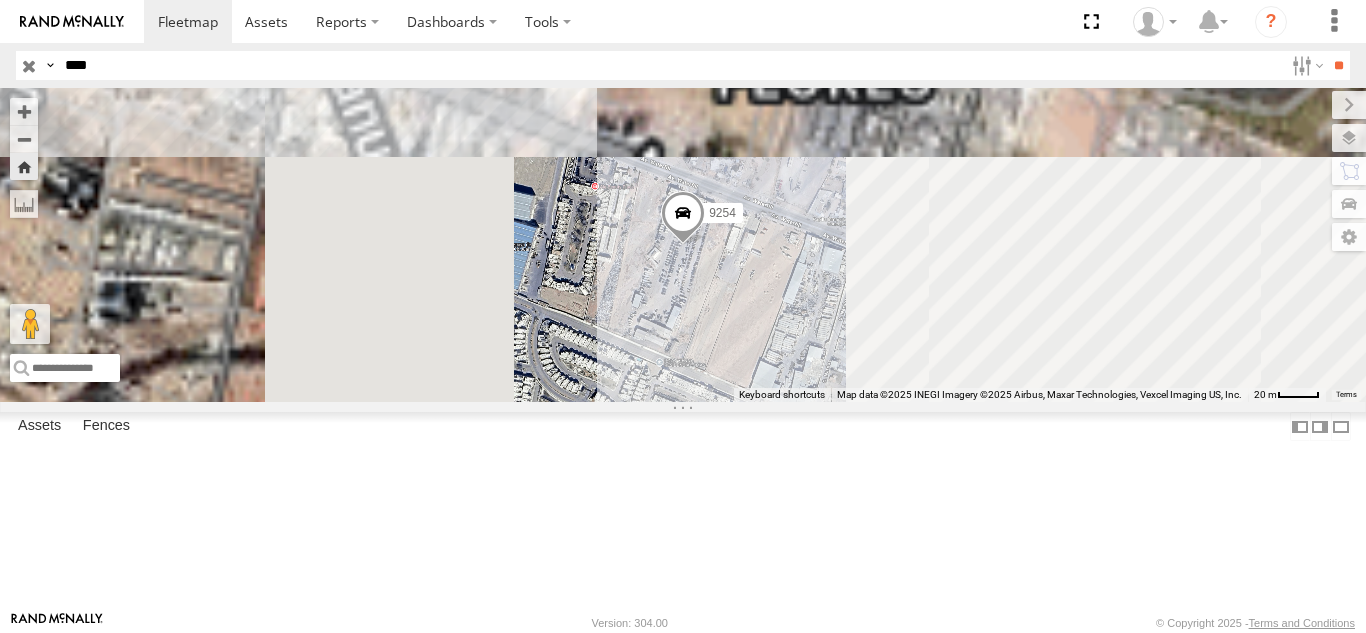 click on "****" at bounding box center (670, 65) 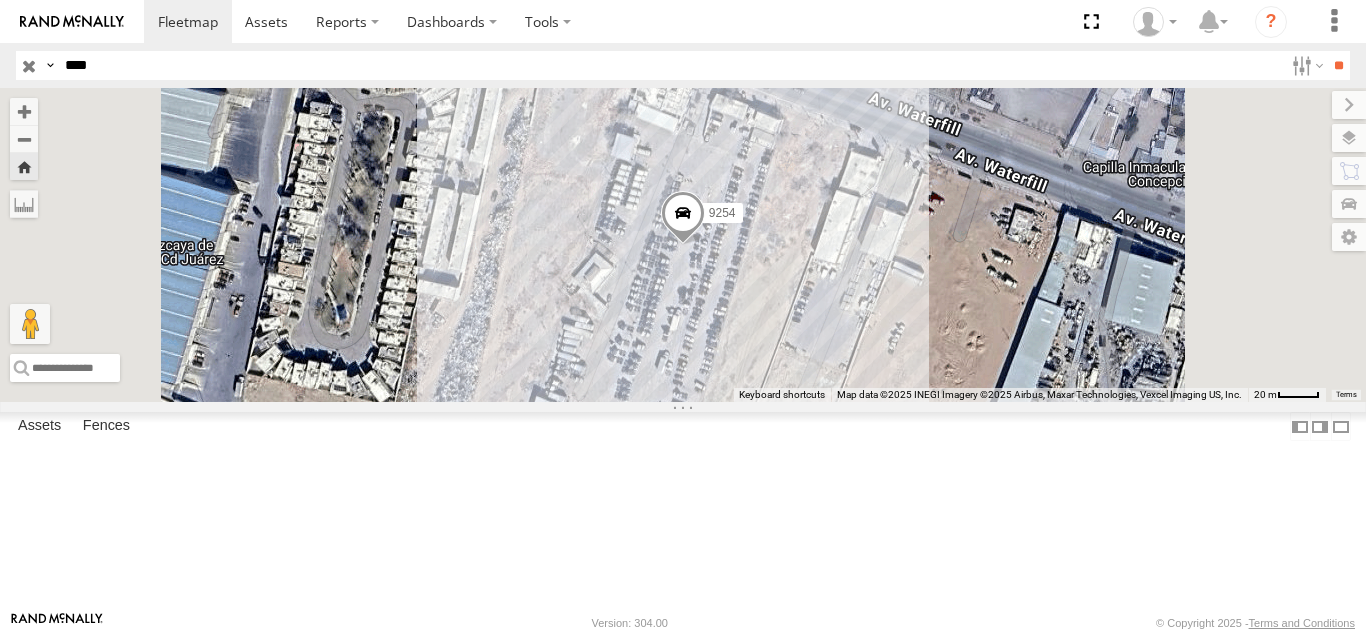 click on "**" at bounding box center [1338, 65] 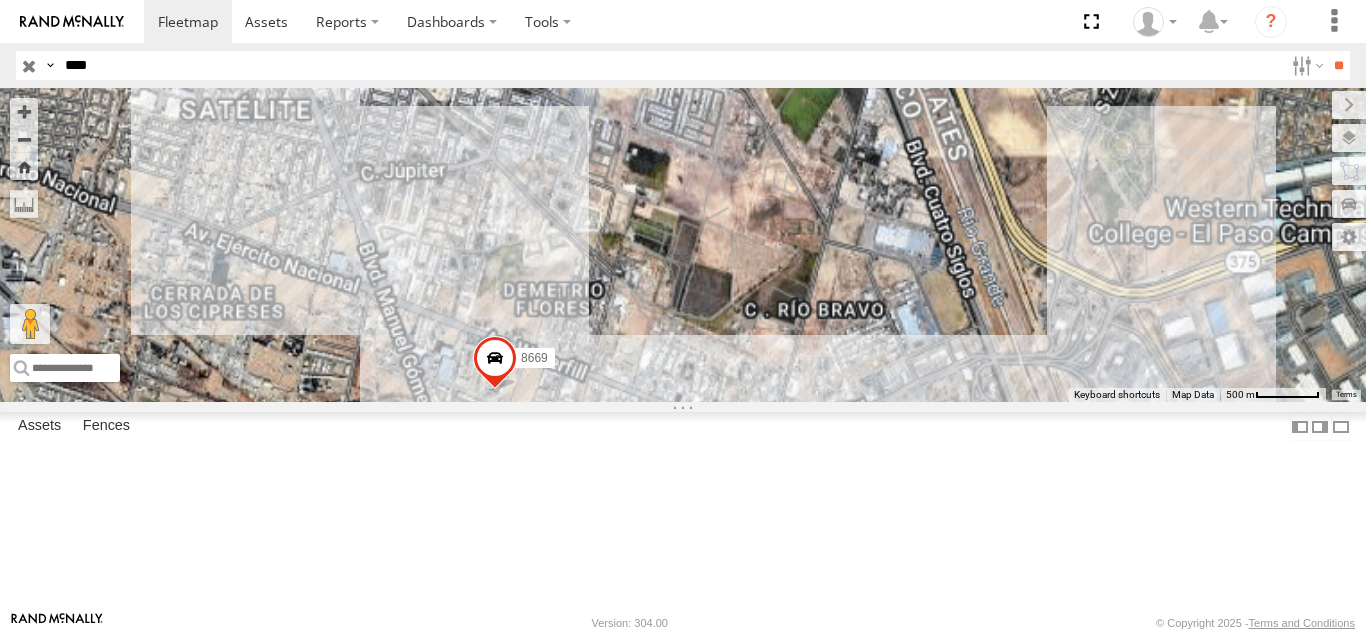 click on "-106.4172
FOXCONN
Transportes Siete- Mexico
SERVICIO INTERNACIONAL DE ENLACE TERRESTRE SA
31.66983 -106.36315
Video" at bounding box center (0, 0) 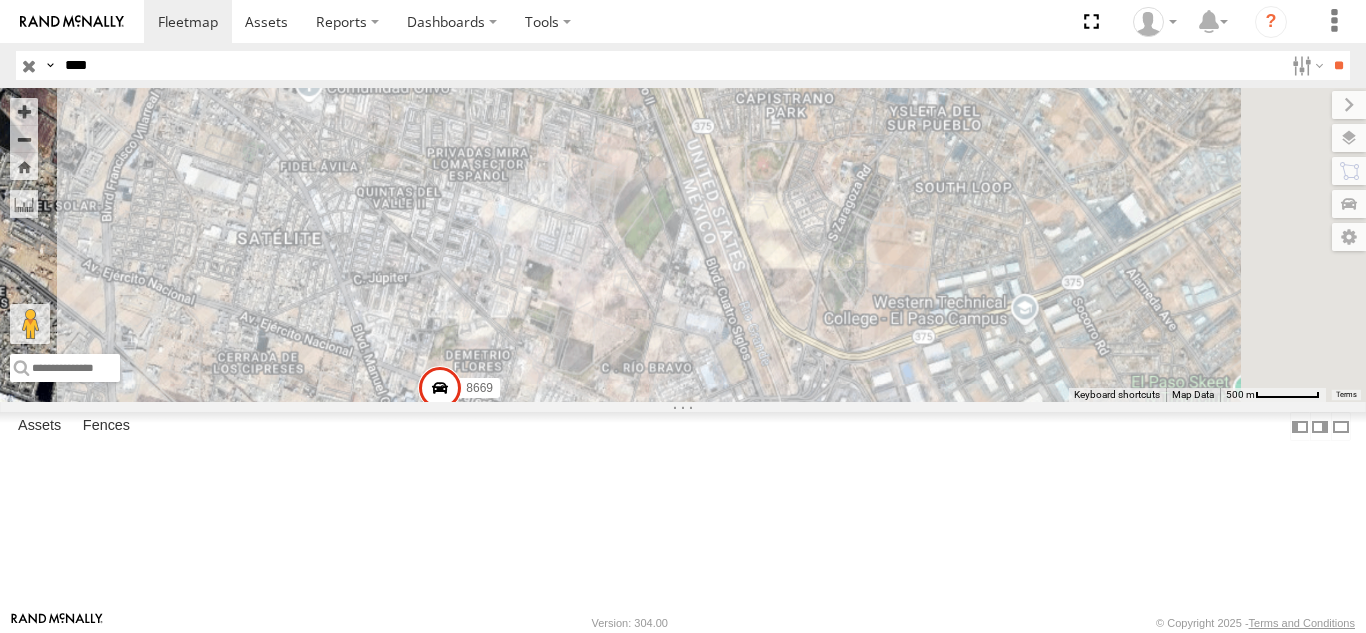 drag, startPoint x: 133, startPoint y: 201, endPoint x: 122, endPoint y: 204, distance: 11.401754 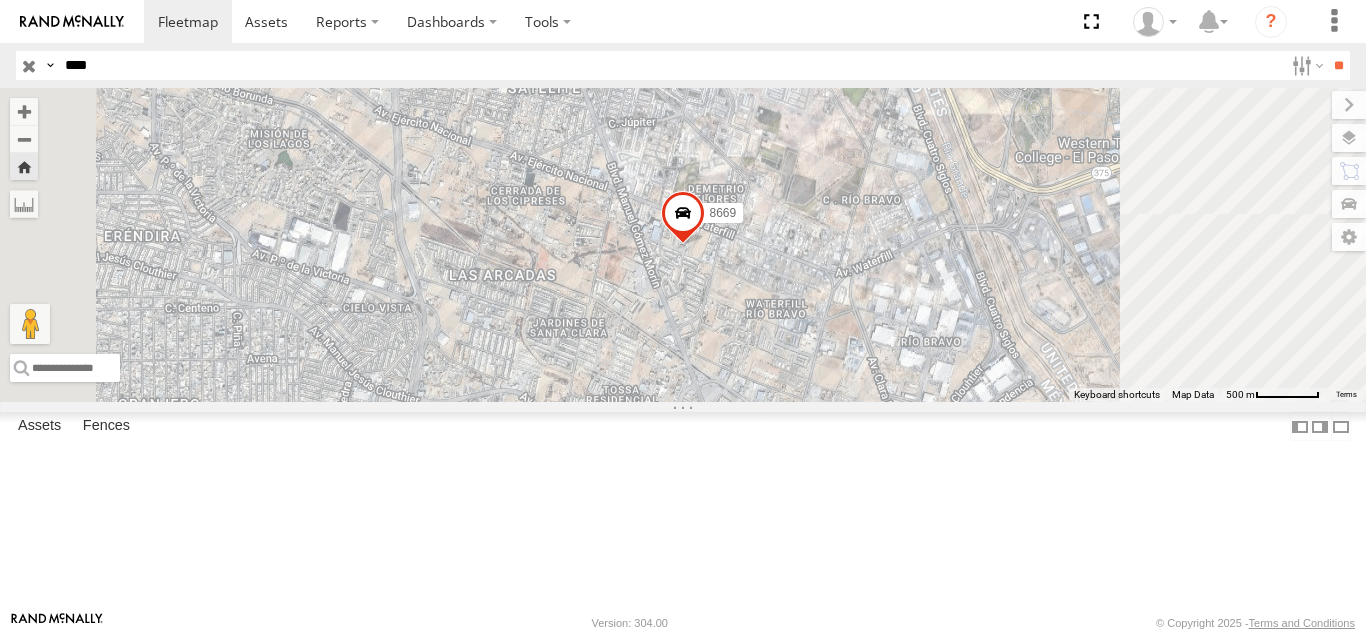 click on "****" at bounding box center [670, 65] 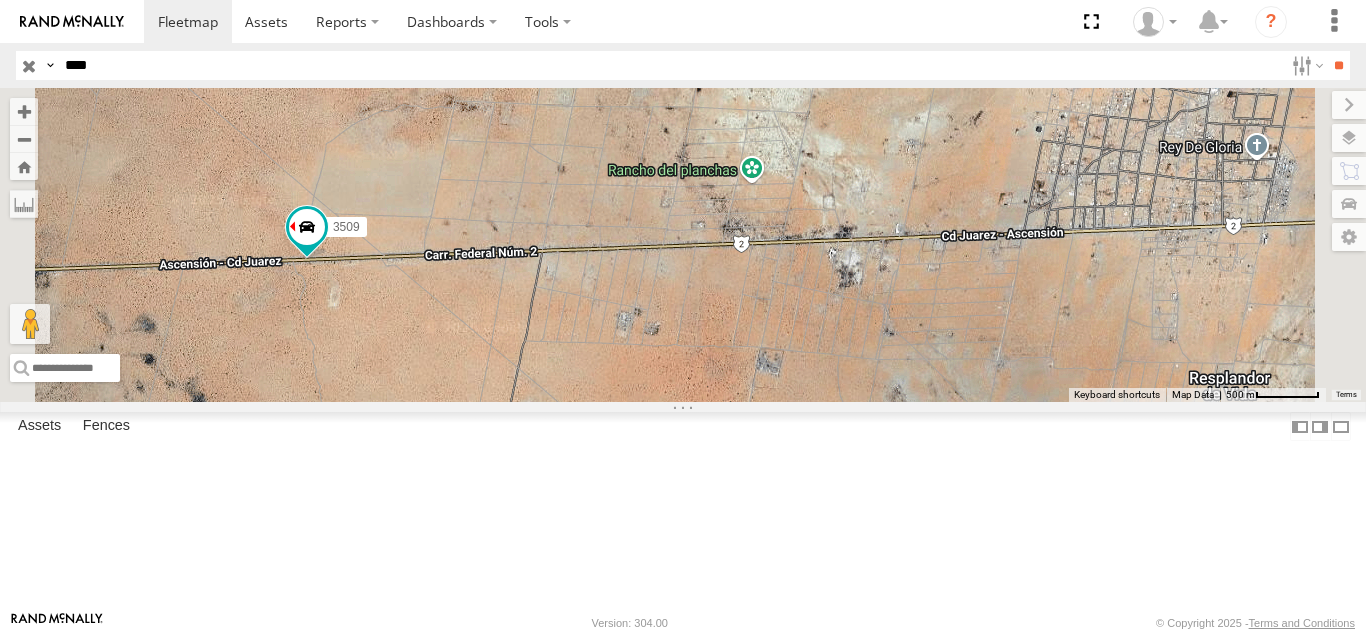click on "****" at bounding box center [670, 65] 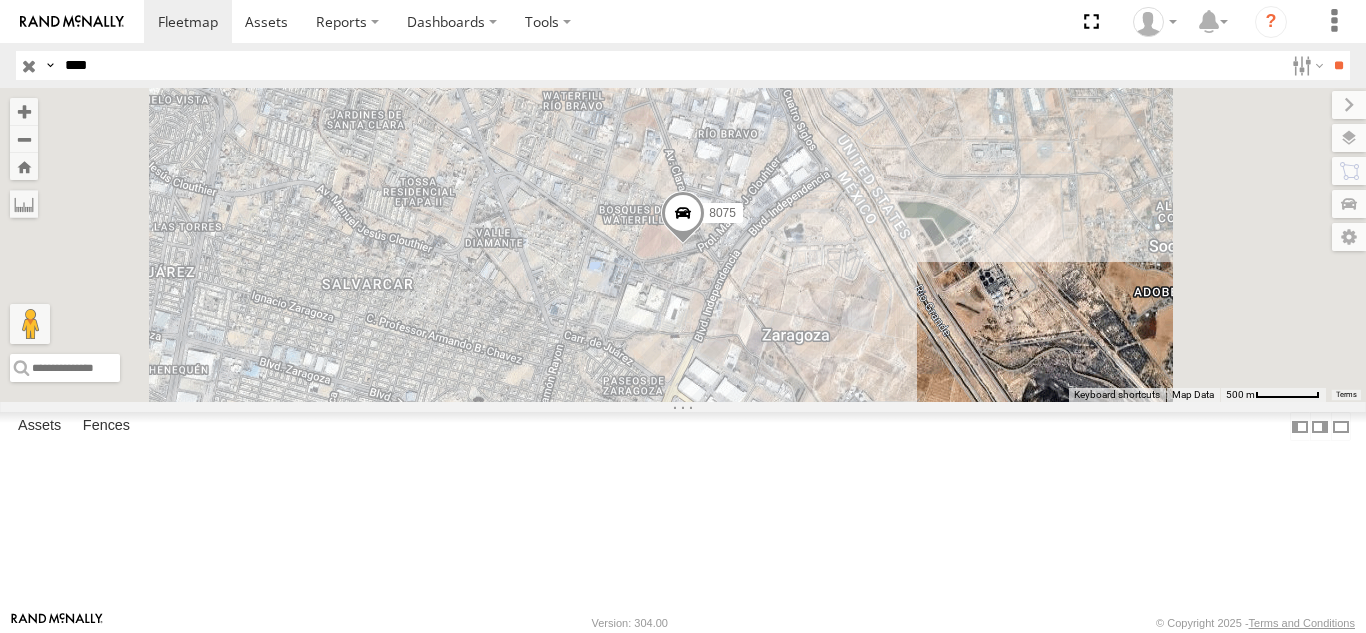 click on "8075" at bounding box center [0, 0] 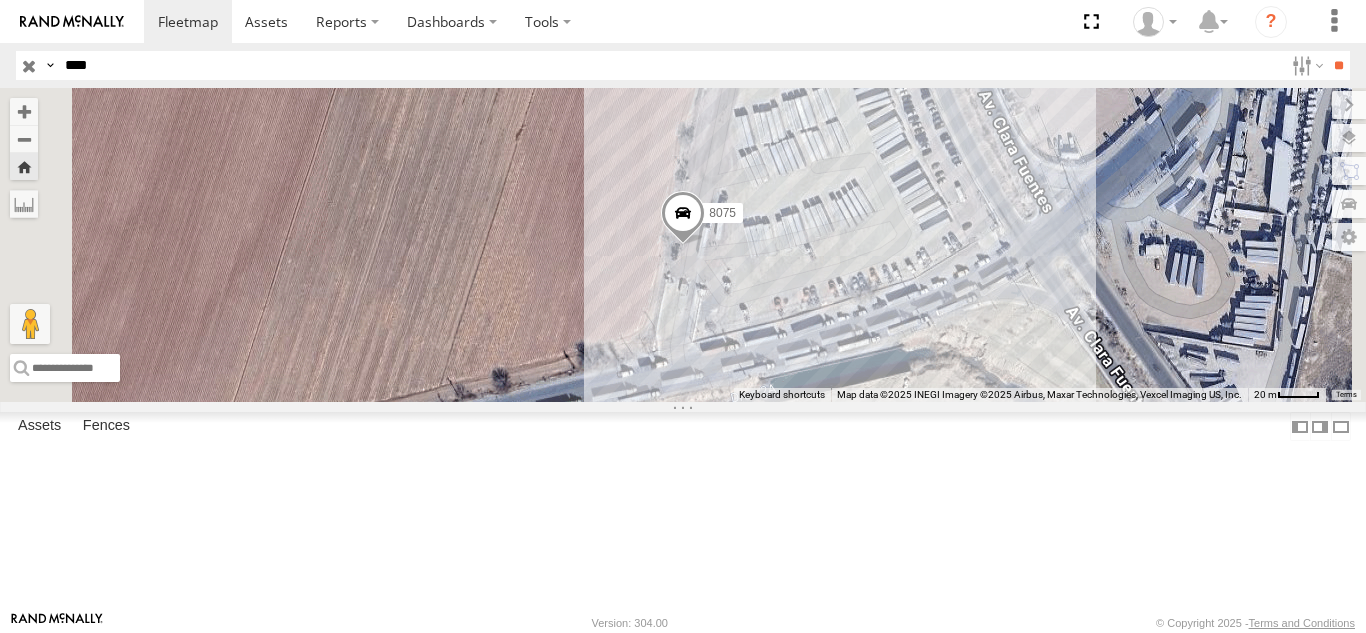click on "****" at bounding box center [670, 65] 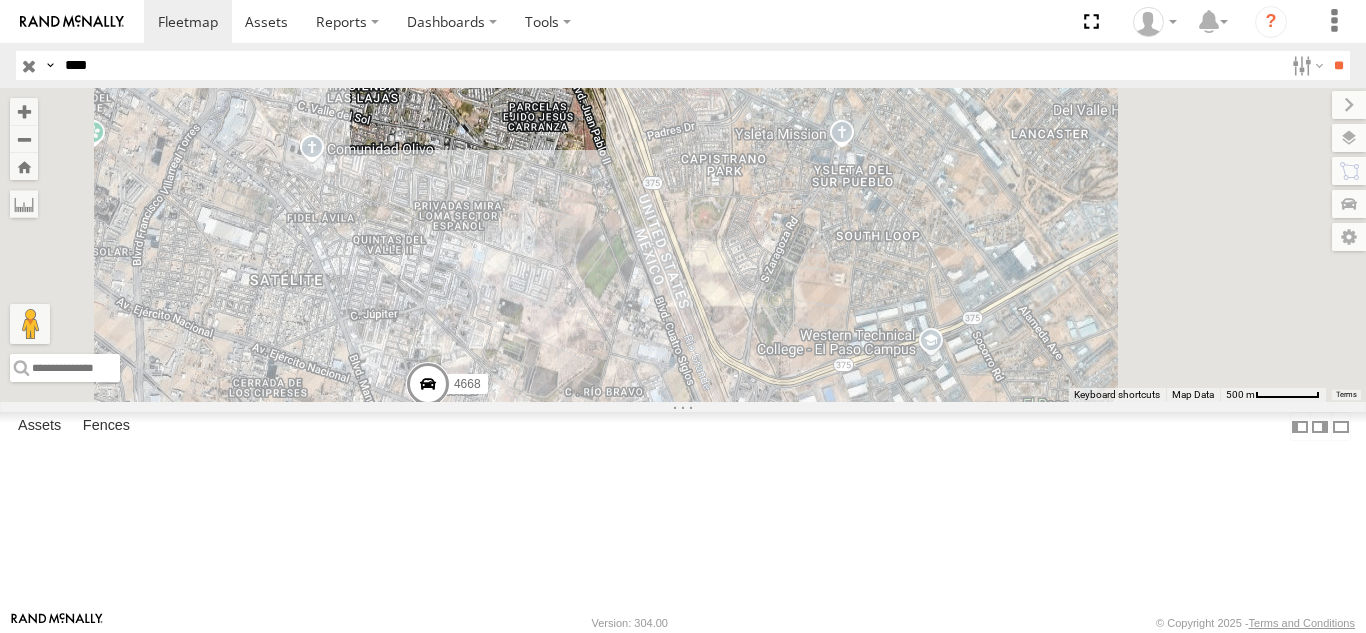 click on "4668" at bounding box center (0, 0) 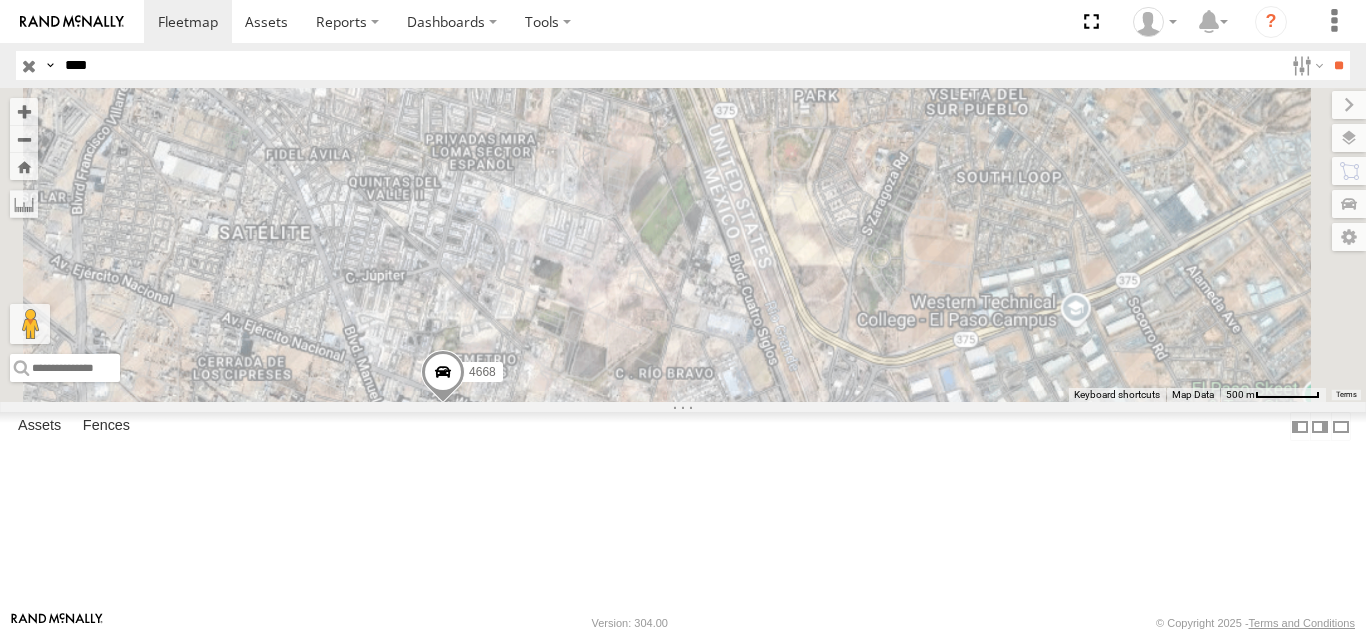 click on "****" at bounding box center (670, 65) 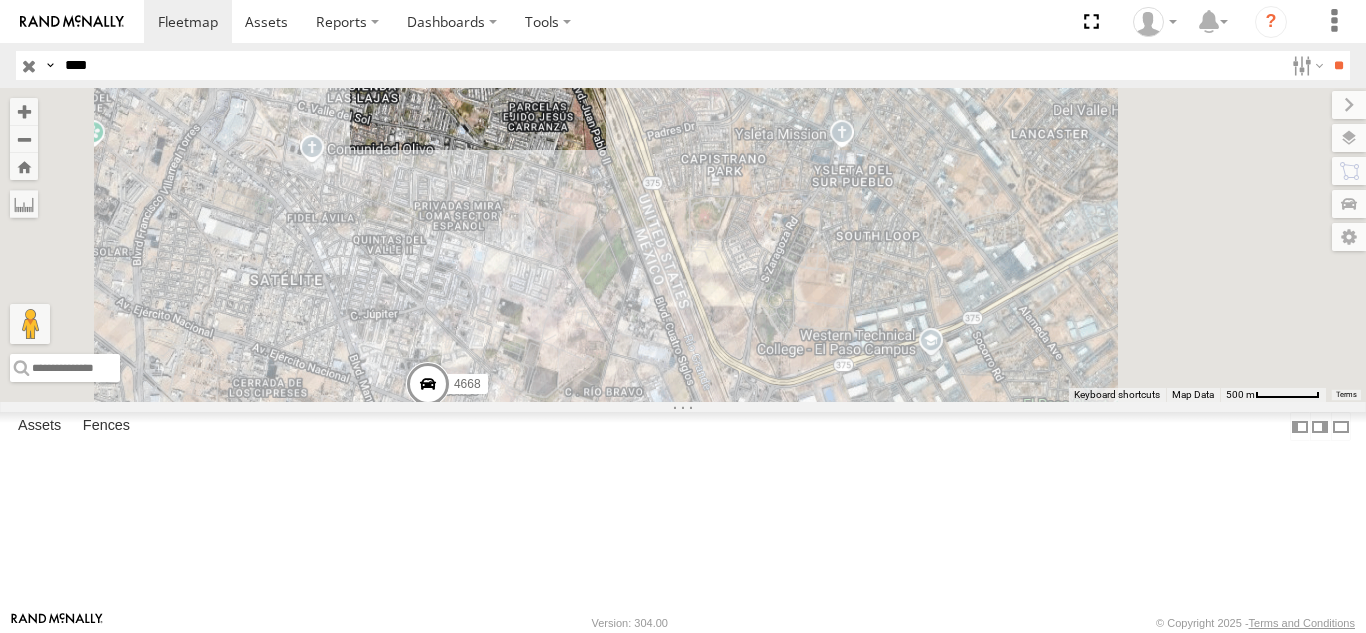 click on "**" at bounding box center (1338, 65) 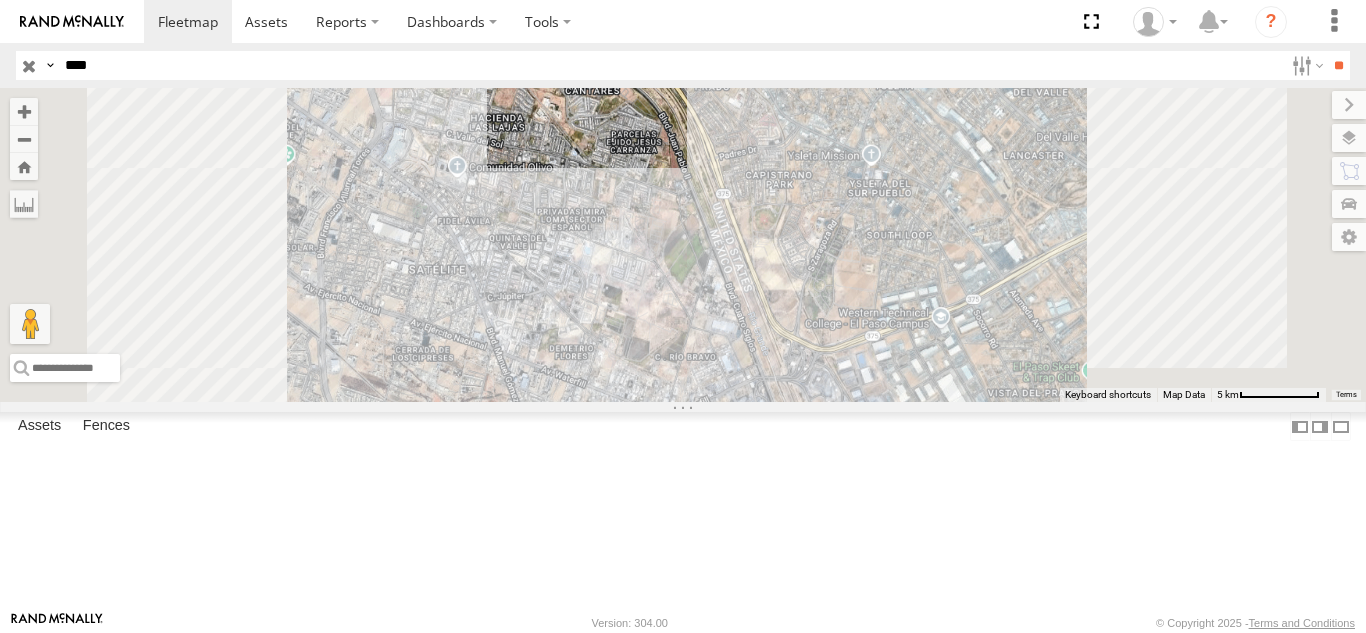 click on "FLEXTRANSFER" at bounding box center [0, 0] 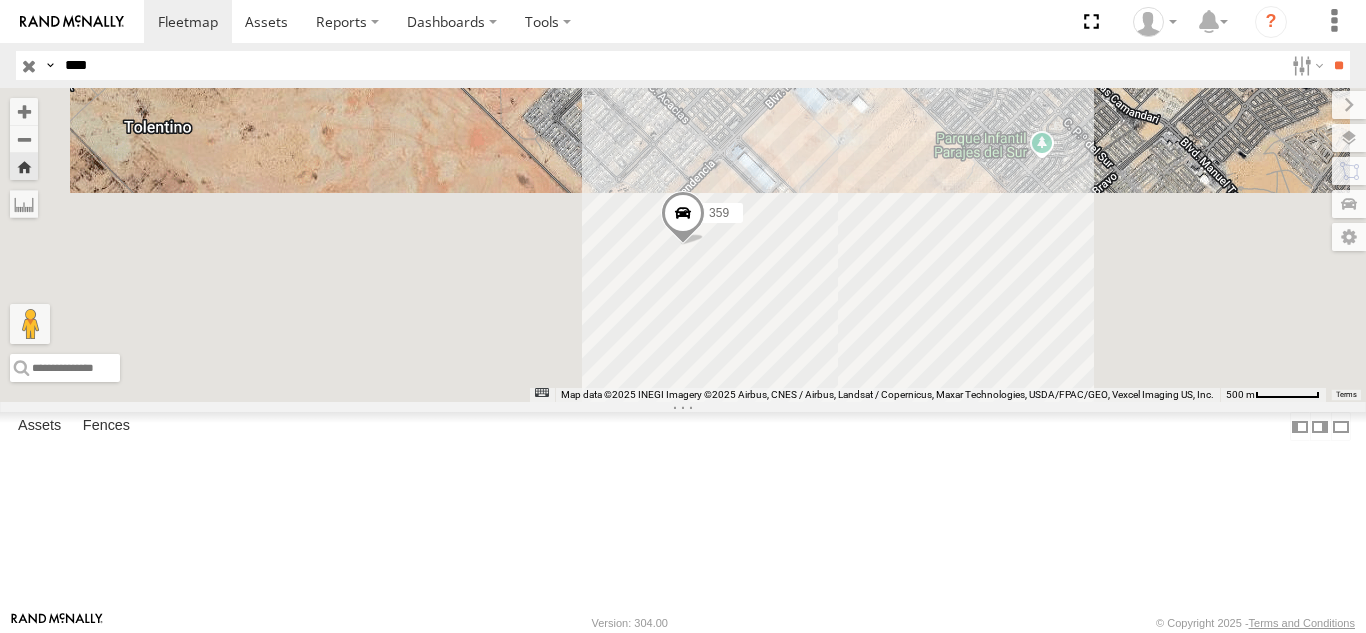 click on "7937
FOXCONN" at bounding box center [0, 0] 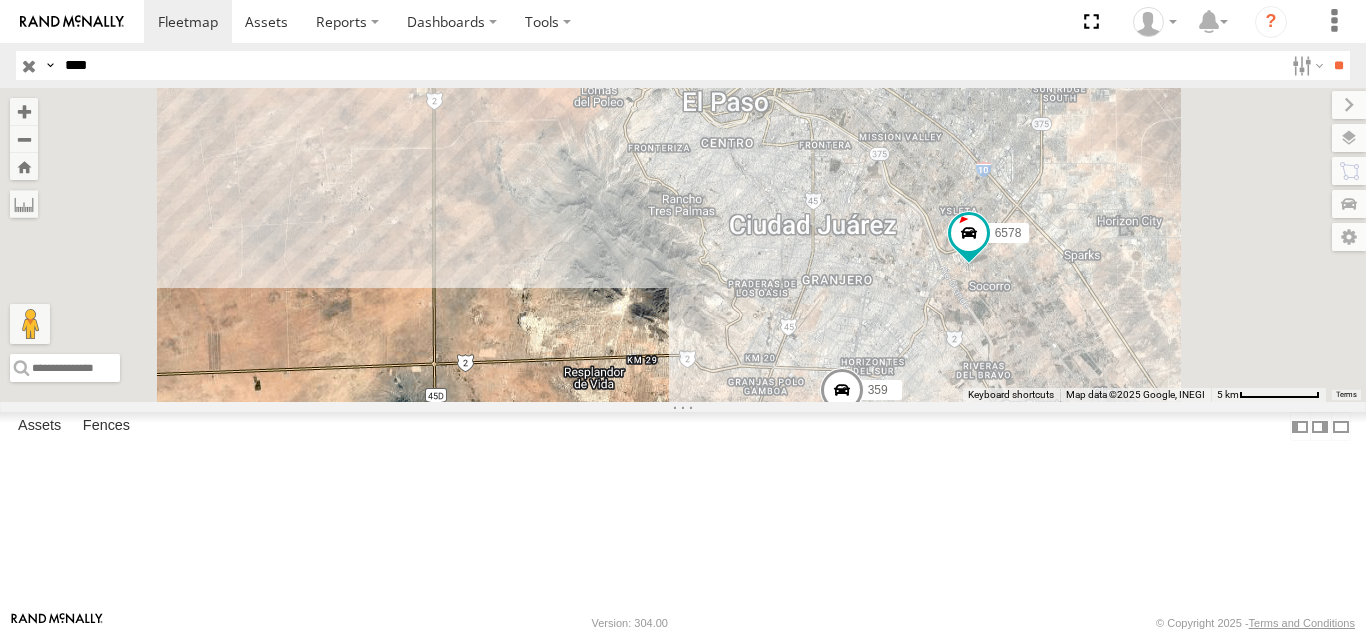 click on "****" at bounding box center (670, 65) 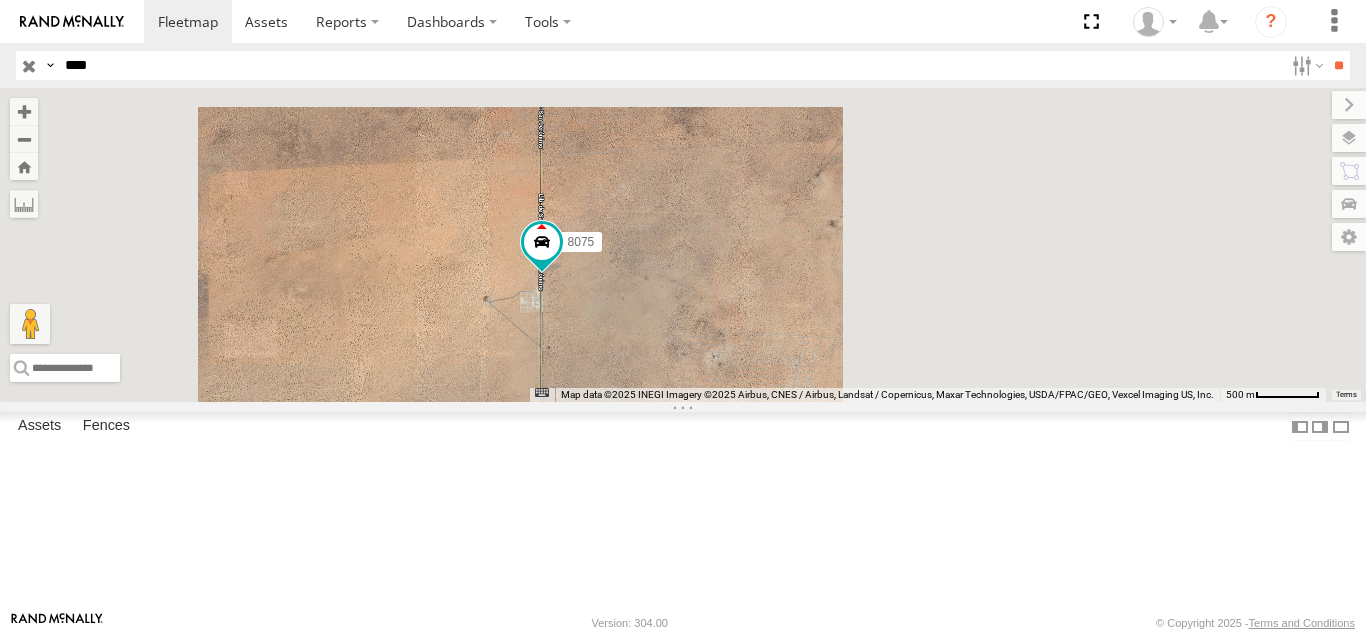 click on "FLEX NORTE" at bounding box center [0, 0] 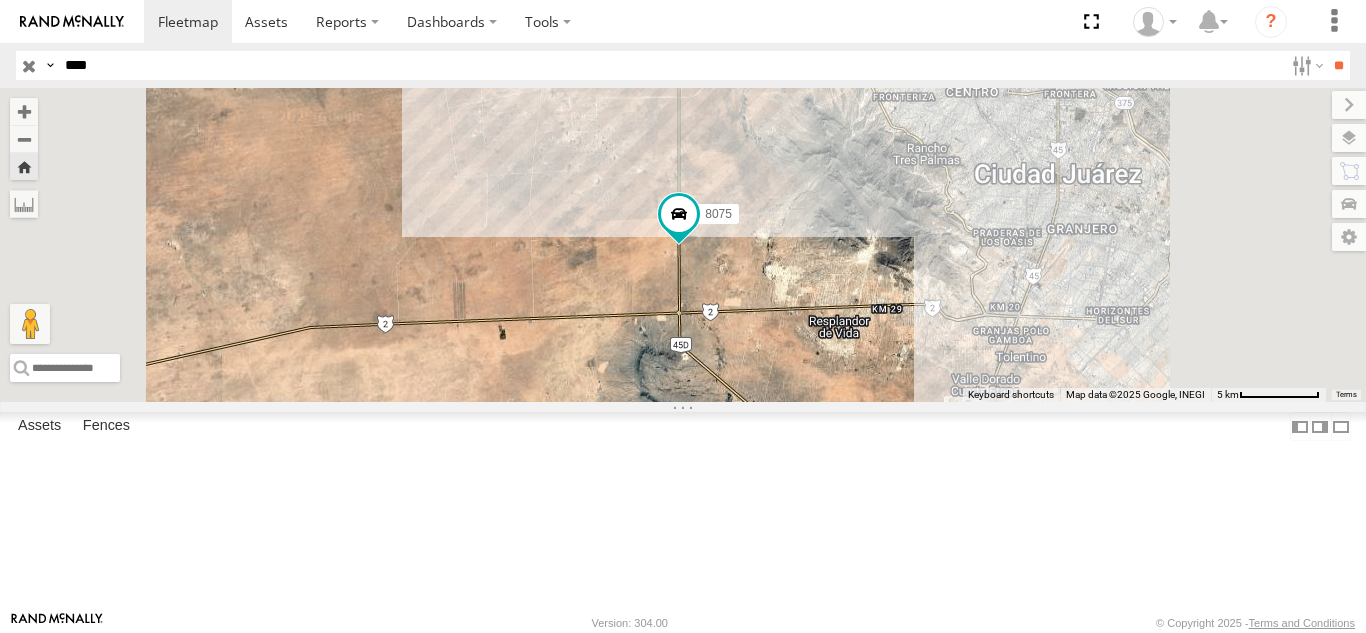 click on "****" at bounding box center (670, 65) 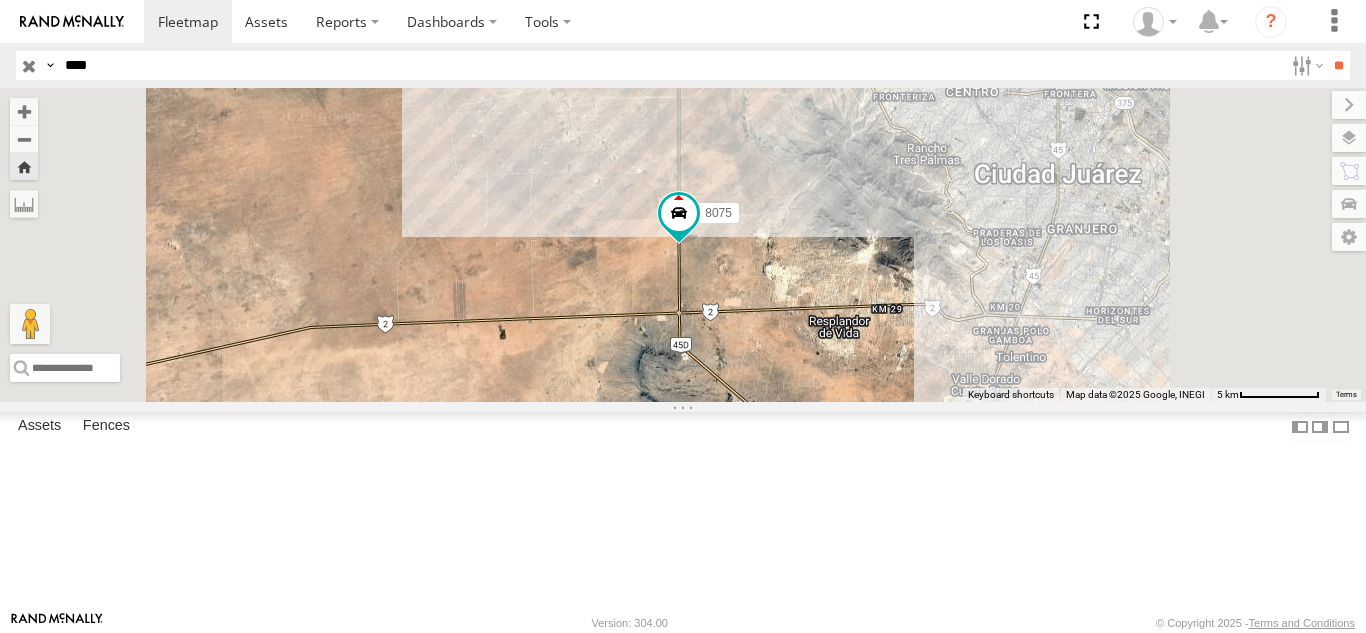 click on "**" at bounding box center [1338, 65] 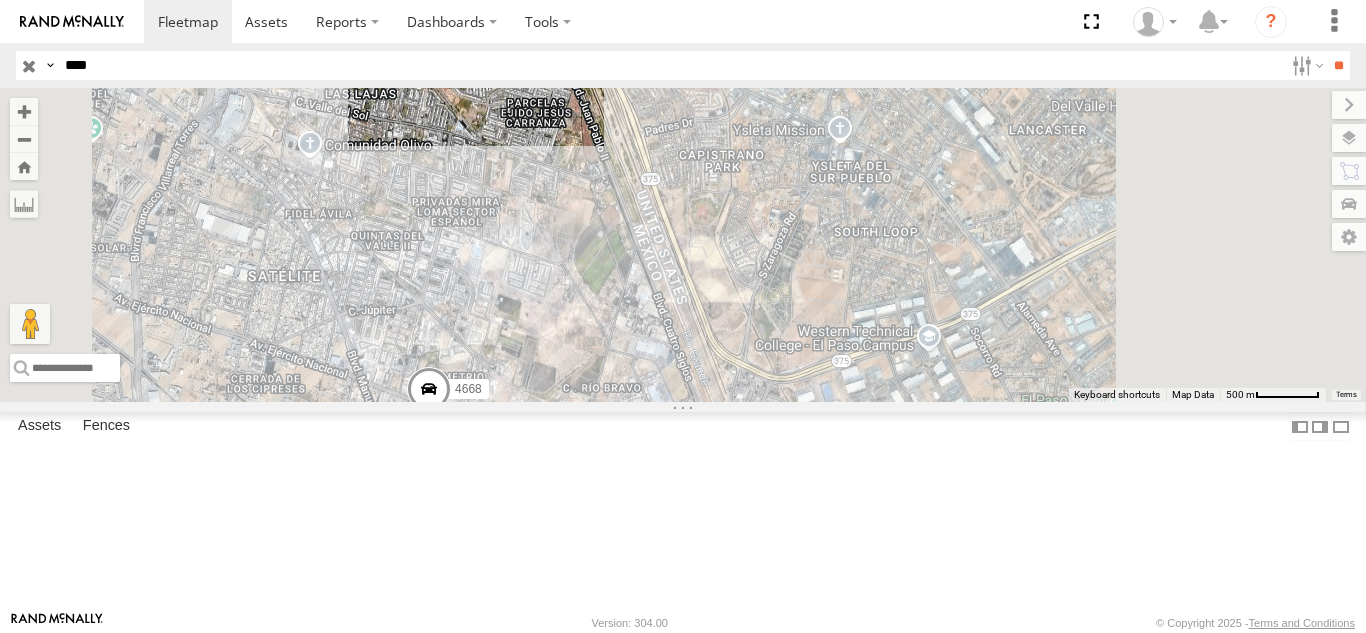drag, startPoint x: 100, startPoint y: 131, endPoint x: 123, endPoint y: 139, distance: 24.351591 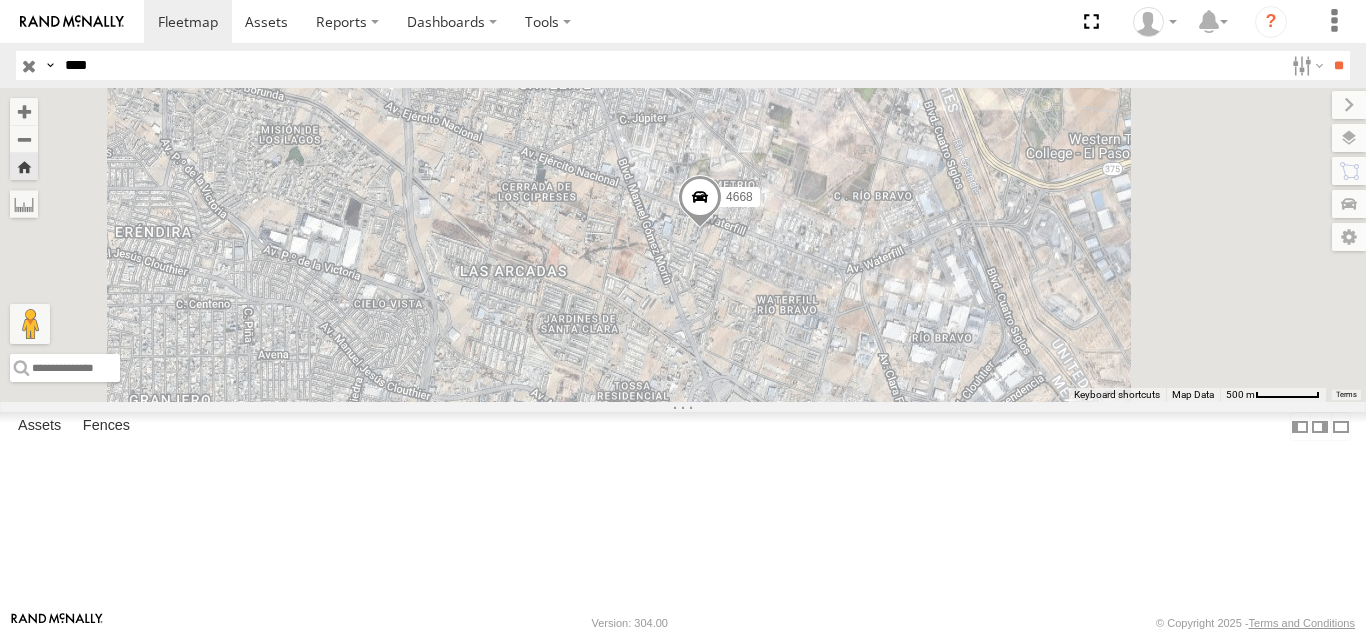 click on "****" at bounding box center (670, 65) 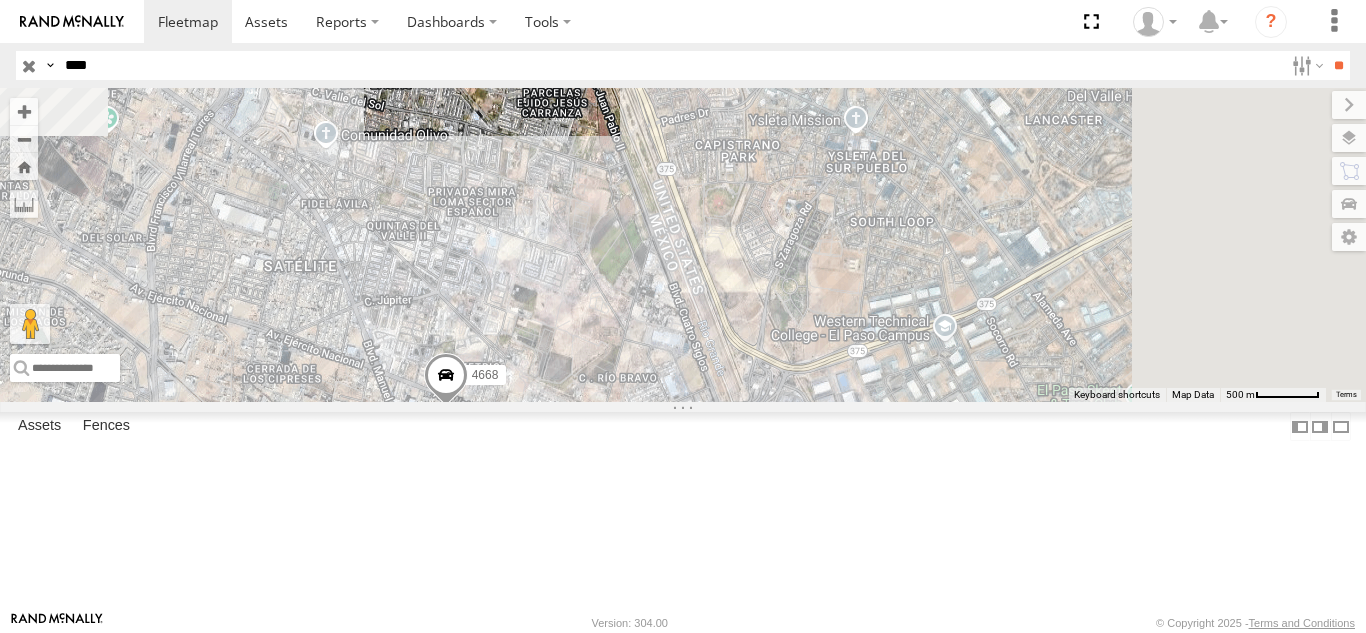 click on "****" at bounding box center [670, 65] 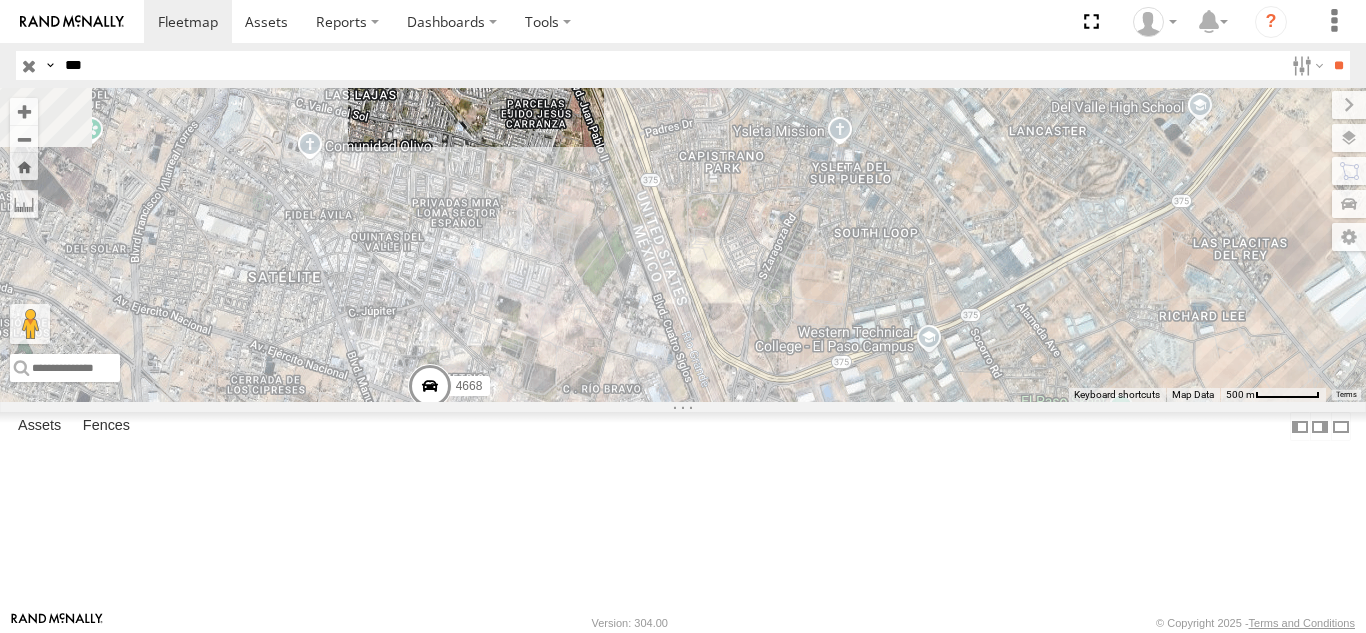 click on "**" at bounding box center [1338, 65] 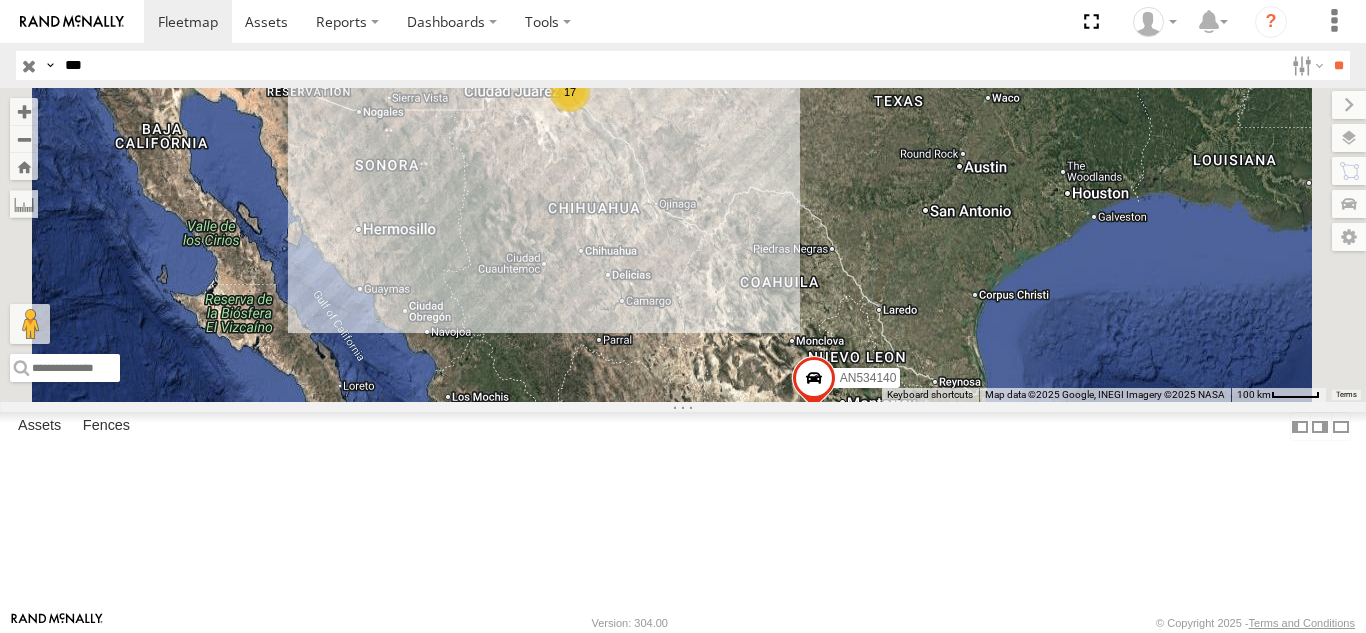 click on "112" at bounding box center (0, 0) 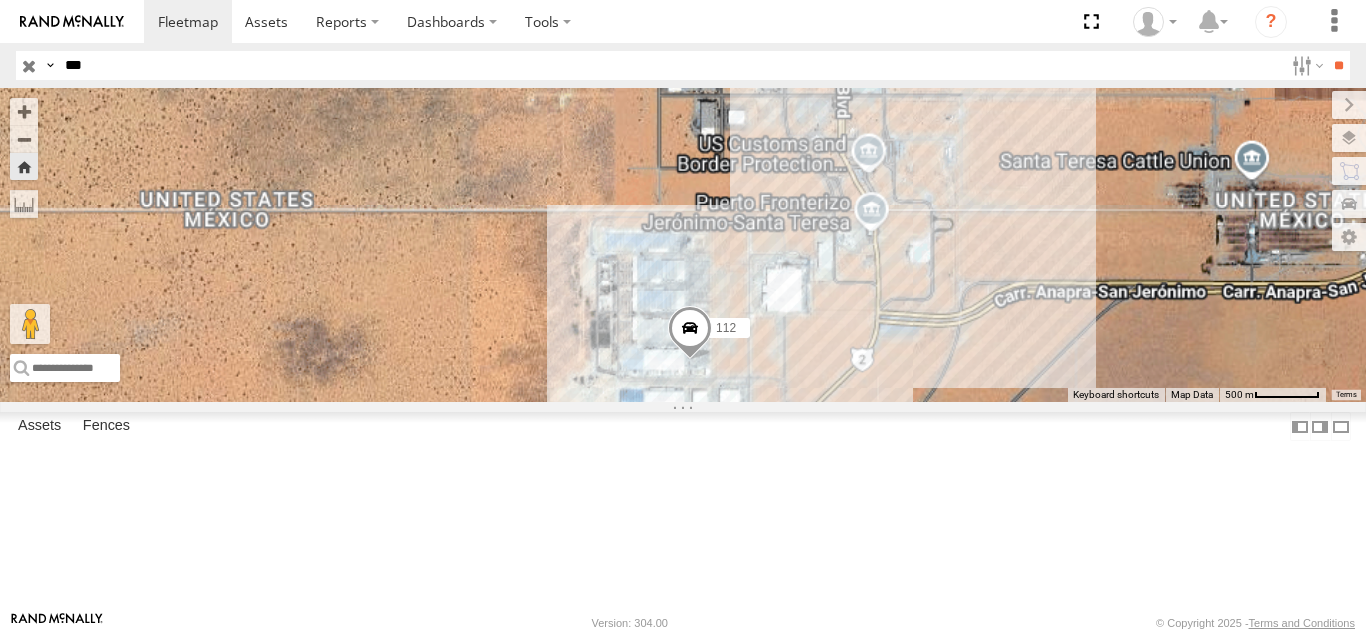 click on "***" at bounding box center [670, 65] 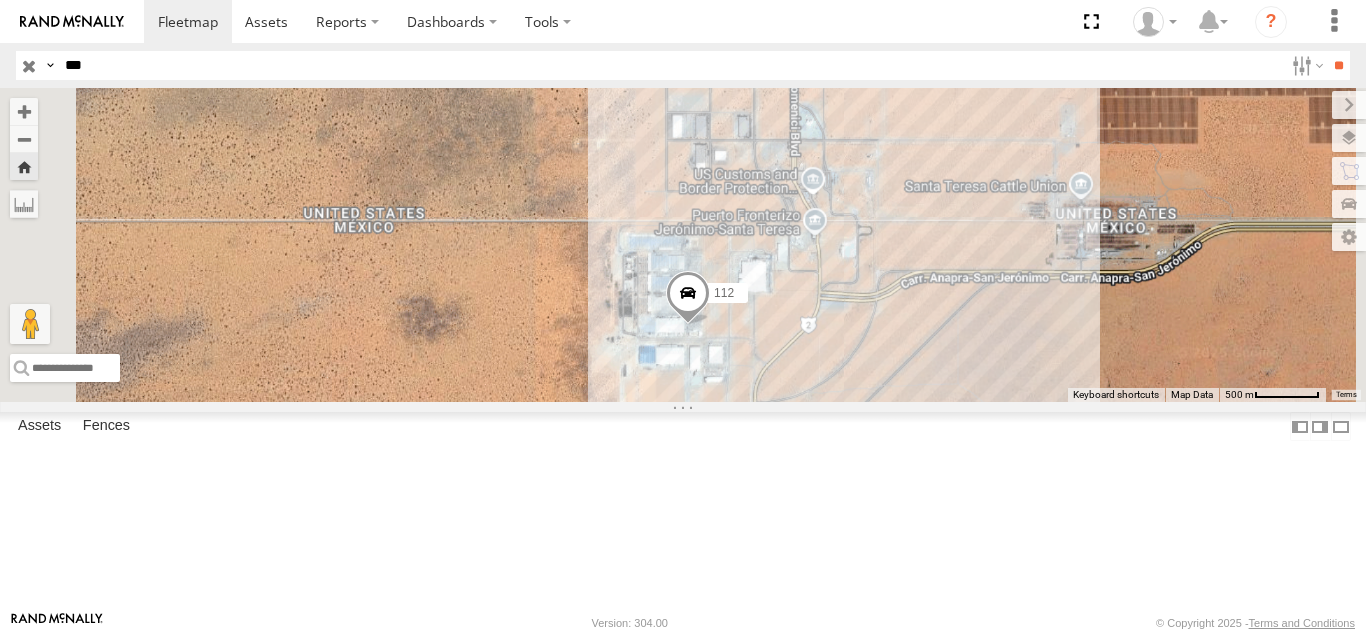 click on "***" at bounding box center (670, 65) 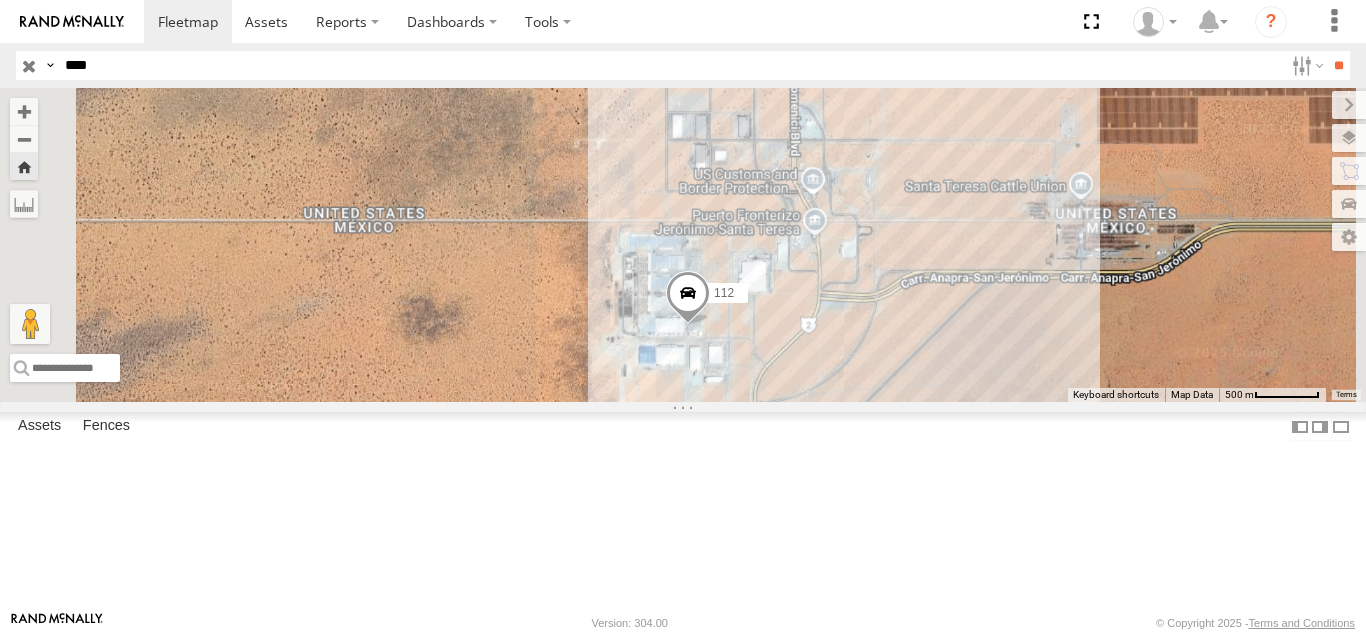 click on "**" at bounding box center (1338, 65) 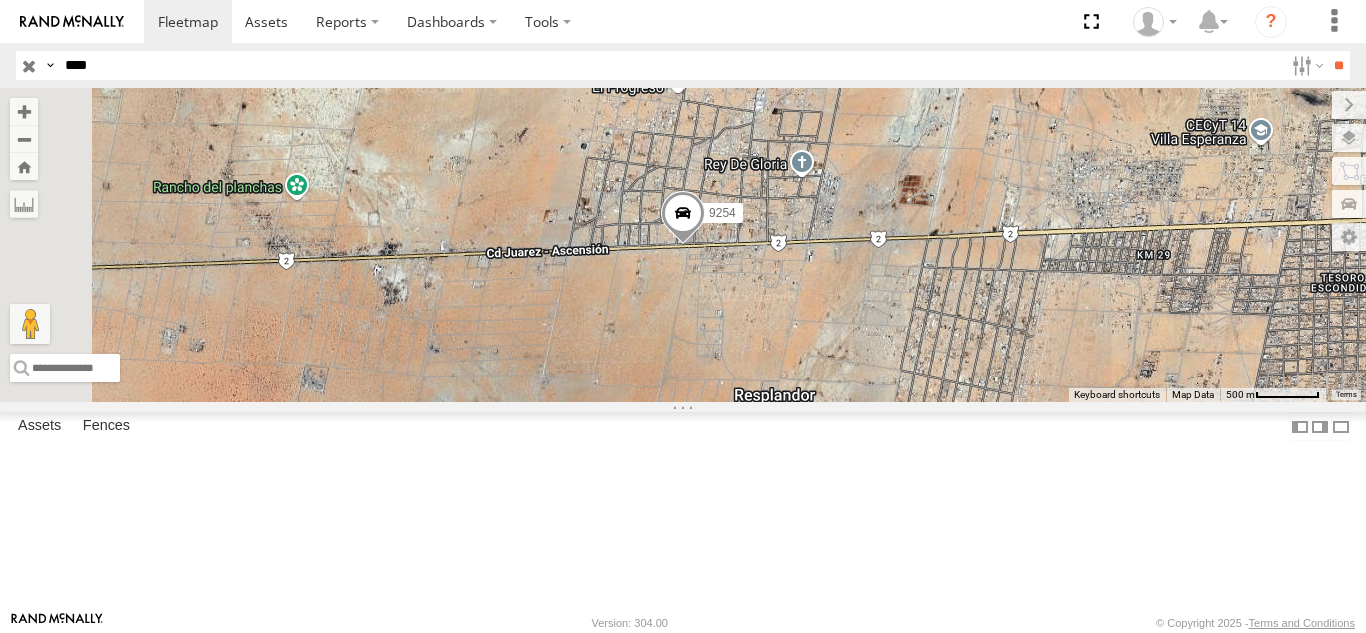 click on "9254
FOXCONN" at bounding box center [0, 0] 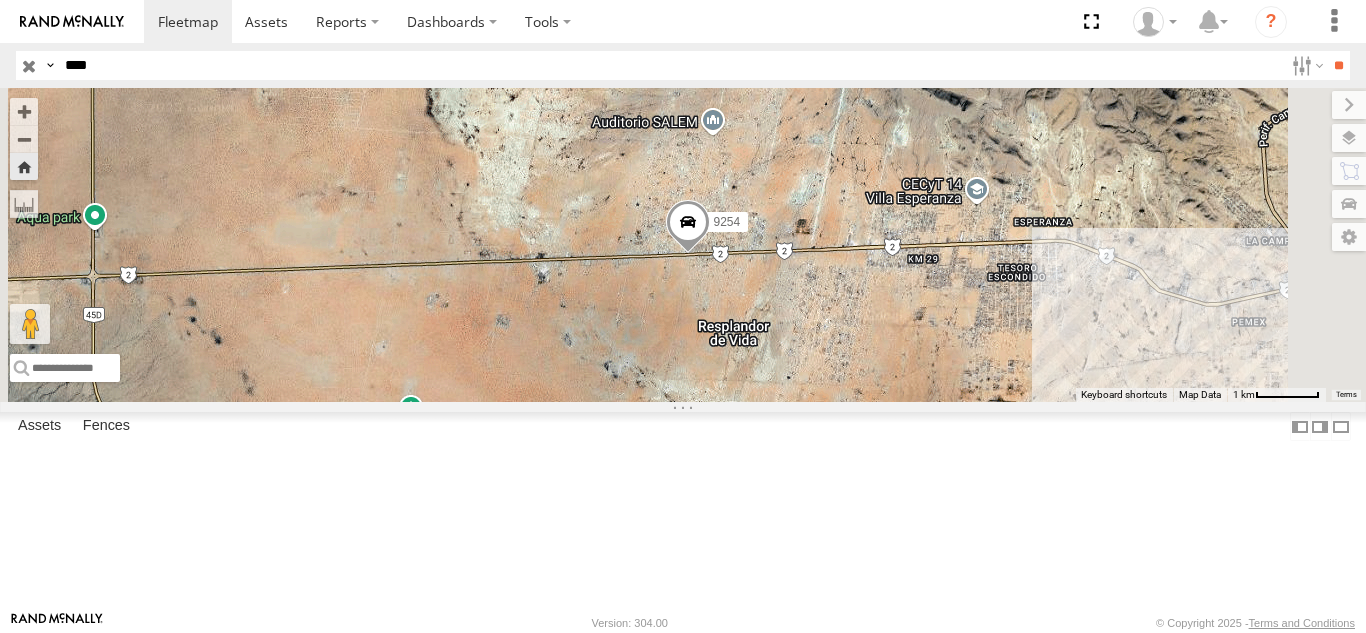 click on "****" at bounding box center (670, 65) 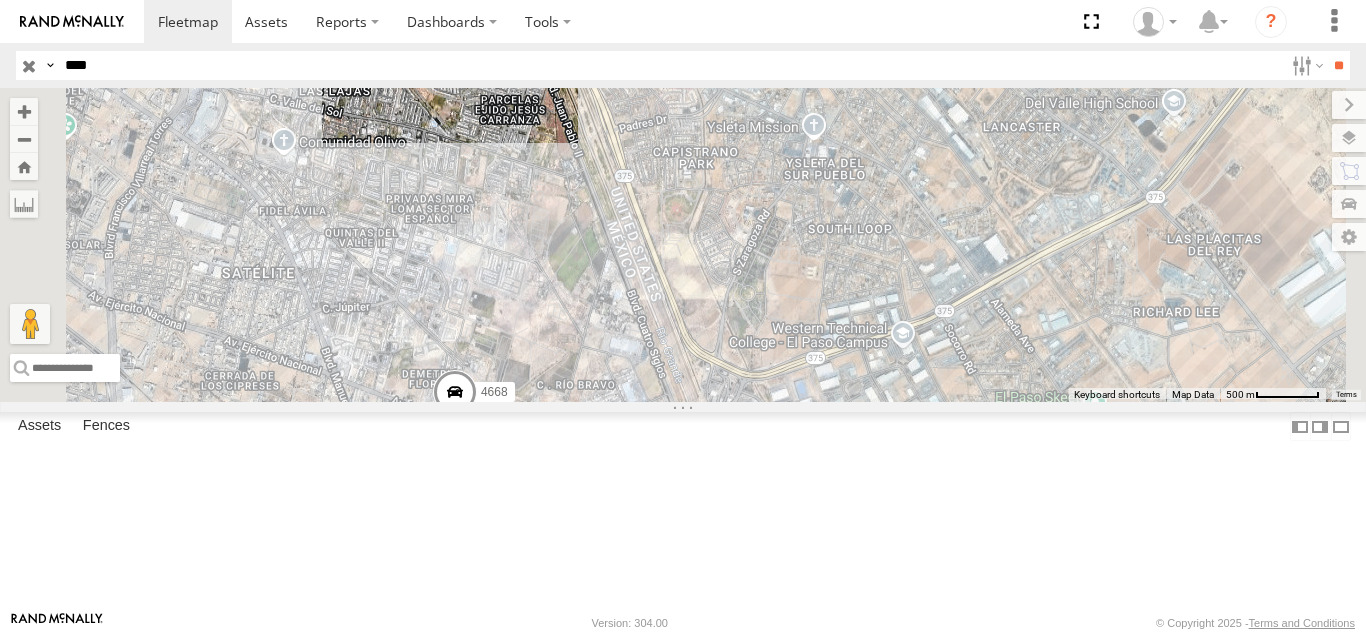 click on "4668" at bounding box center [0, 0] 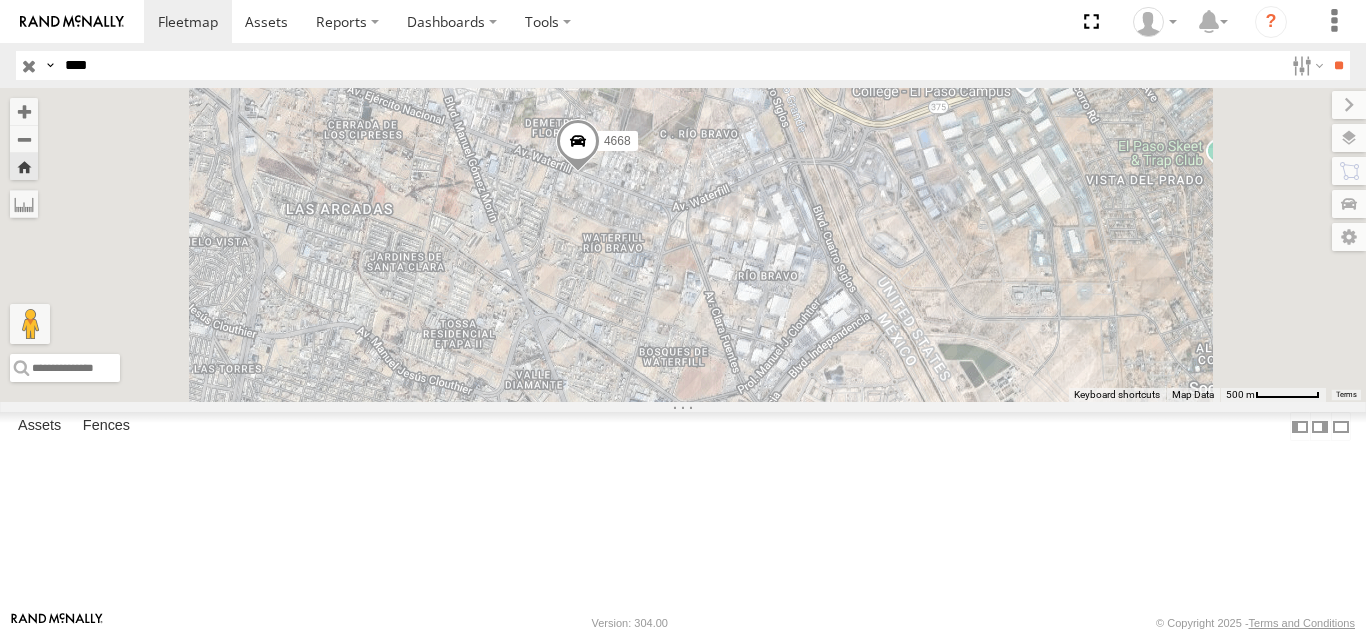 click on "****" at bounding box center [670, 65] 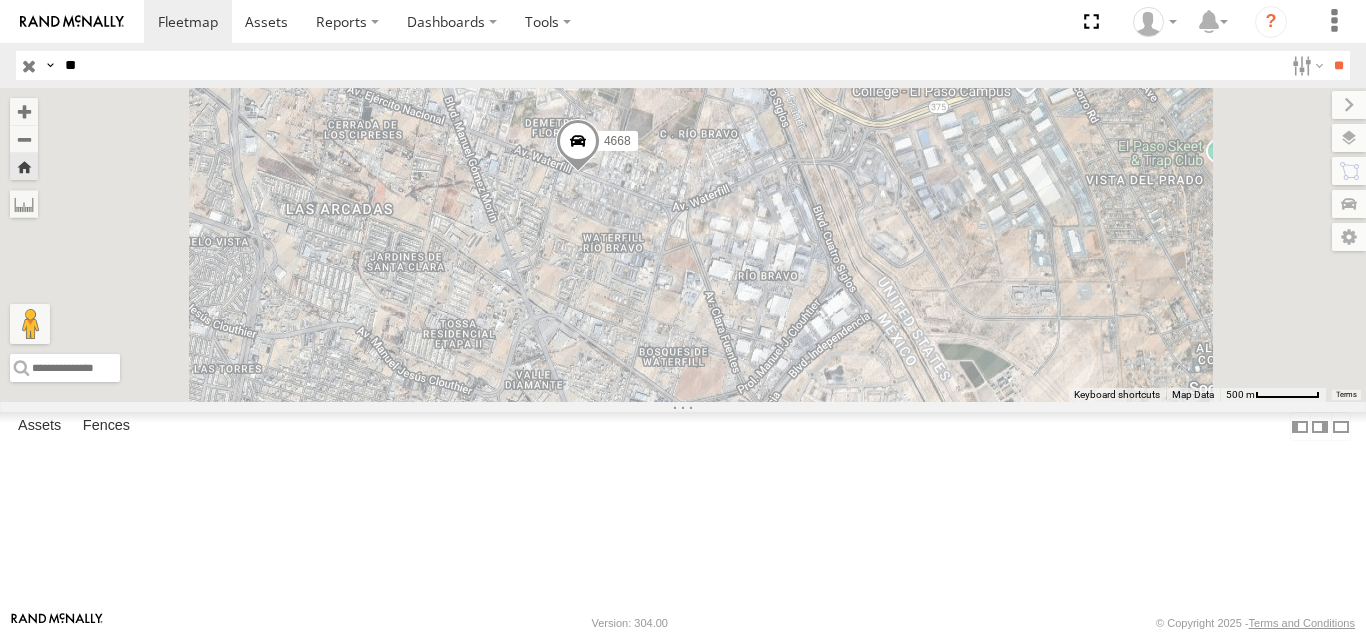 type on "*" 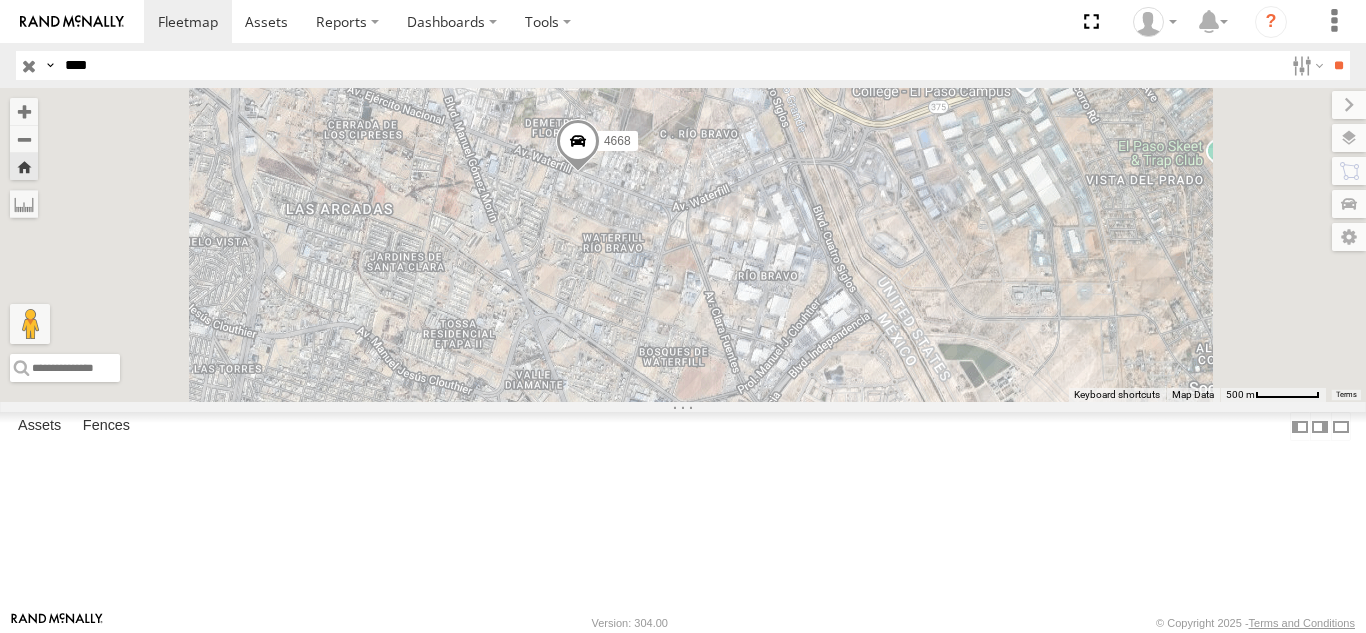 click on "**" at bounding box center [1338, 65] 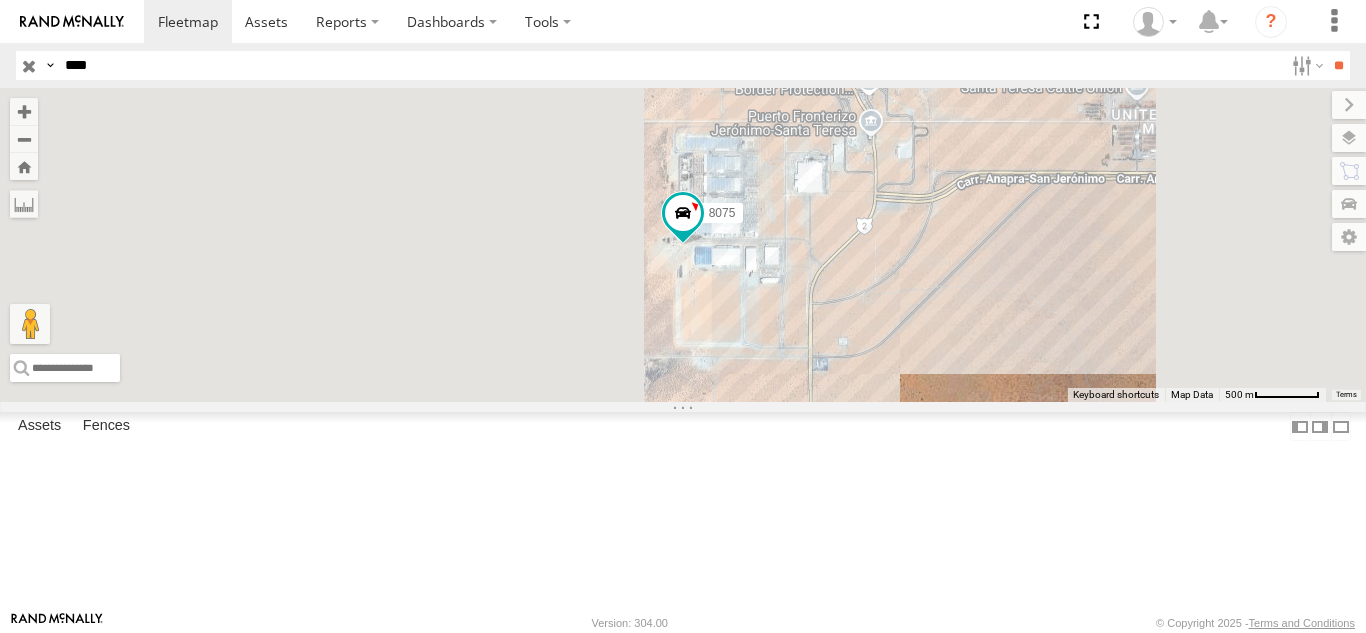 click at bounding box center (0, 0) 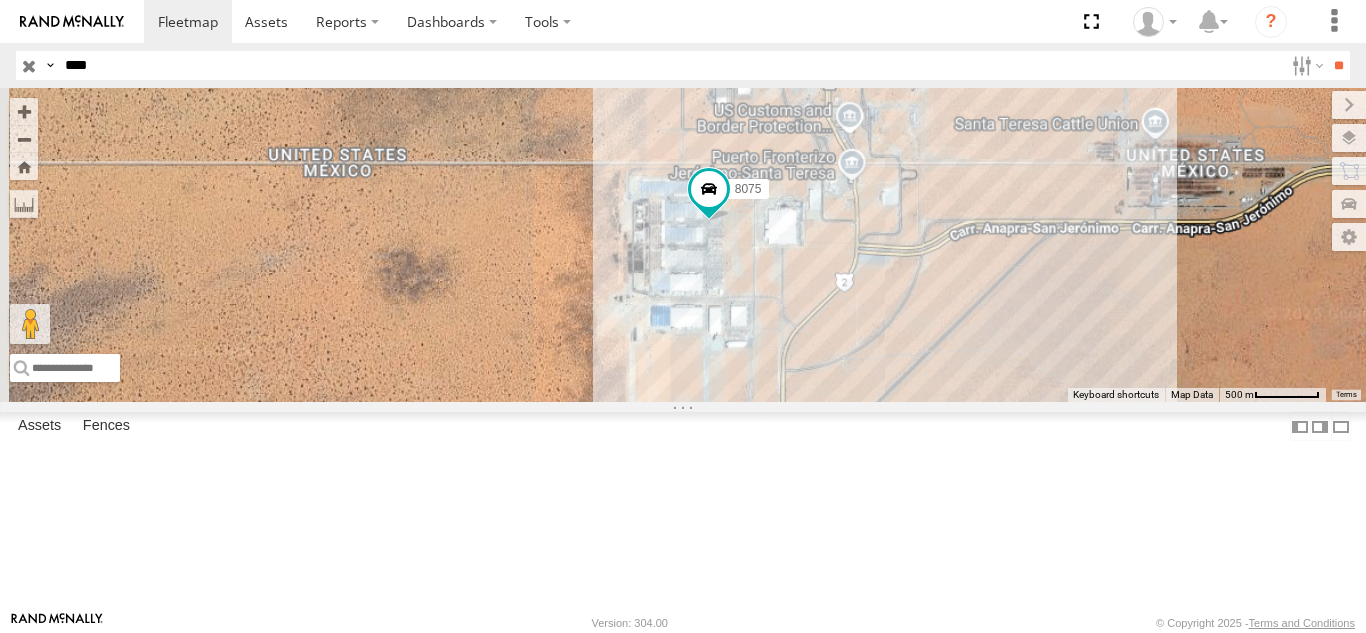 click on "****" at bounding box center (670, 65) 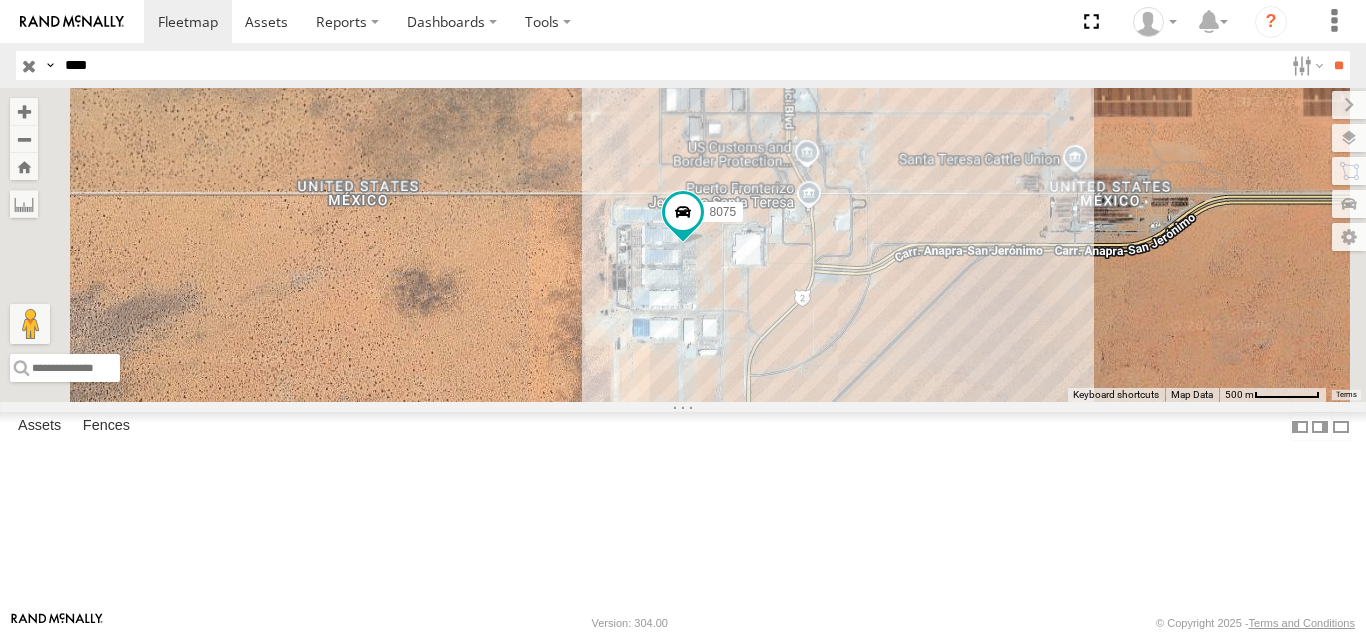 click on "****" at bounding box center [670, 65] 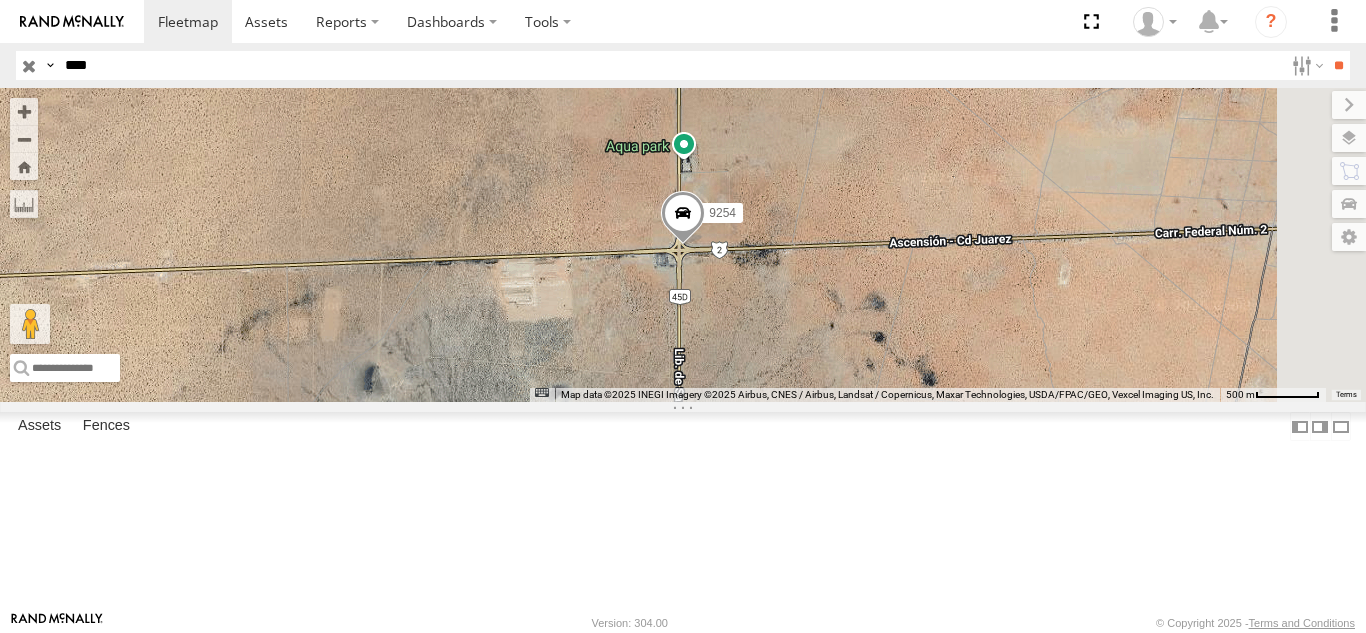 click on "9254" at bounding box center [0, 0] 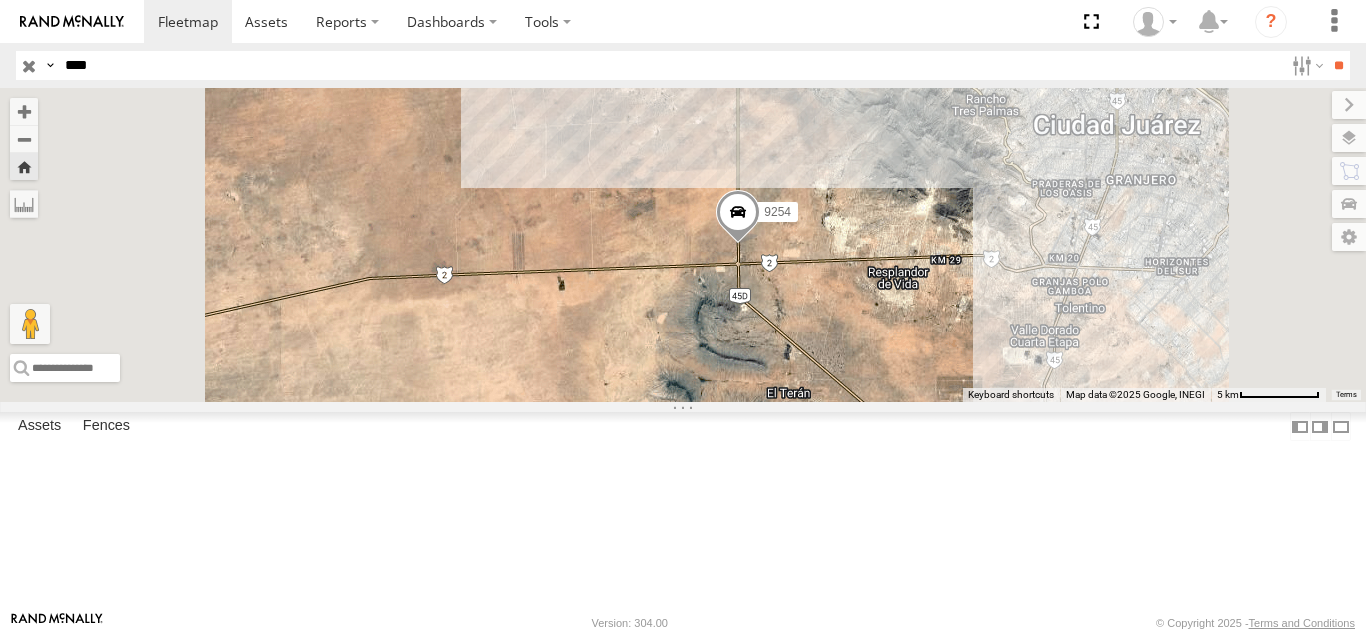 click on "****" at bounding box center (670, 65) 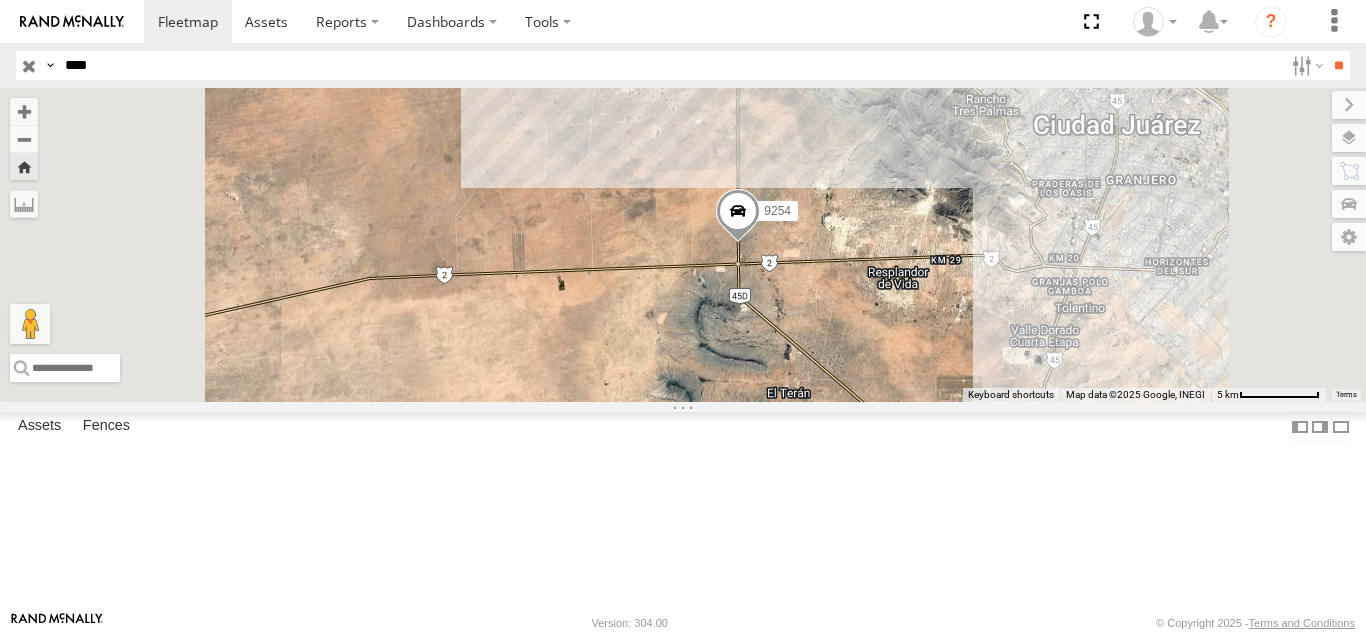 click on "**" at bounding box center [1338, 65] 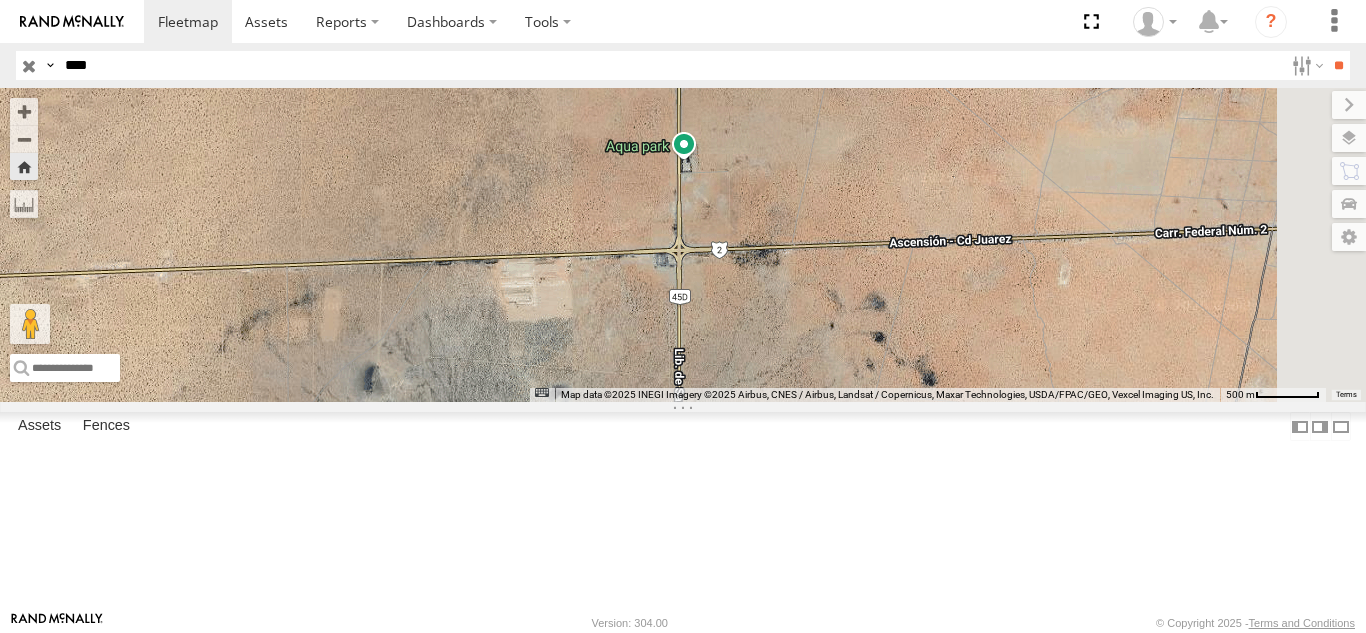 click on "9254
FOXCONN" at bounding box center (0, 0) 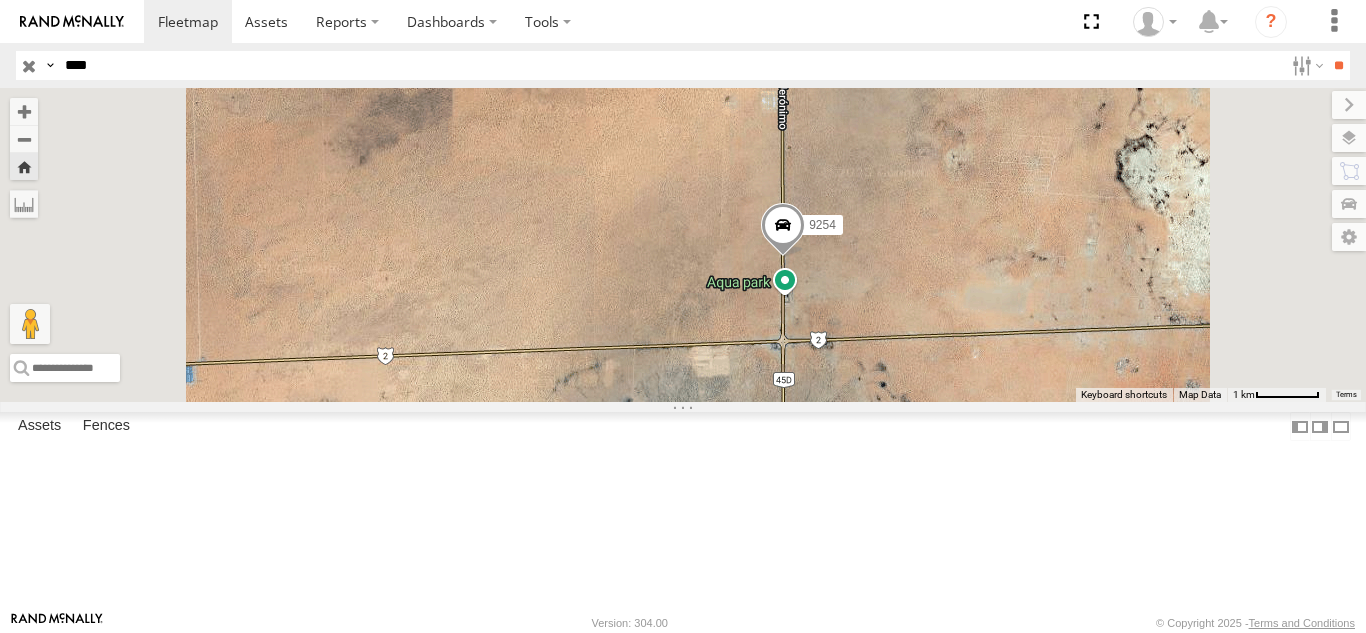 click on "****" at bounding box center (670, 65) 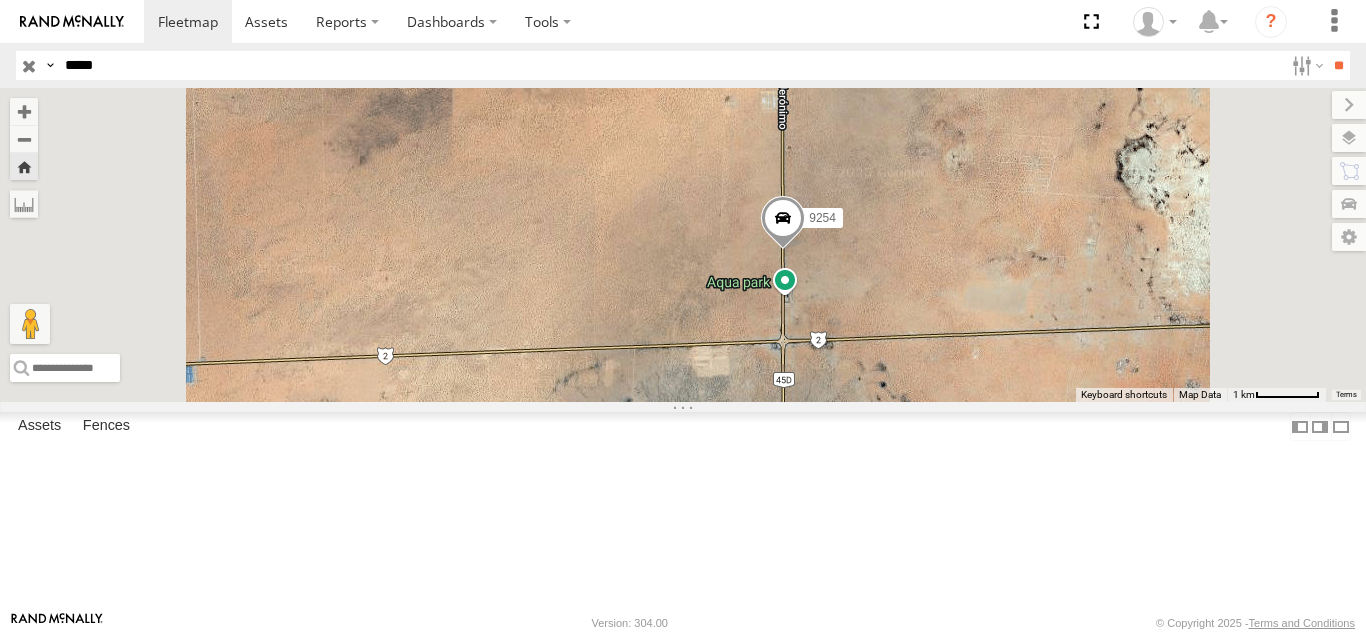 click on "**" at bounding box center (1338, 65) 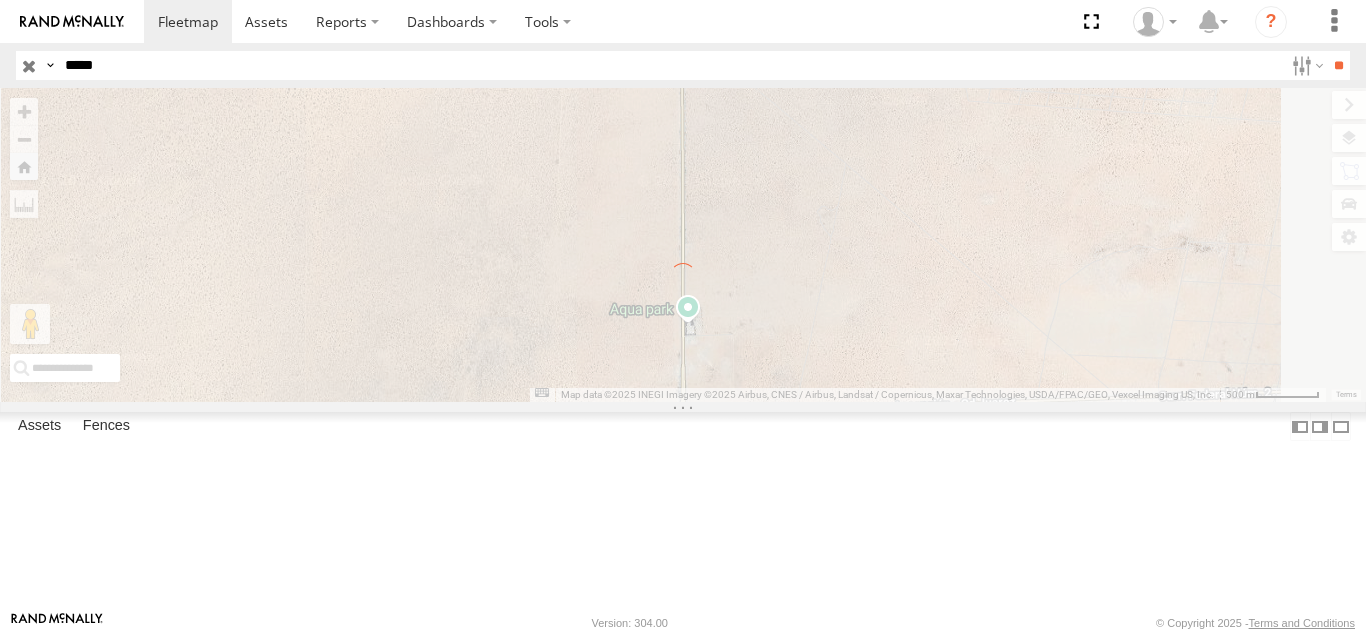 click on "*****" at bounding box center [670, 65] 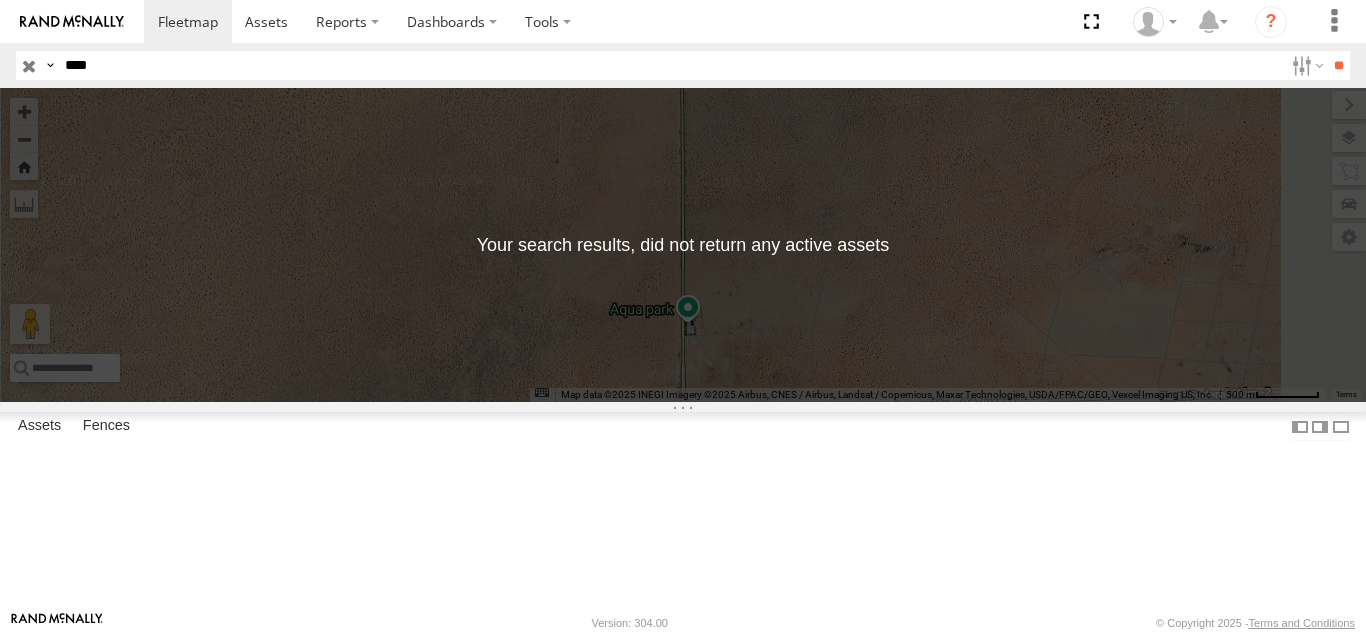 click on "**" at bounding box center [1338, 65] 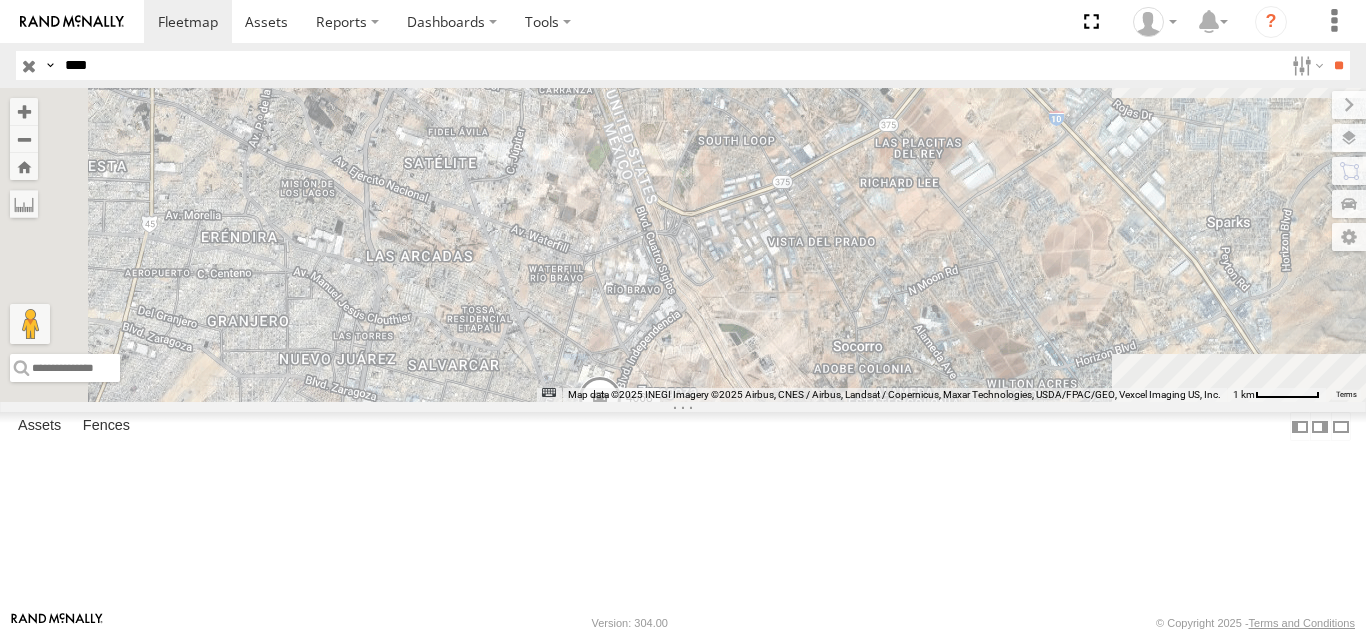 click on "AN537119
CAJAS" at bounding box center [0, 0] 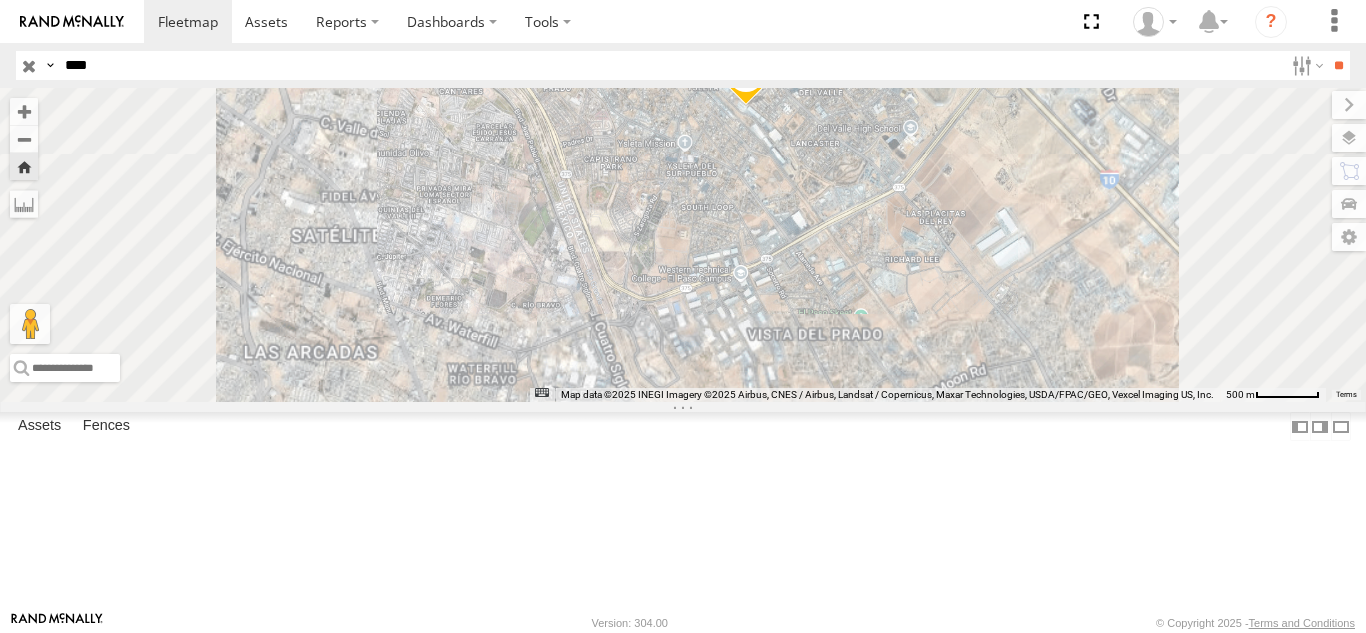 click on "Asset" at bounding box center (0, 0) 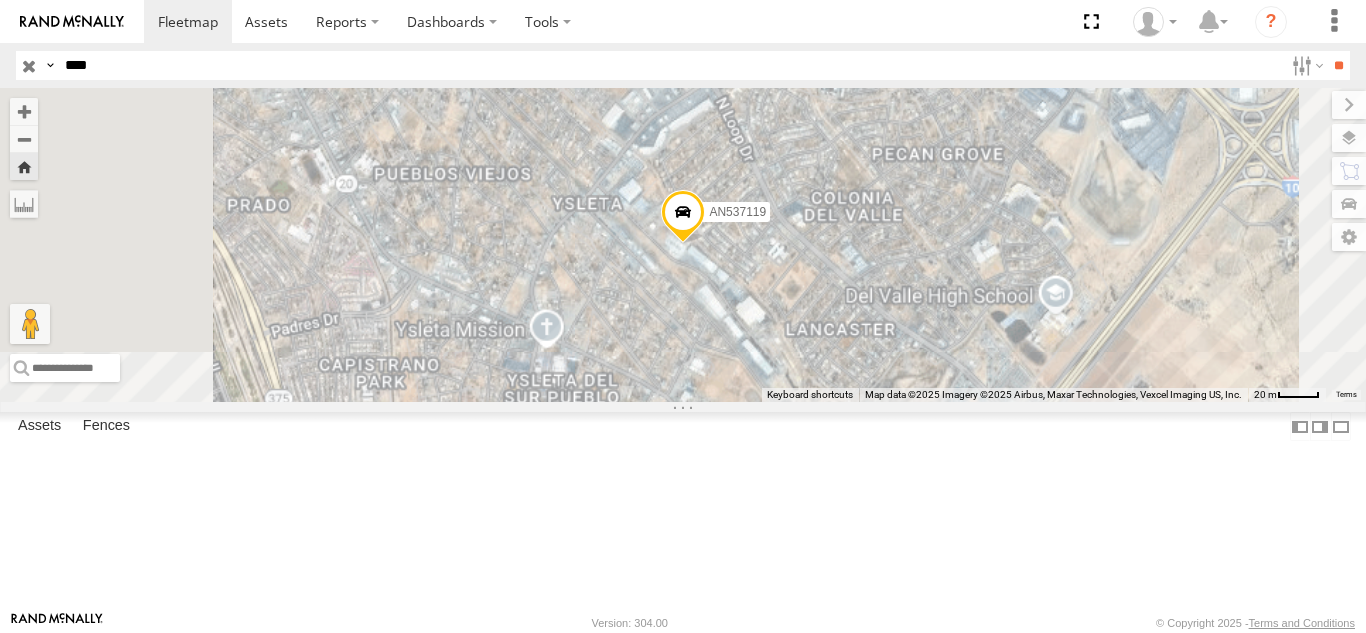 click on "Video
Video" at bounding box center (0, 0) 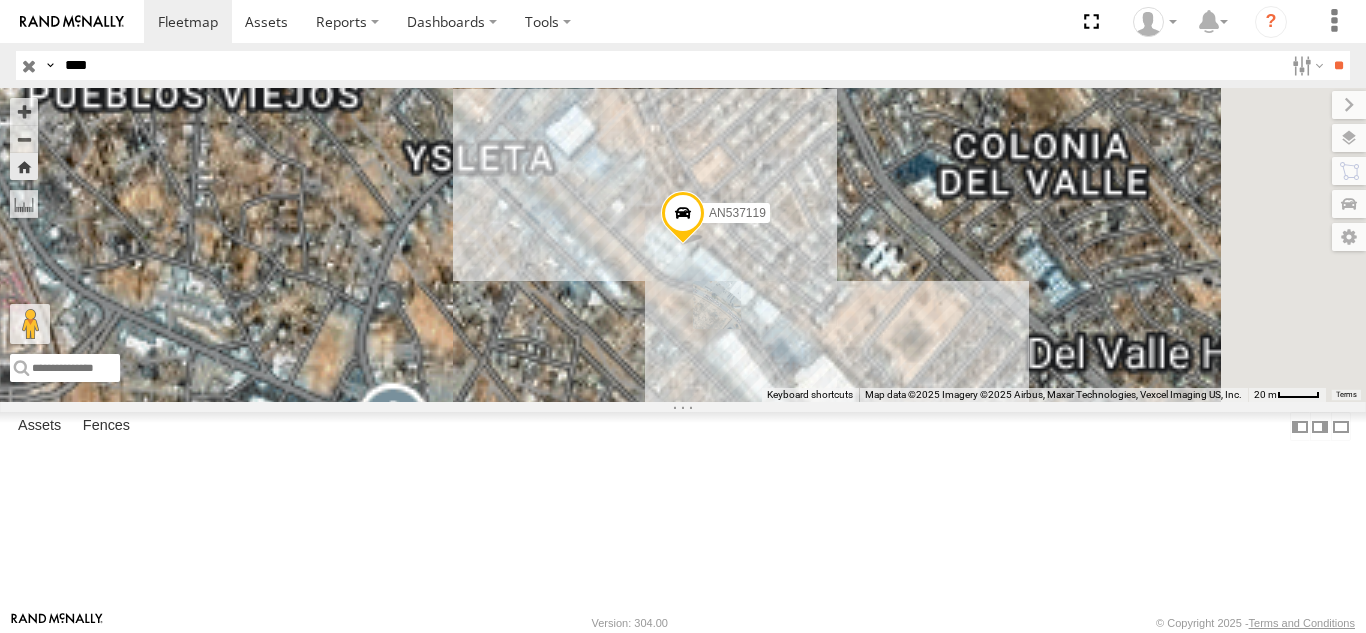 click on "Asset" at bounding box center (0, 0) 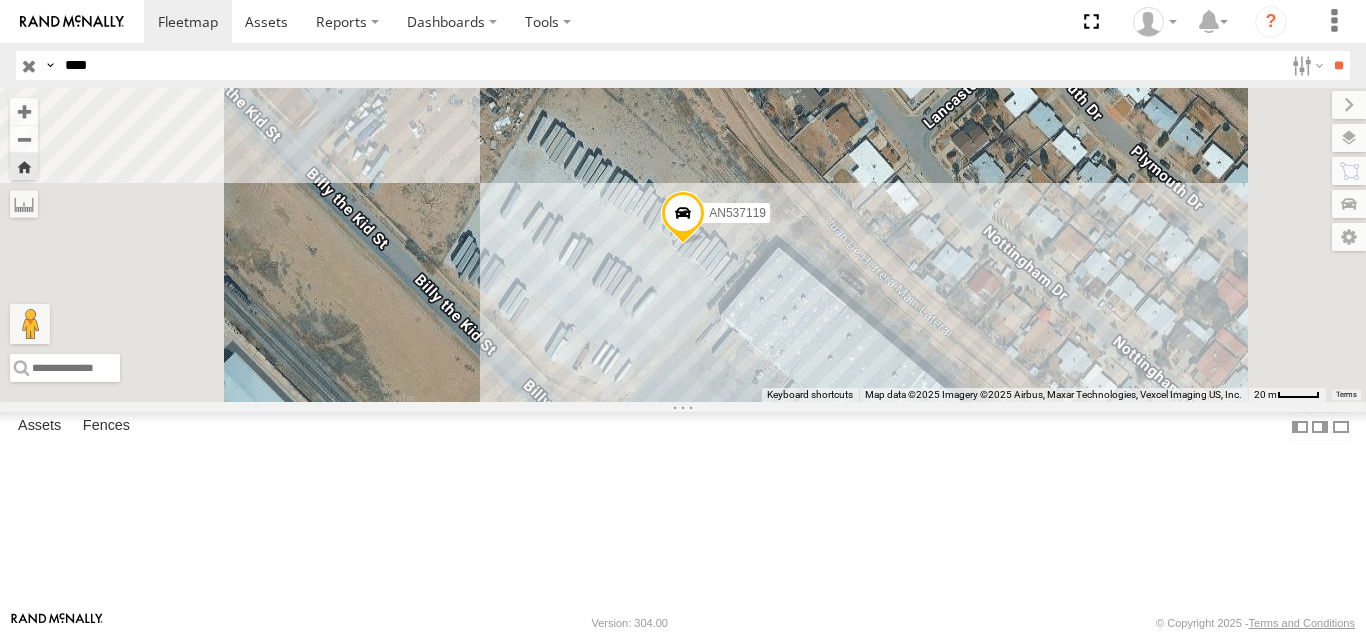 click on "CAJAS" at bounding box center [0, 0] 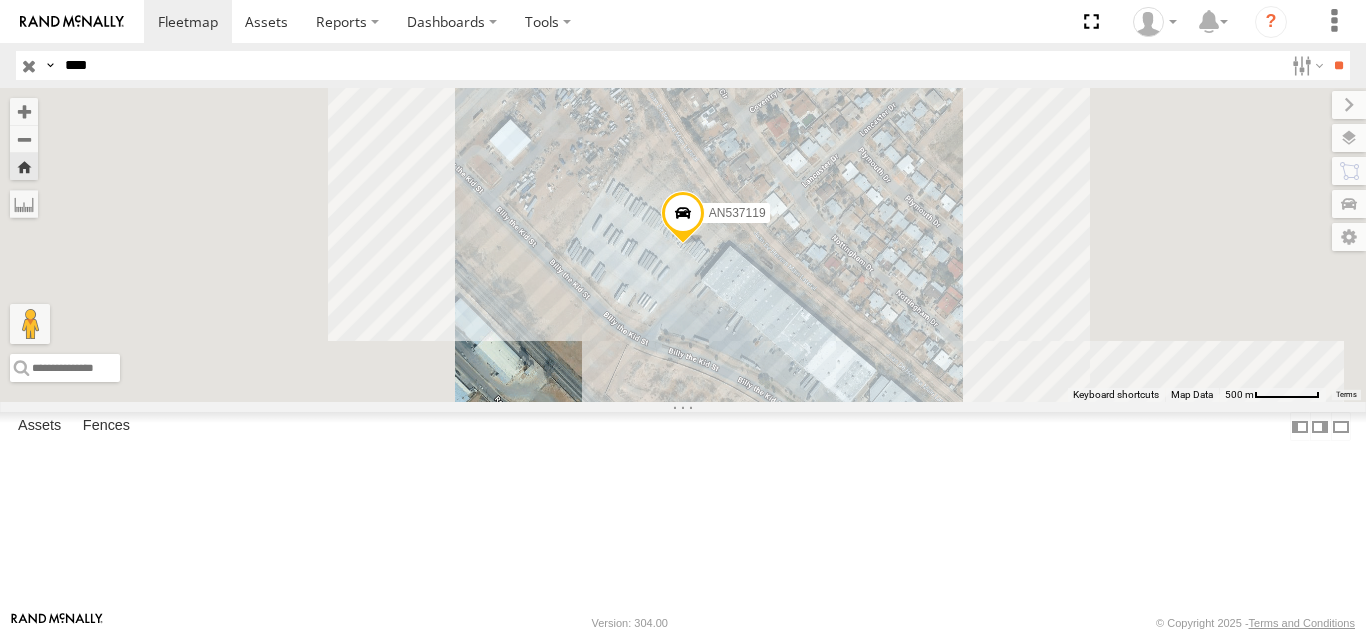 click on "Asset" at bounding box center [0, 0] 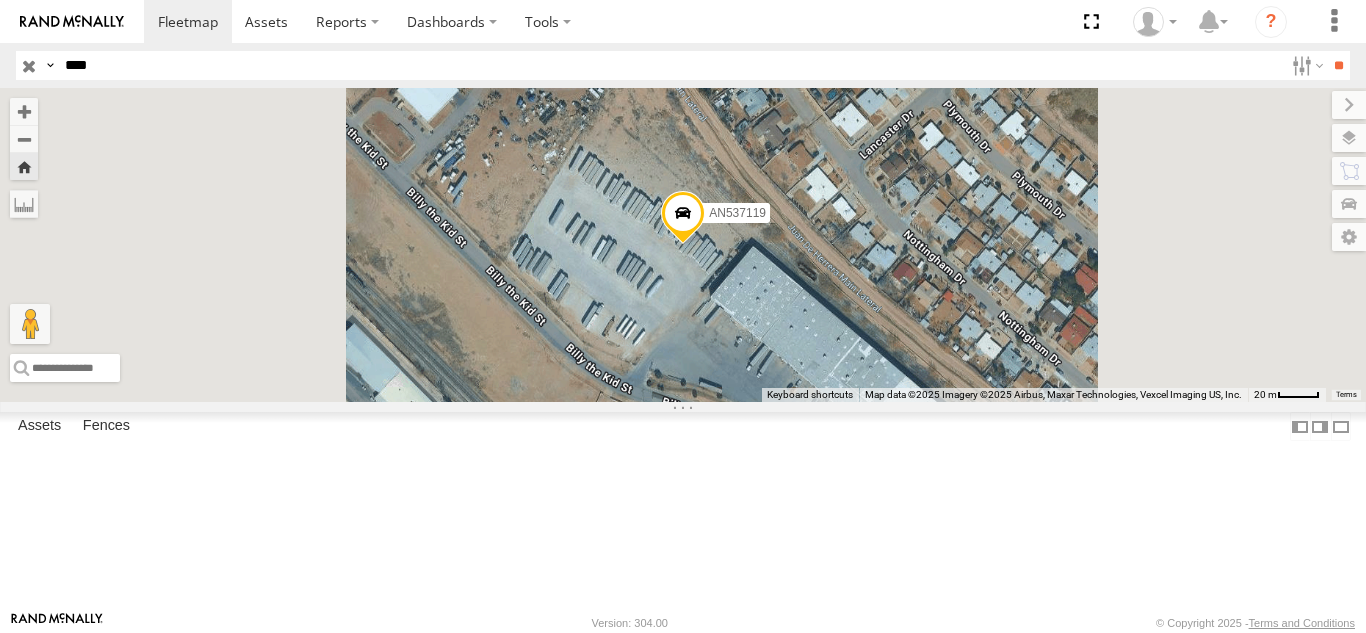 click on "ETHICON" at bounding box center (0, 0) 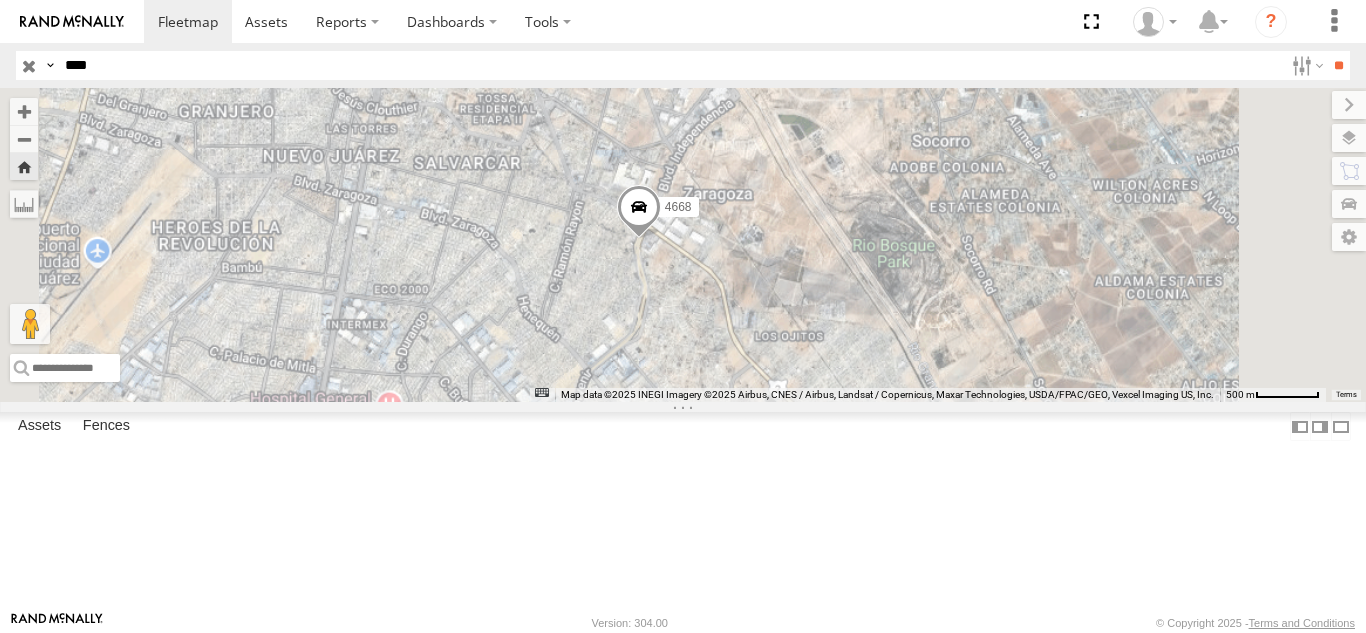 click on "****" at bounding box center [670, 65] 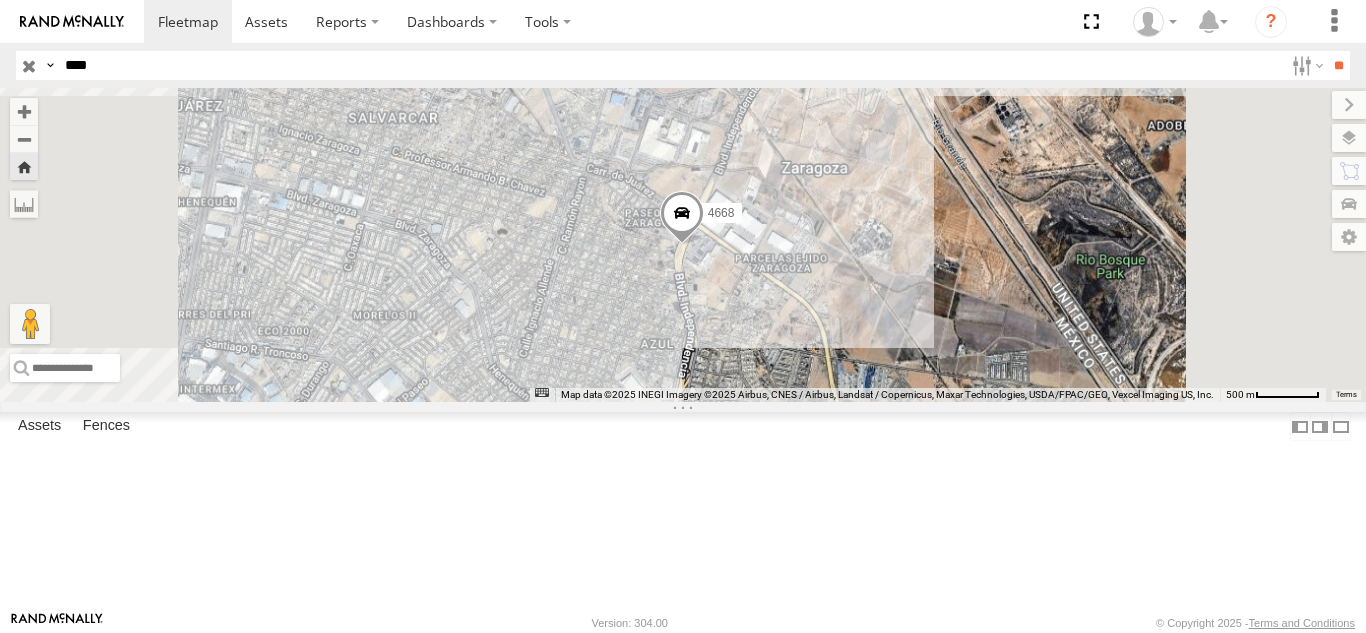 click on "****" at bounding box center [670, 65] 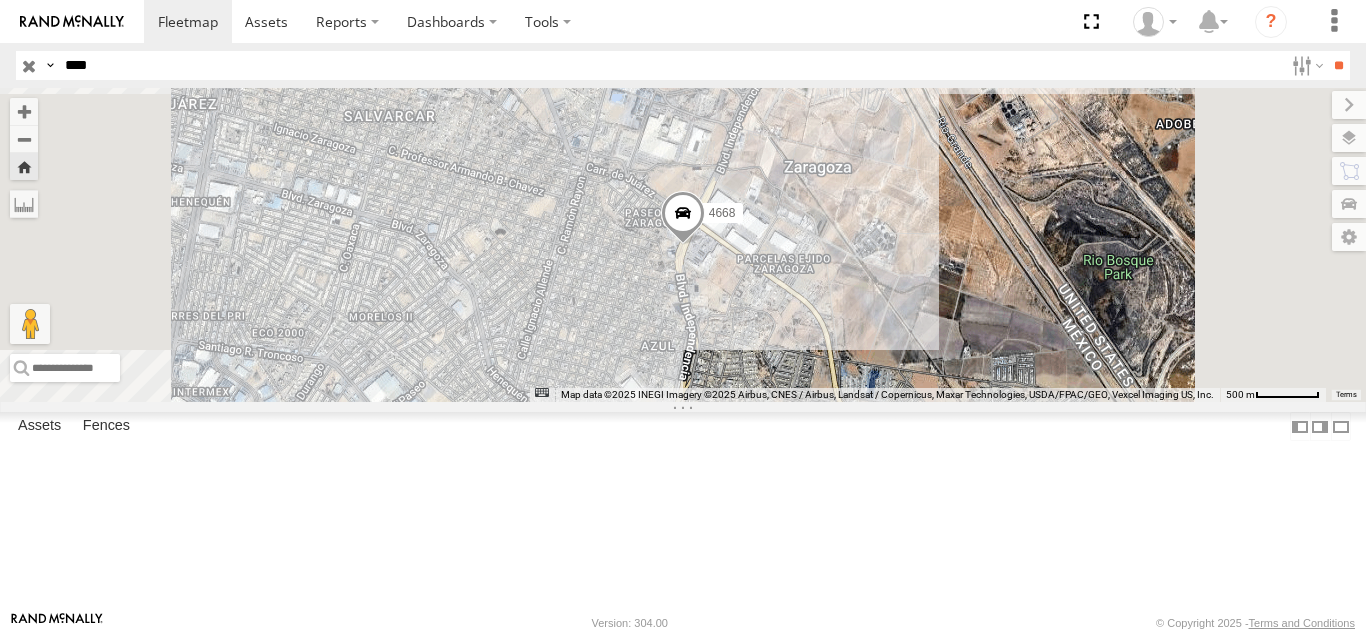 click on "**" at bounding box center (1338, 65) 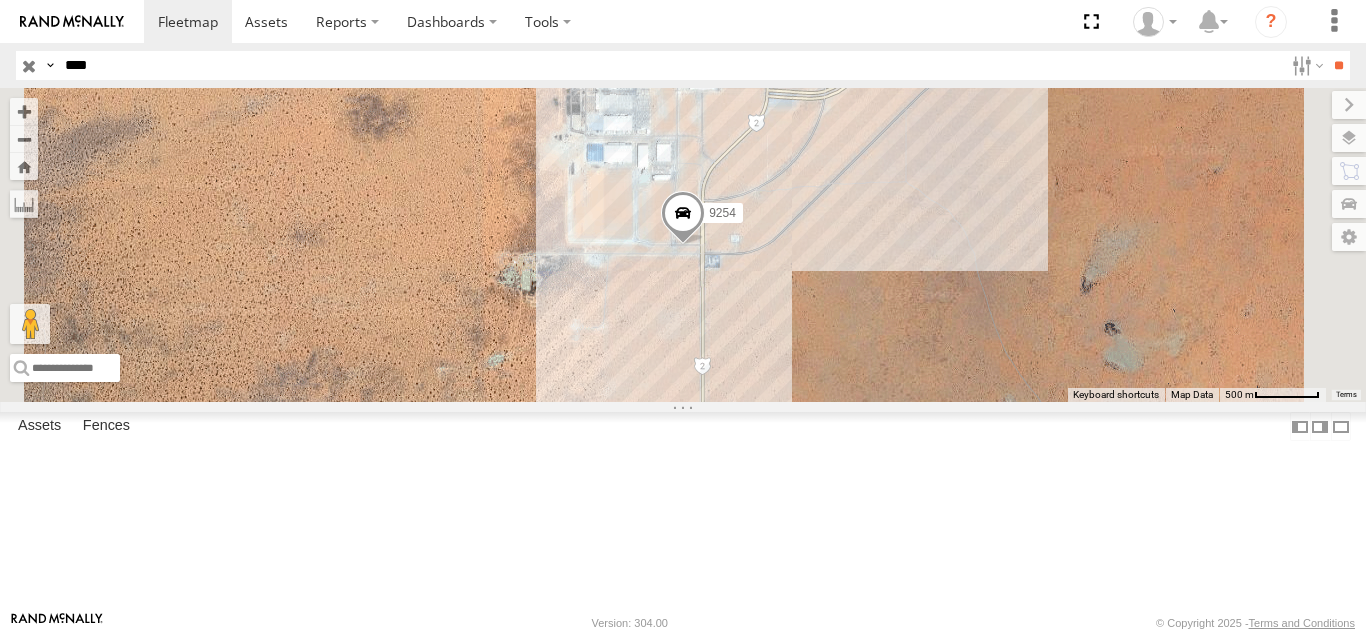 click on "9254" at bounding box center (0, 0) 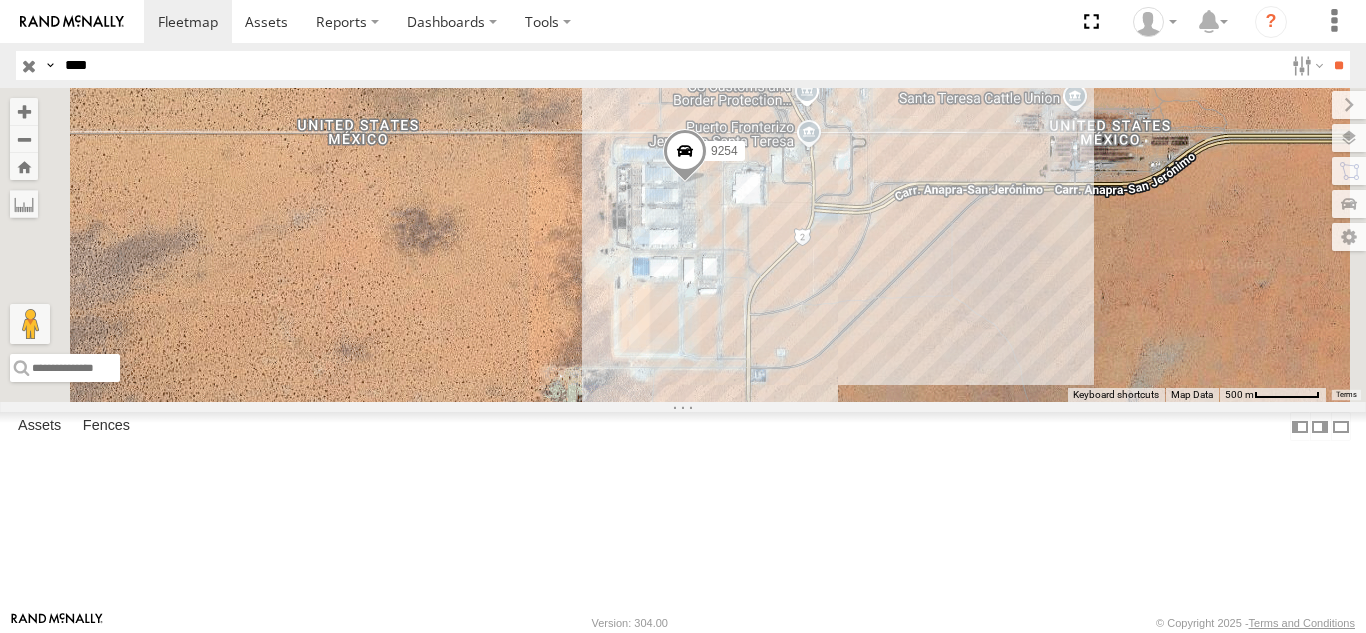 click on "****" at bounding box center [670, 65] 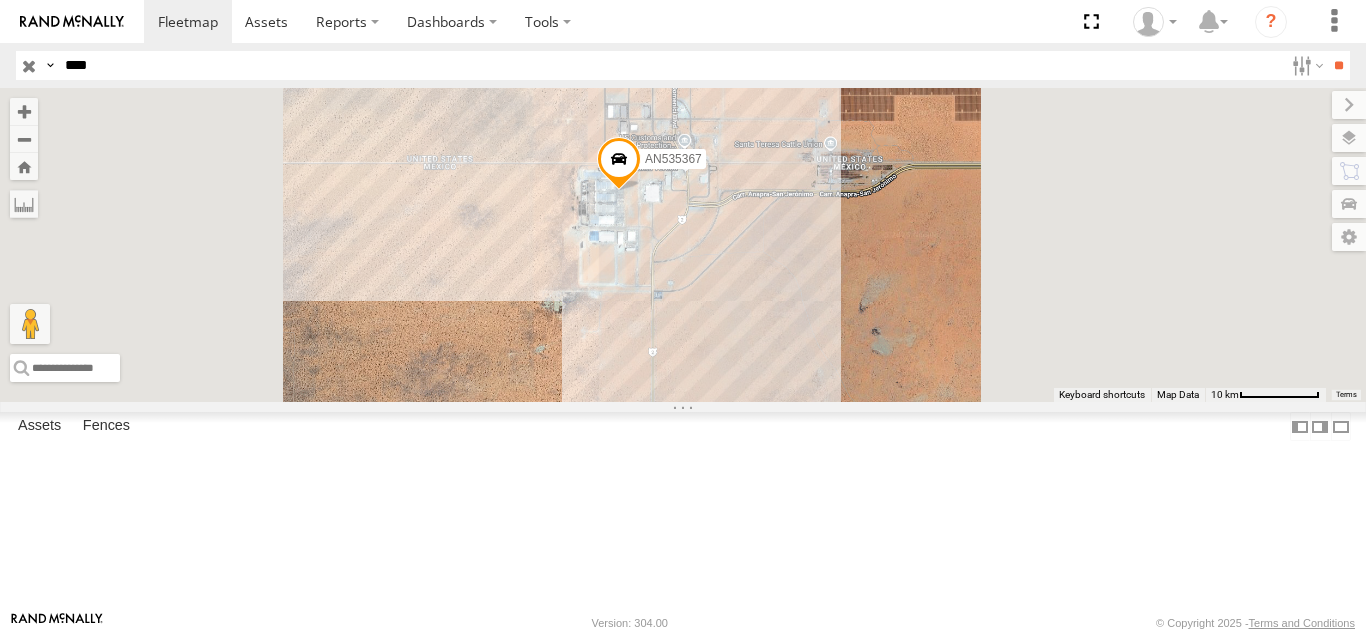 click on "8377
FOXCONN" at bounding box center [0, 0] 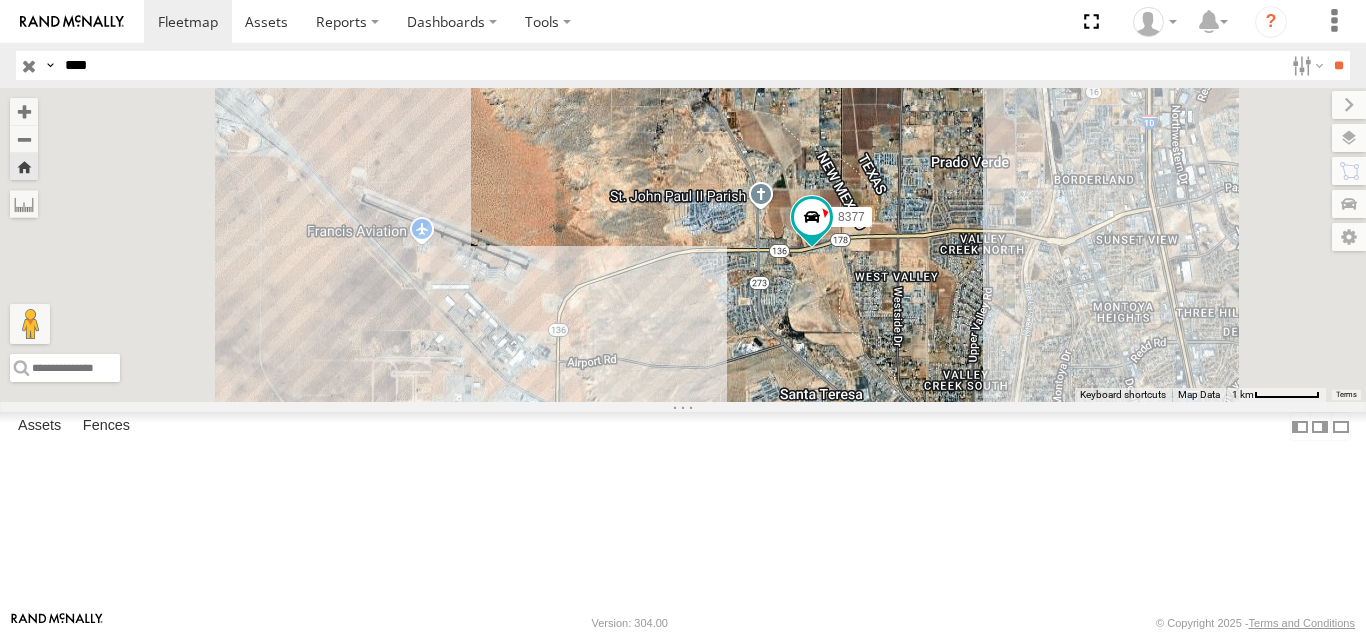 click on "****" at bounding box center [670, 65] 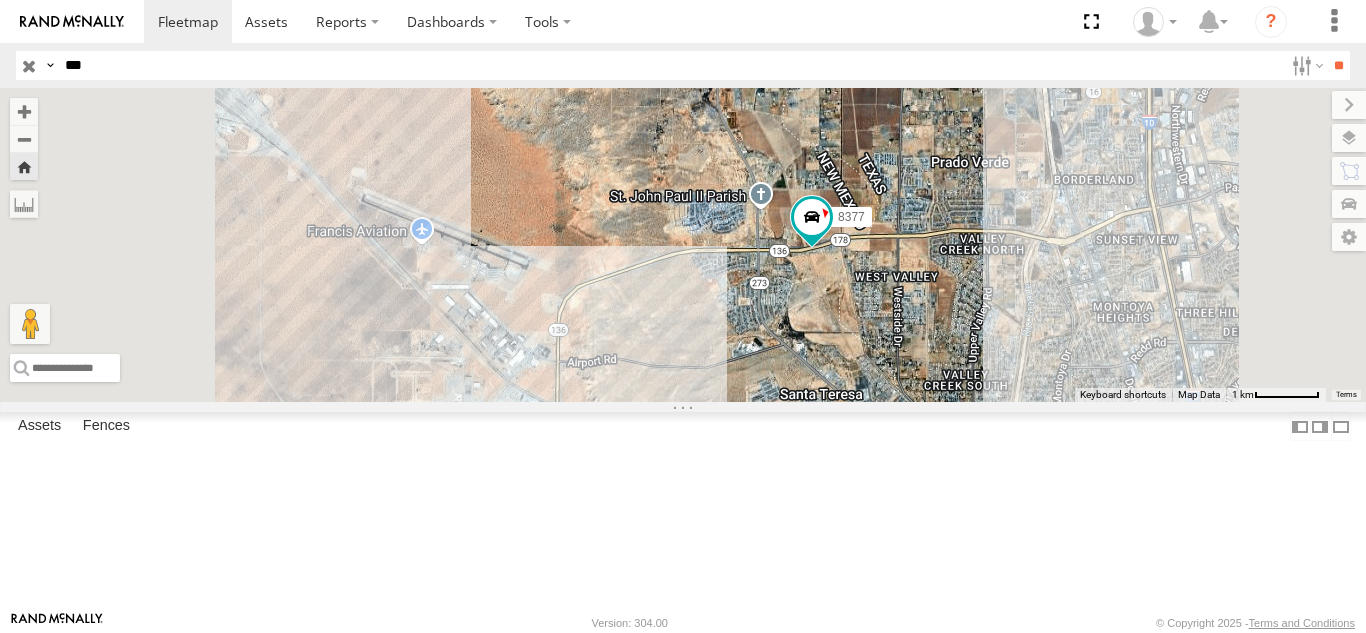 click on "**" at bounding box center [1338, 65] 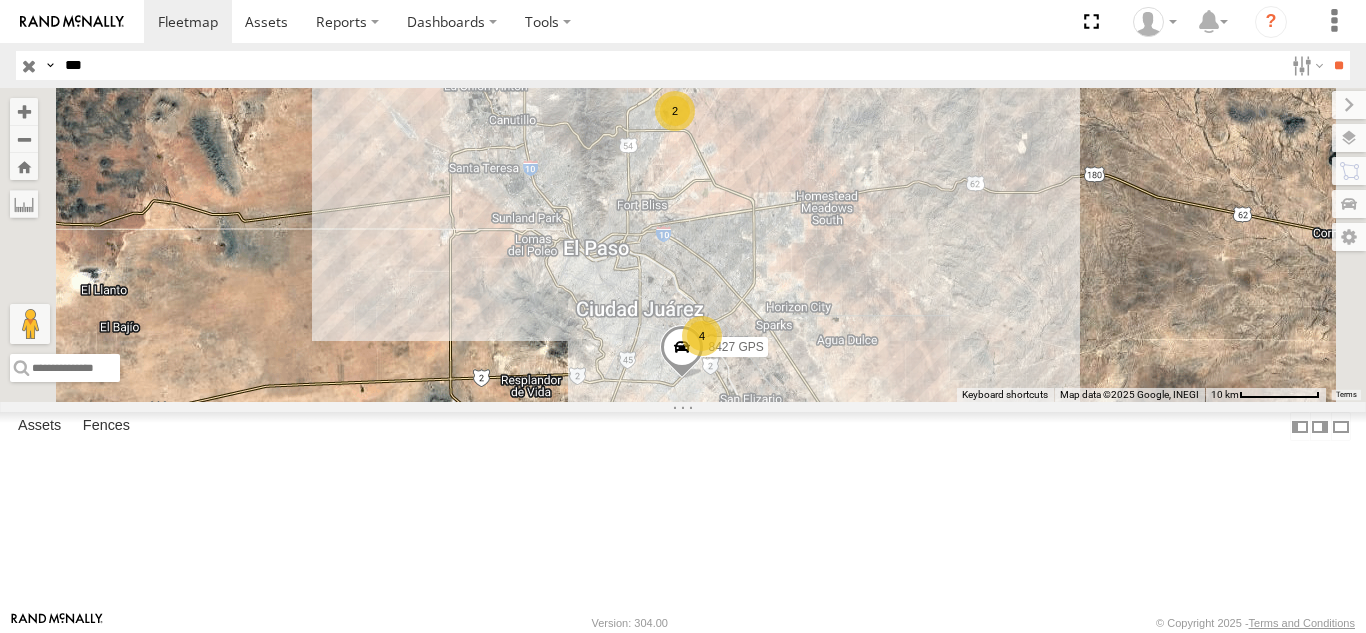 click on "***" at bounding box center [670, 65] 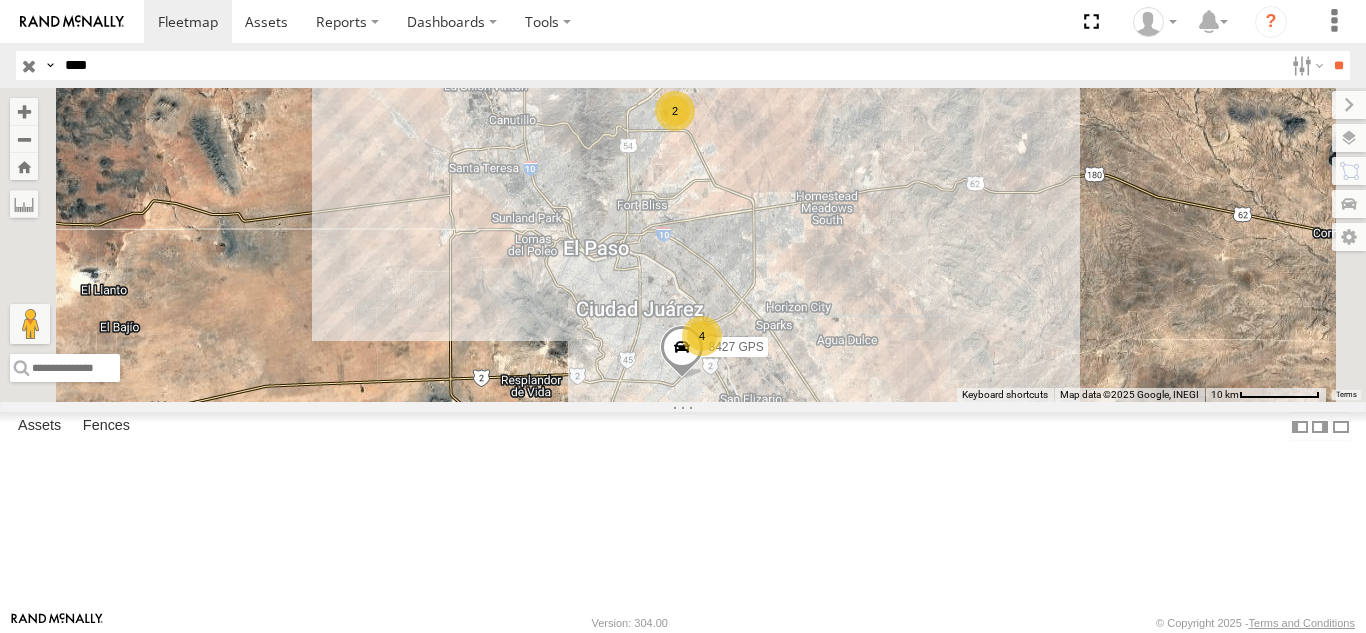 click on "**" at bounding box center [1338, 65] 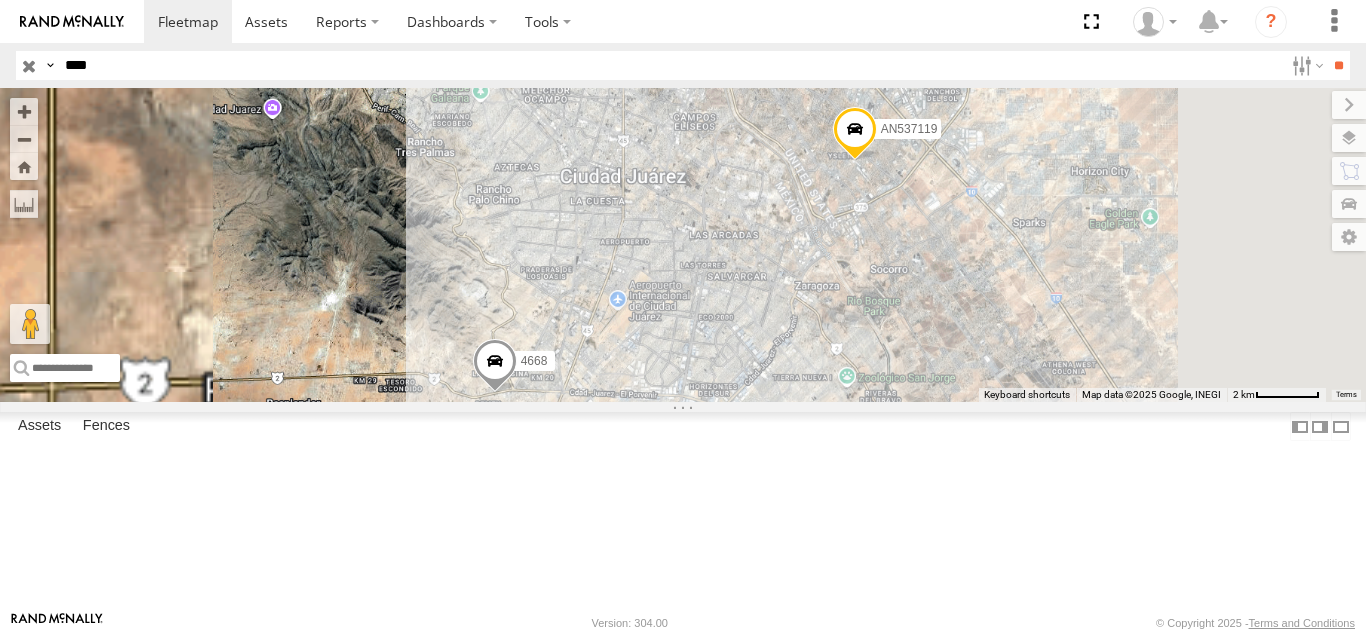 click on "Video" at bounding box center (0, 0) 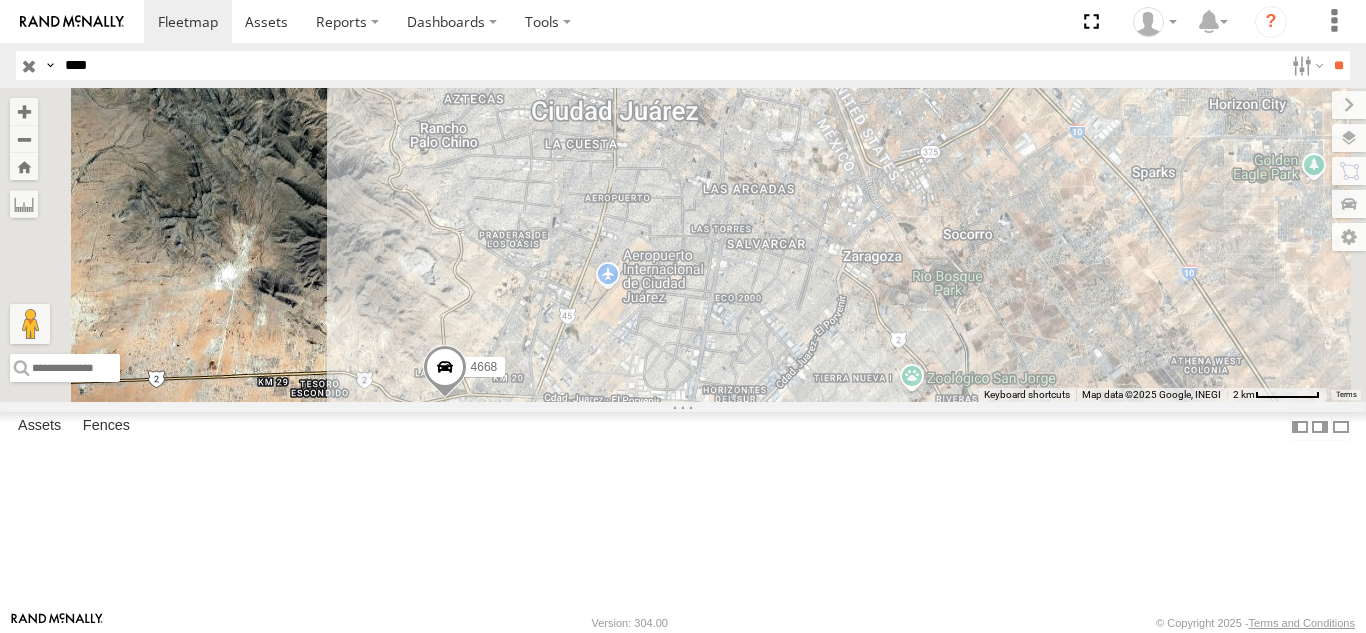 click on "AN537119" at bounding box center [0, 0] 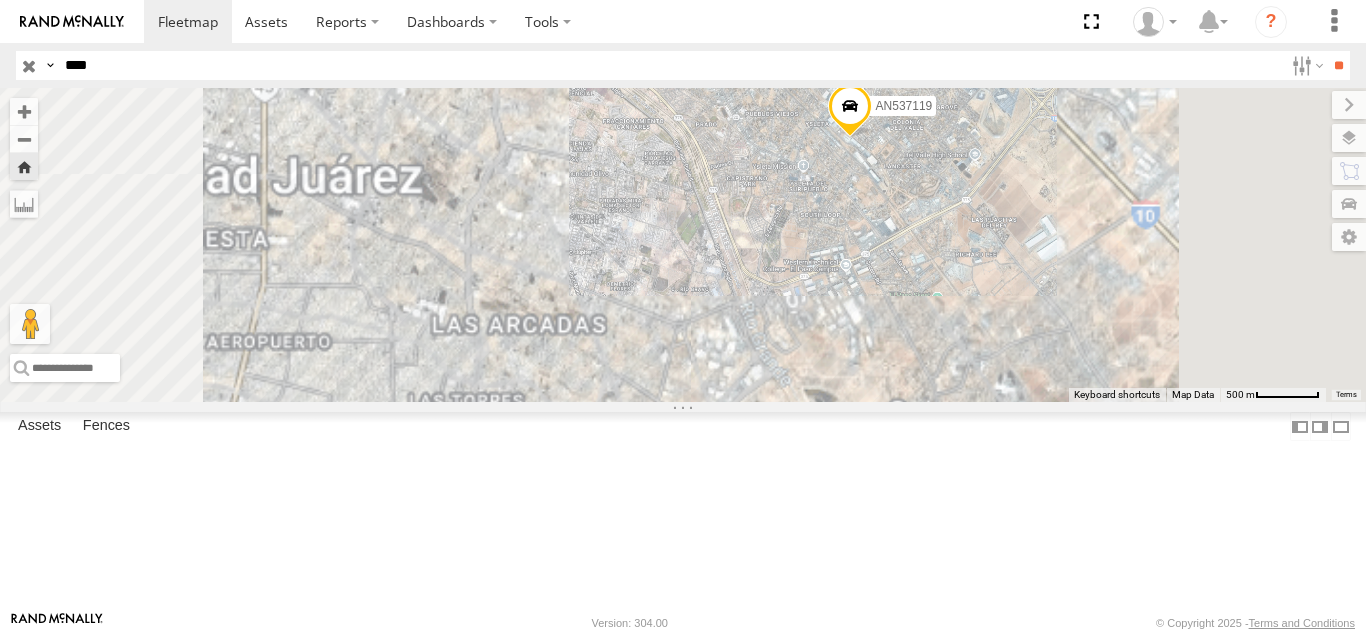 click on "ETHICON" at bounding box center [0, 0] 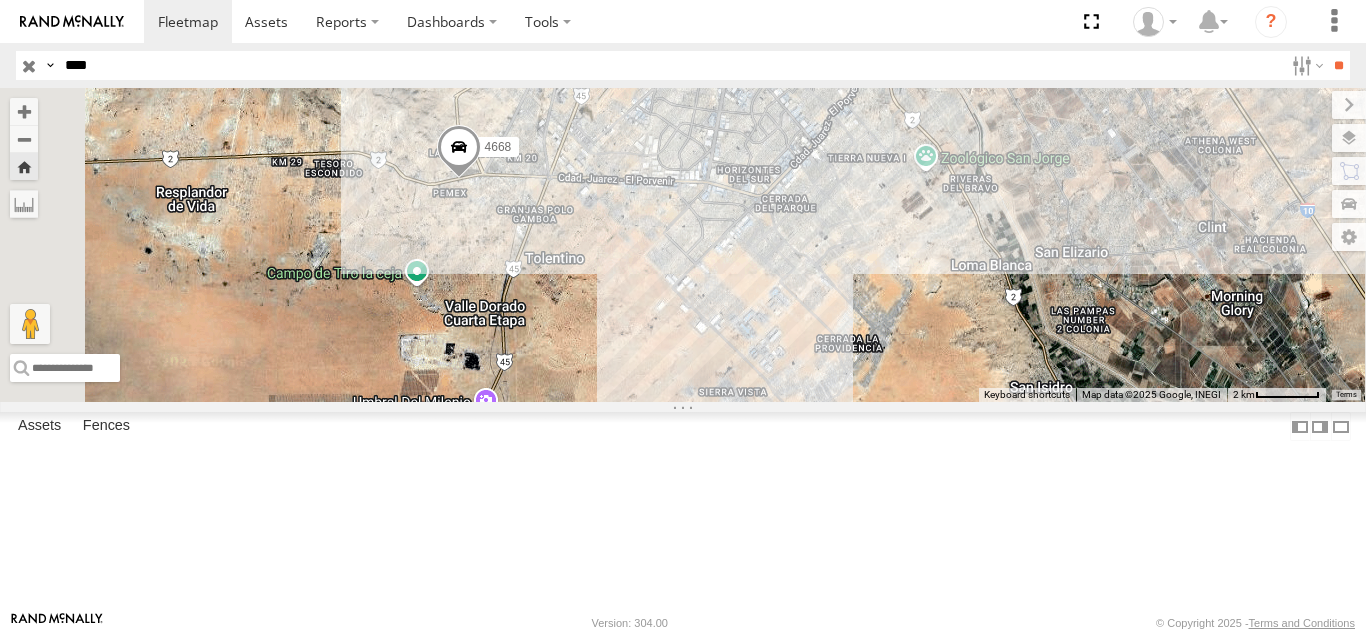 click on "****" at bounding box center [670, 65] 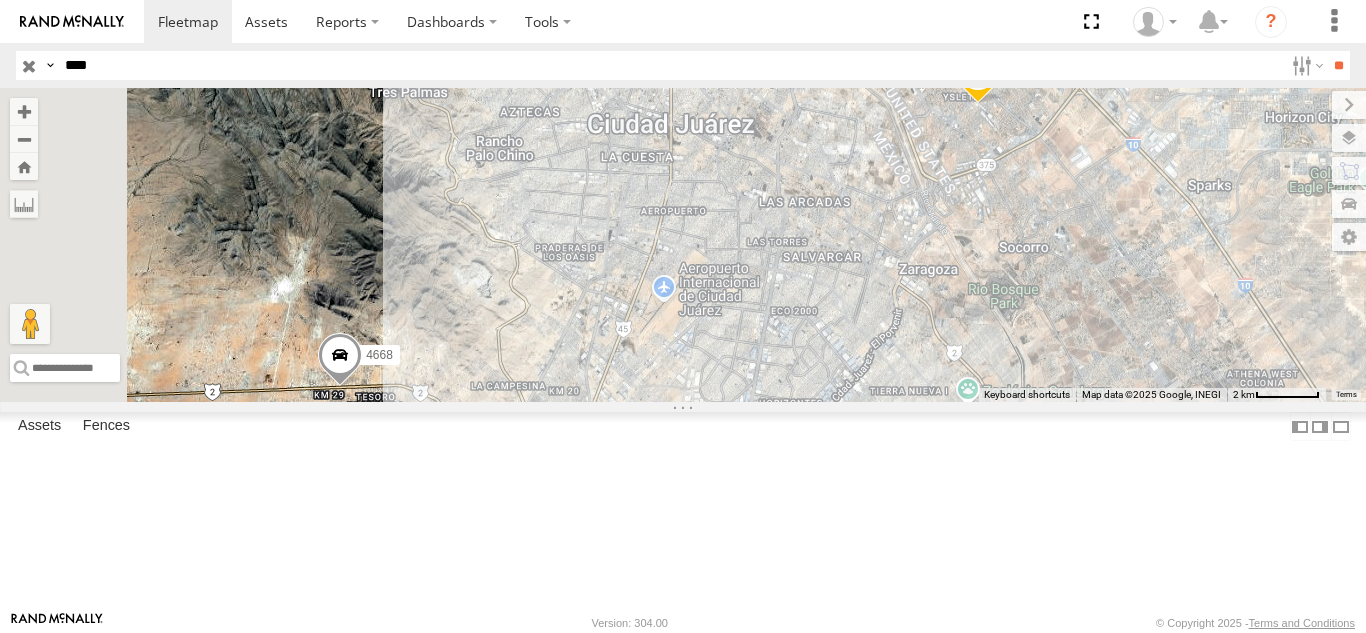 drag, startPoint x: 896, startPoint y: 234, endPoint x: 899, endPoint y: 260, distance: 26.172504 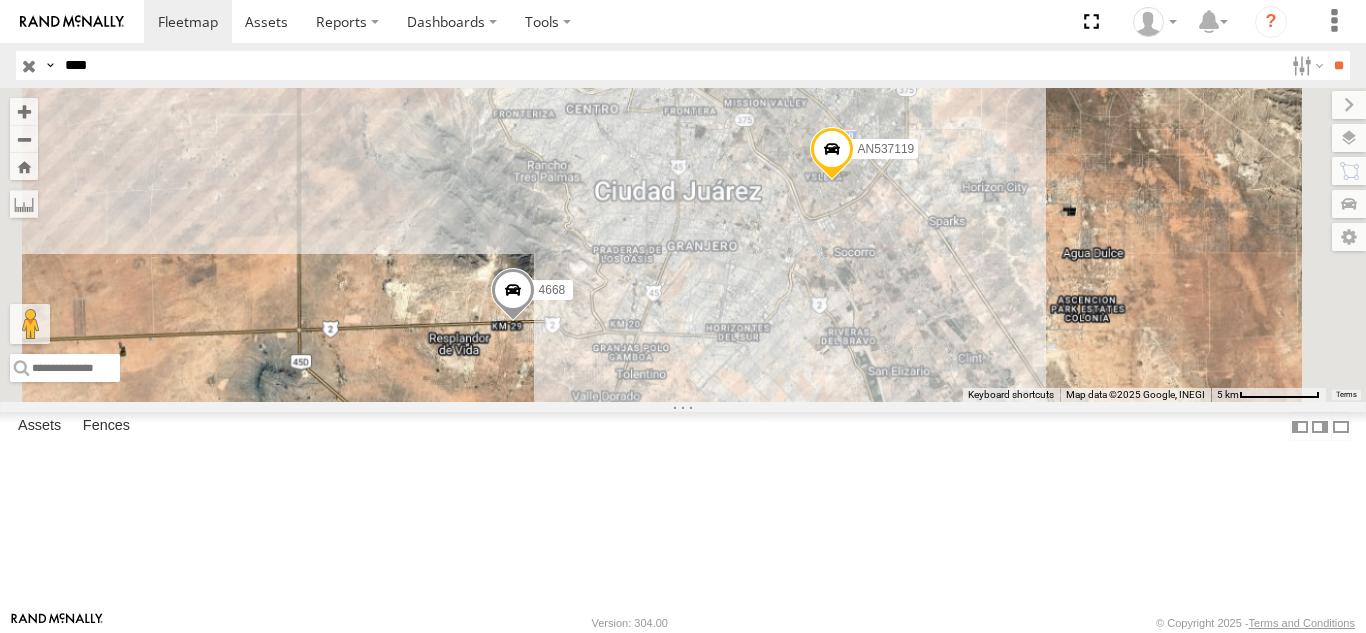 drag, startPoint x: 910, startPoint y: 303, endPoint x: 978, endPoint y: 343, distance: 78.892334 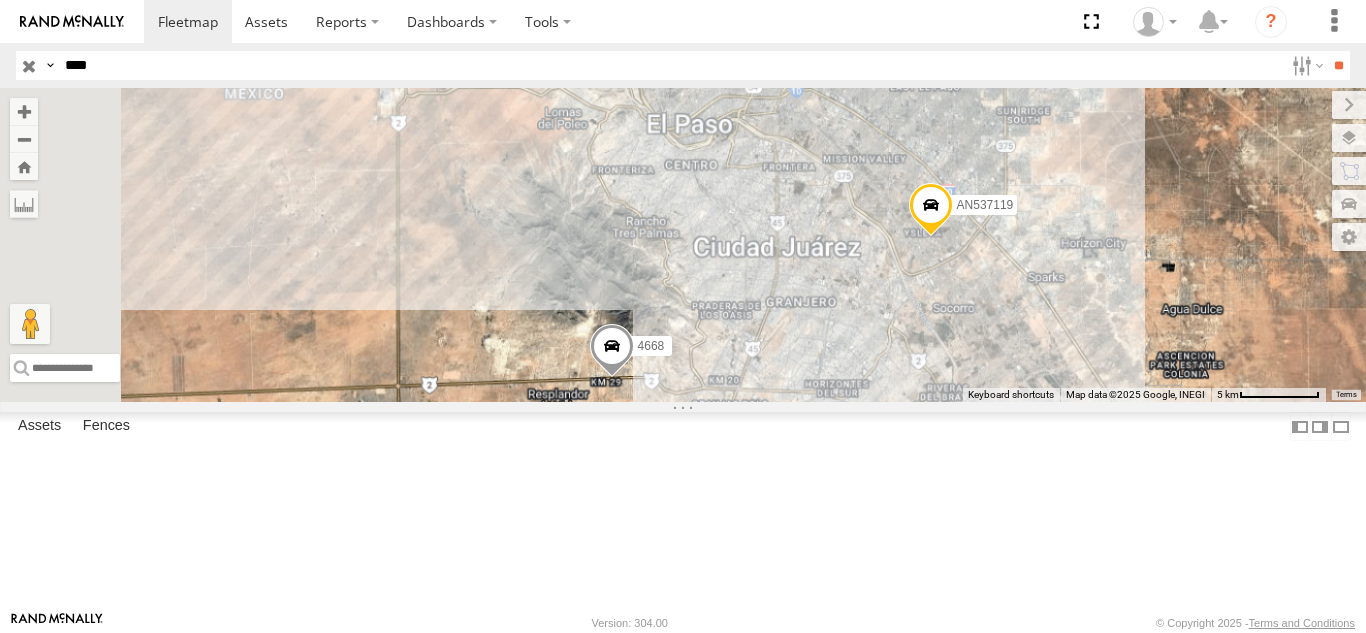 drag, startPoint x: 991, startPoint y: 281, endPoint x: 965, endPoint y: 321, distance: 47.707443 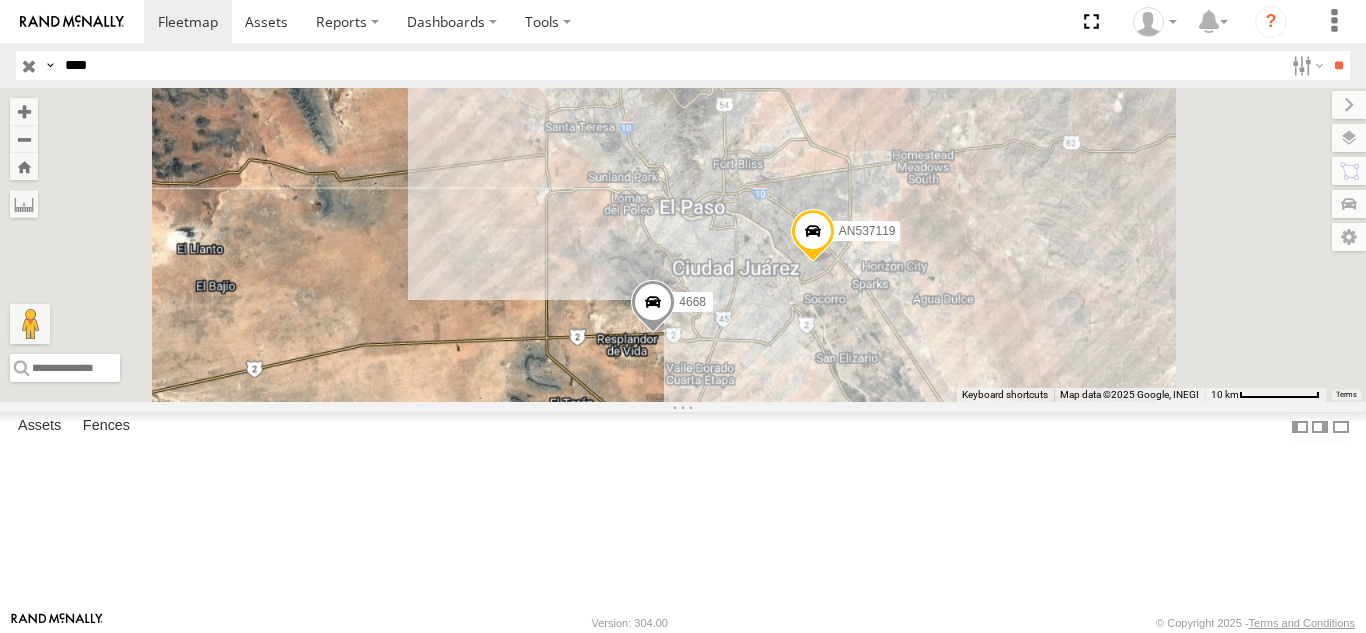 drag, startPoint x: 1014, startPoint y: 307, endPoint x: 975, endPoint y: 325, distance: 42.953465 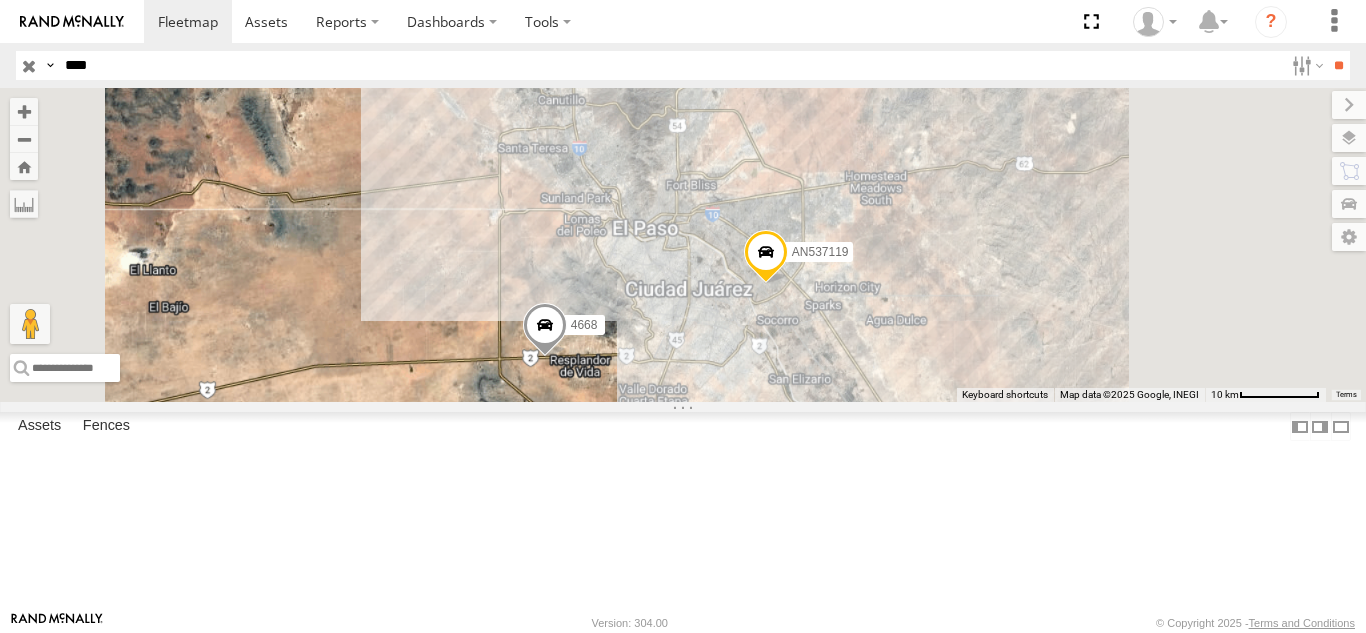 click on "****" at bounding box center [670, 65] 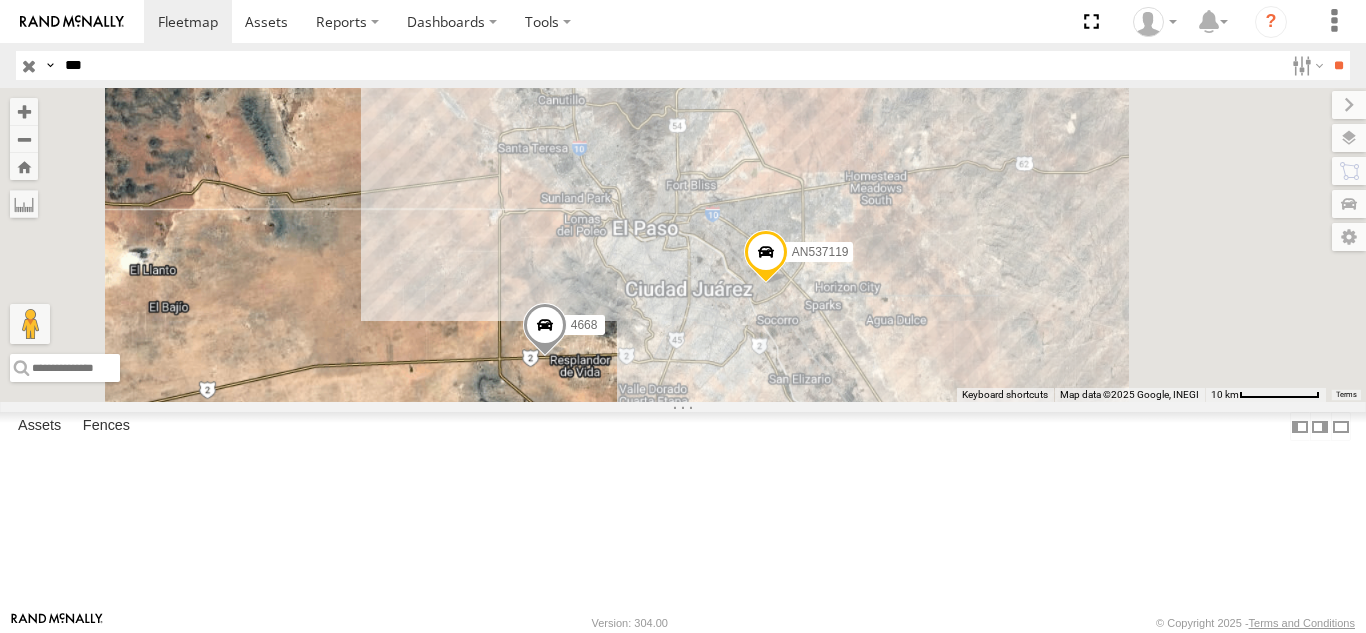 type on "****" 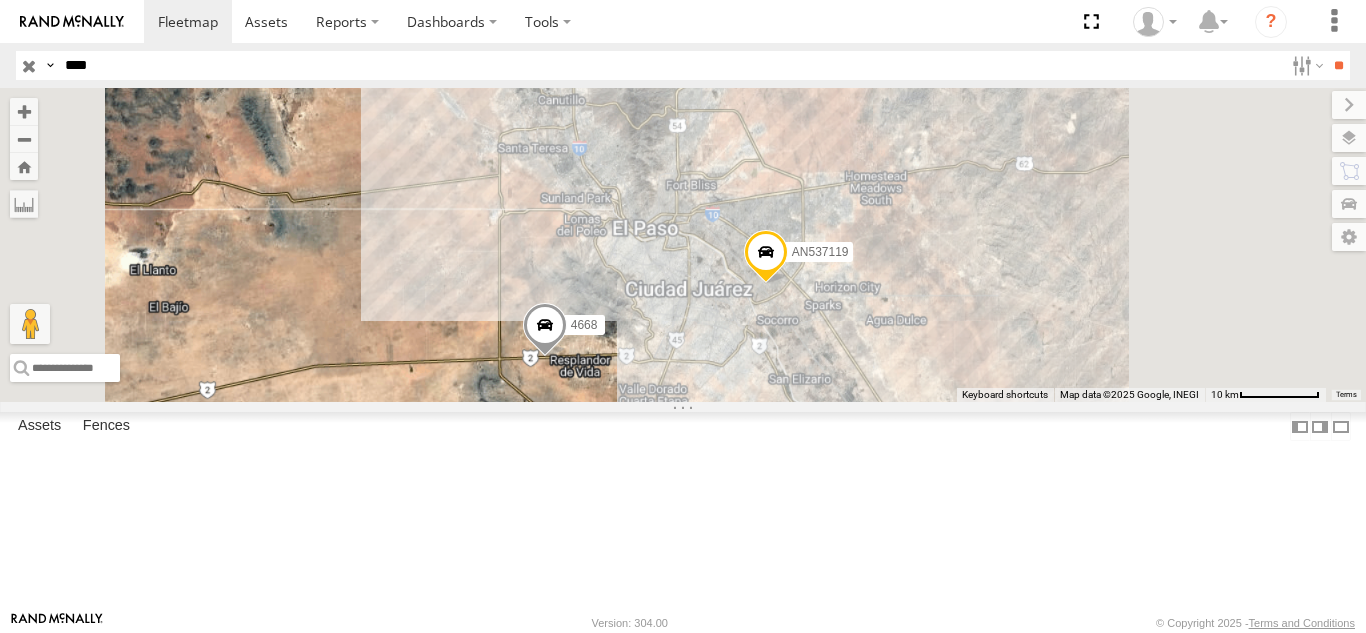 click on "**" at bounding box center (1338, 65) 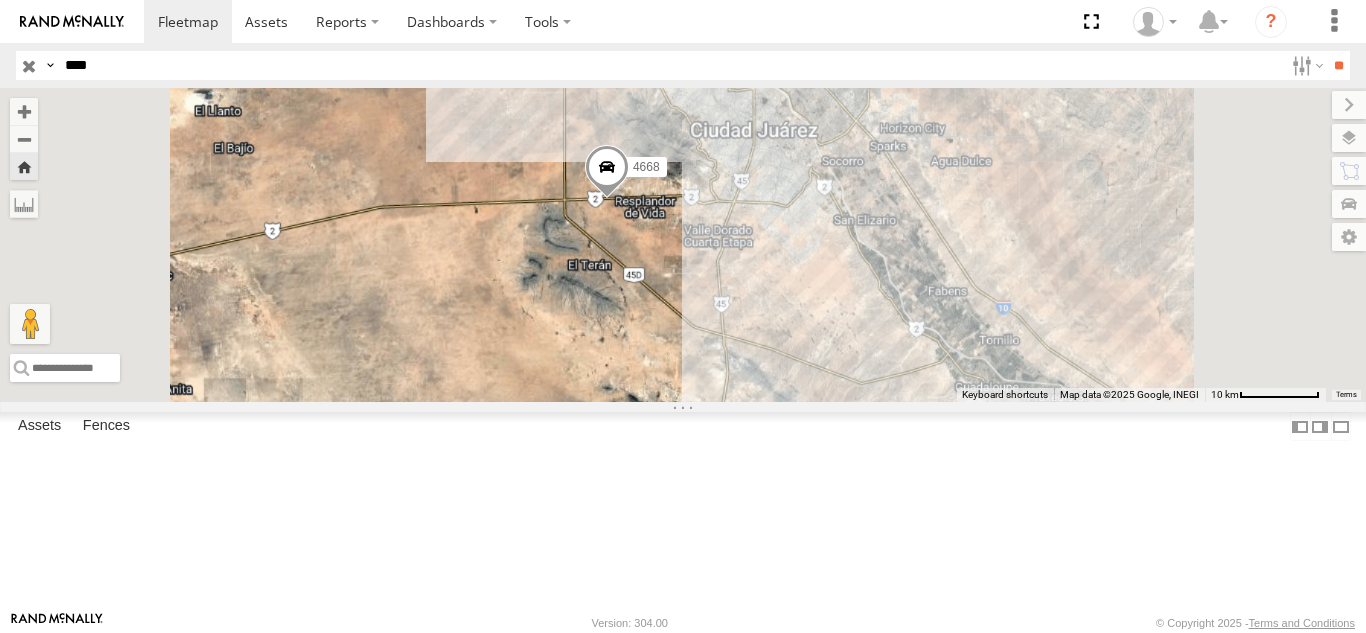 drag, startPoint x: 924, startPoint y: 210, endPoint x: 886, endPoint y: 287, distance: 85.86617 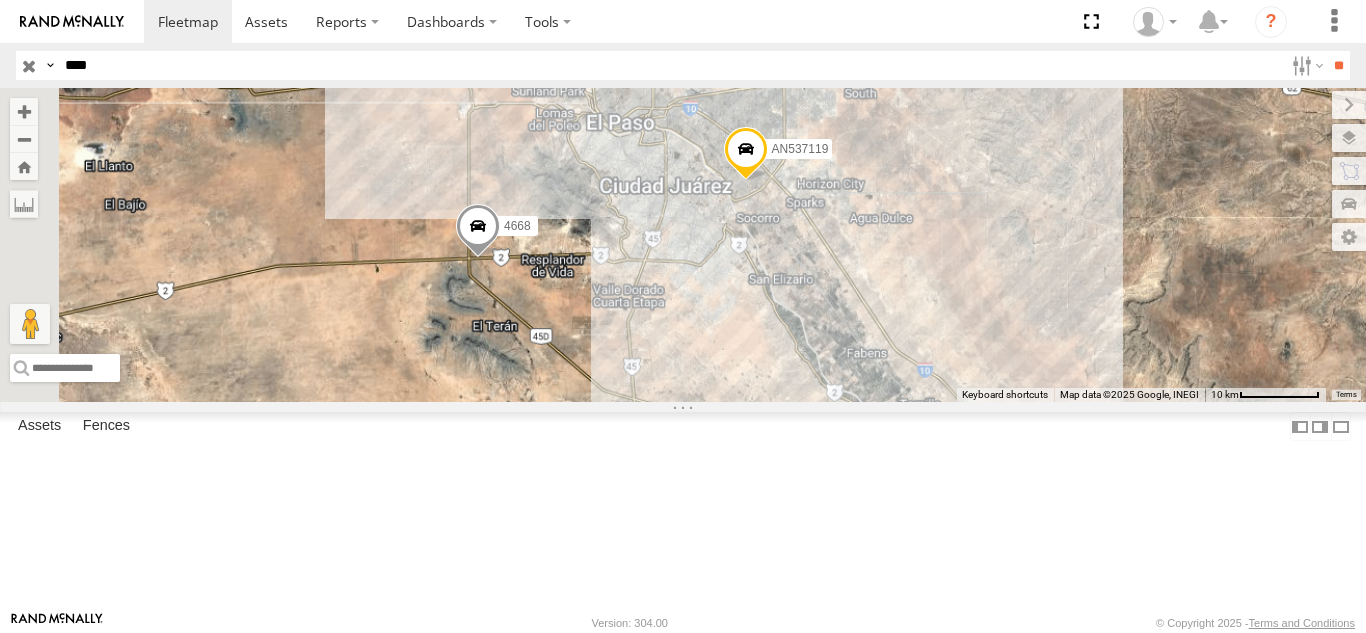 drag, startPoint x: 833, startPoint y: 280, endPoint x: 866, endPoint y: 349, distance: 76.48529 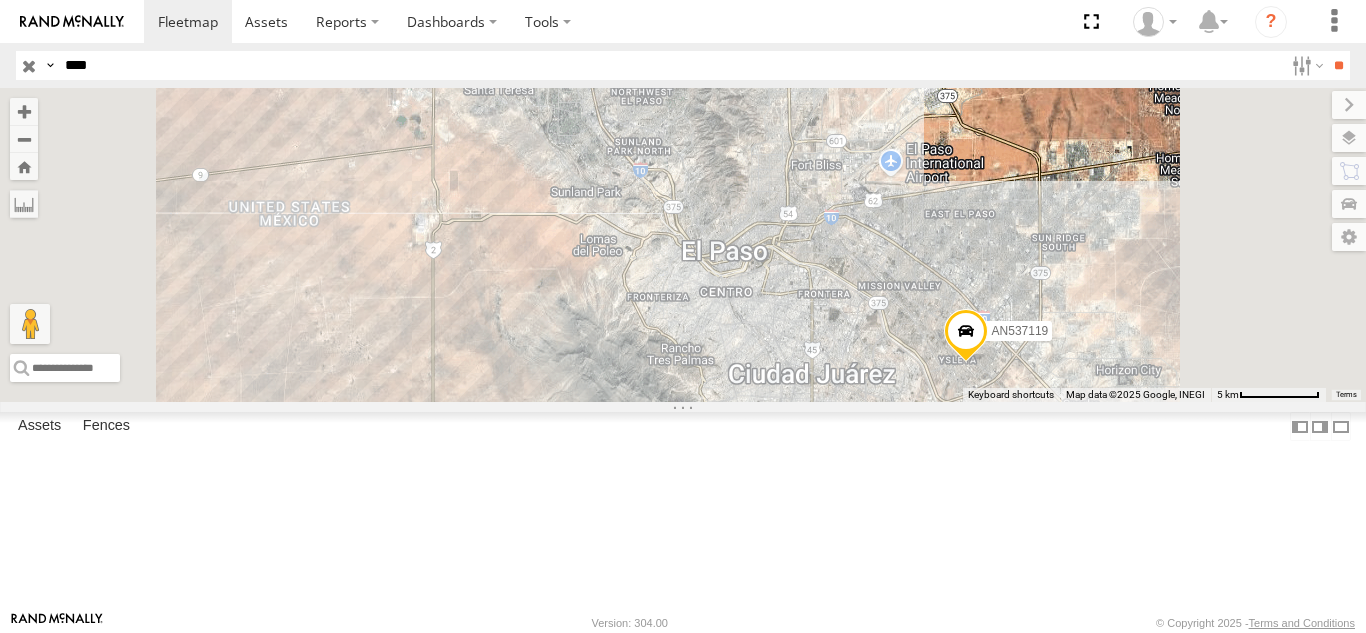 drag, startPoint x: 969, startPoint y: 379, endPoint x: 923, endPoint y: 352, distance: 53.338543 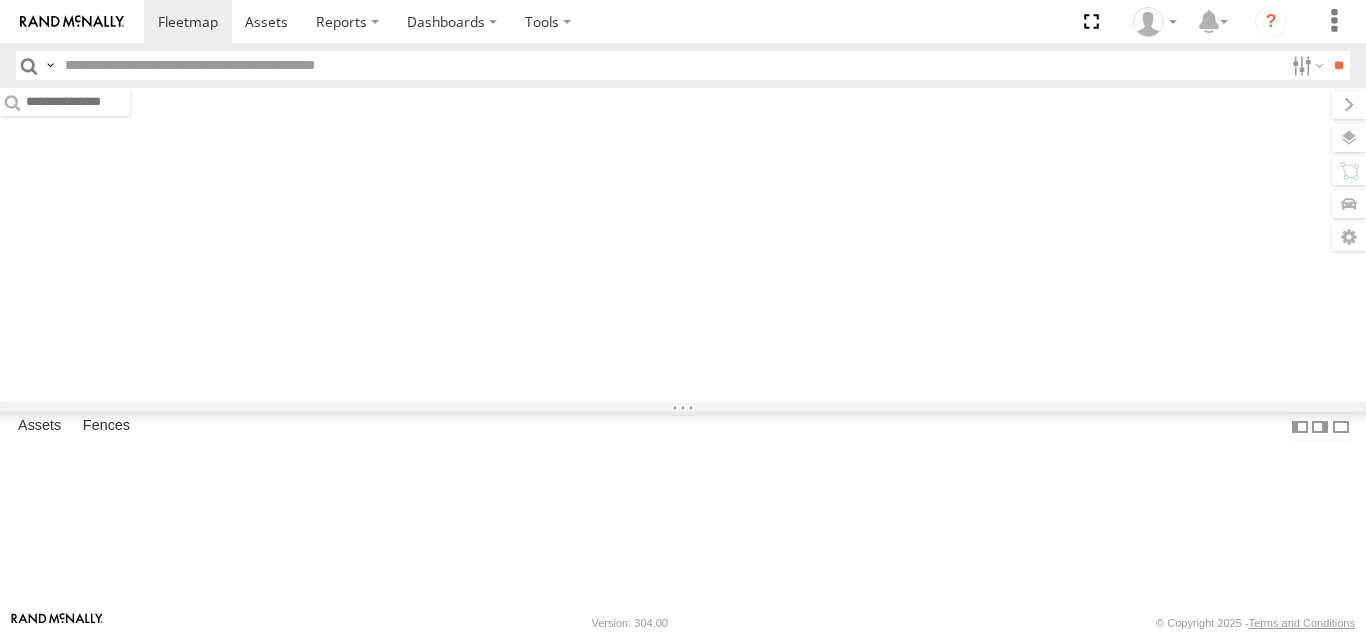scroll, scrollTop: 0, scrollLeft: 0, axis: both 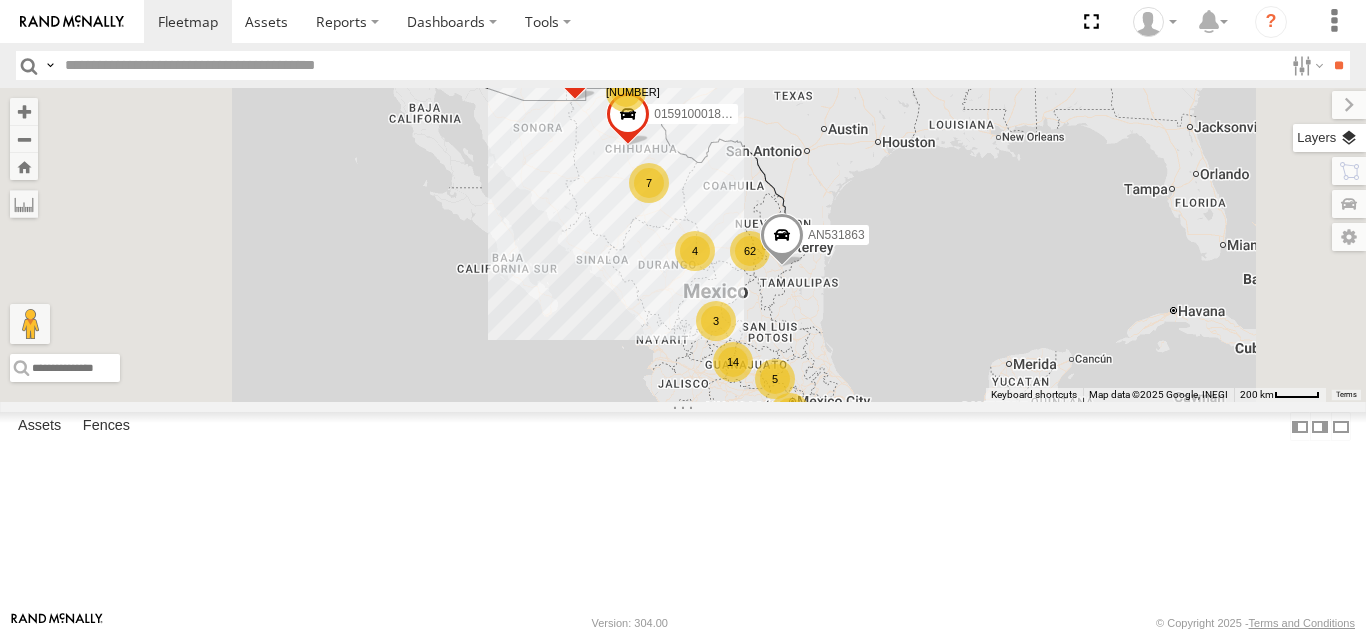 click at bounding box center (1329, 138) 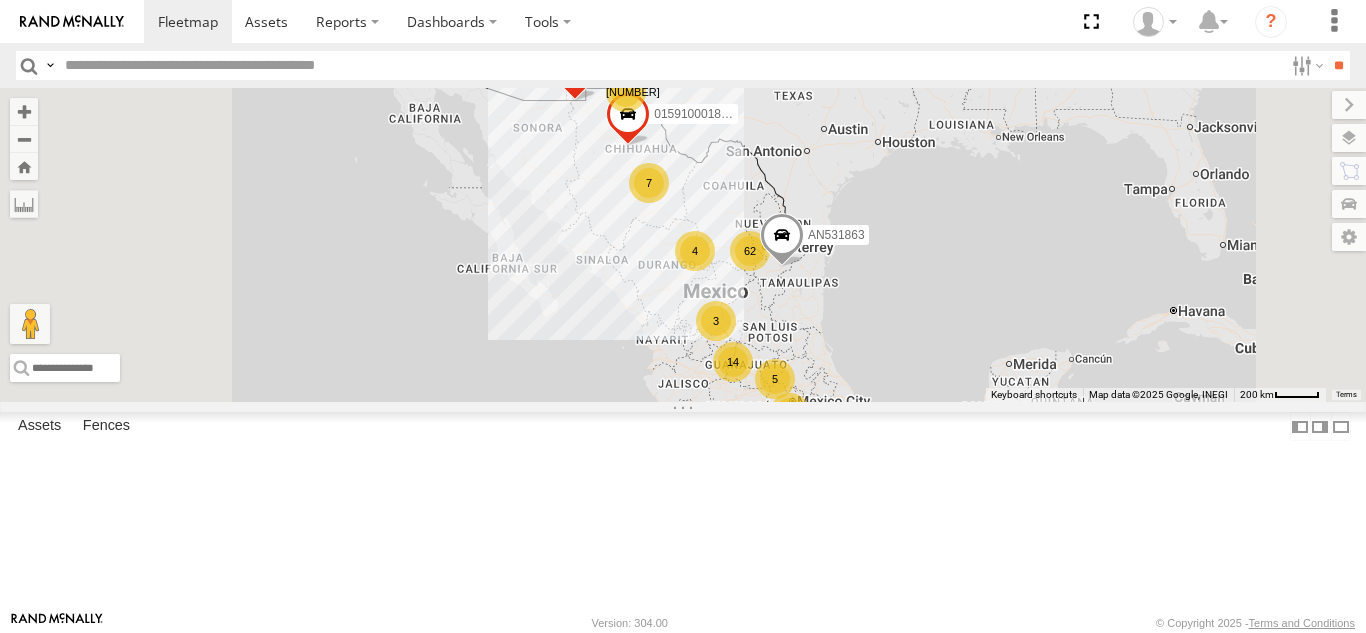 click on "Basemaps" at bounding box center [0, 0] 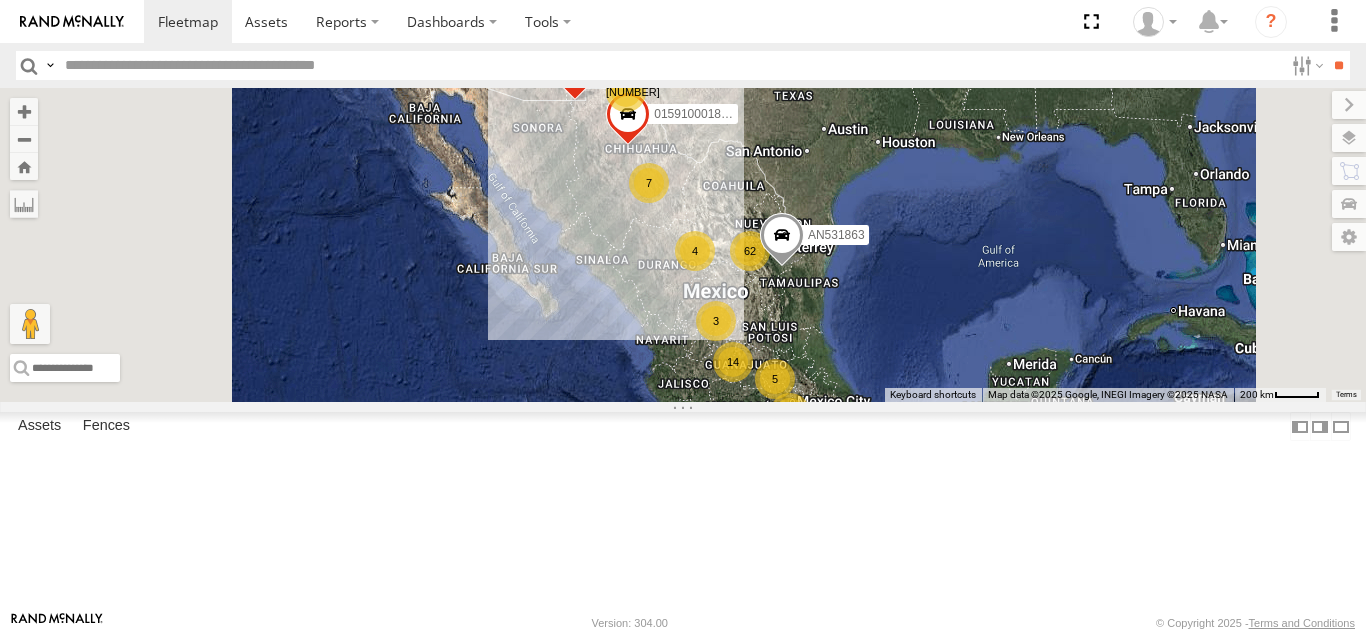 click on "Basemaps" at bounding box center [0, 0] 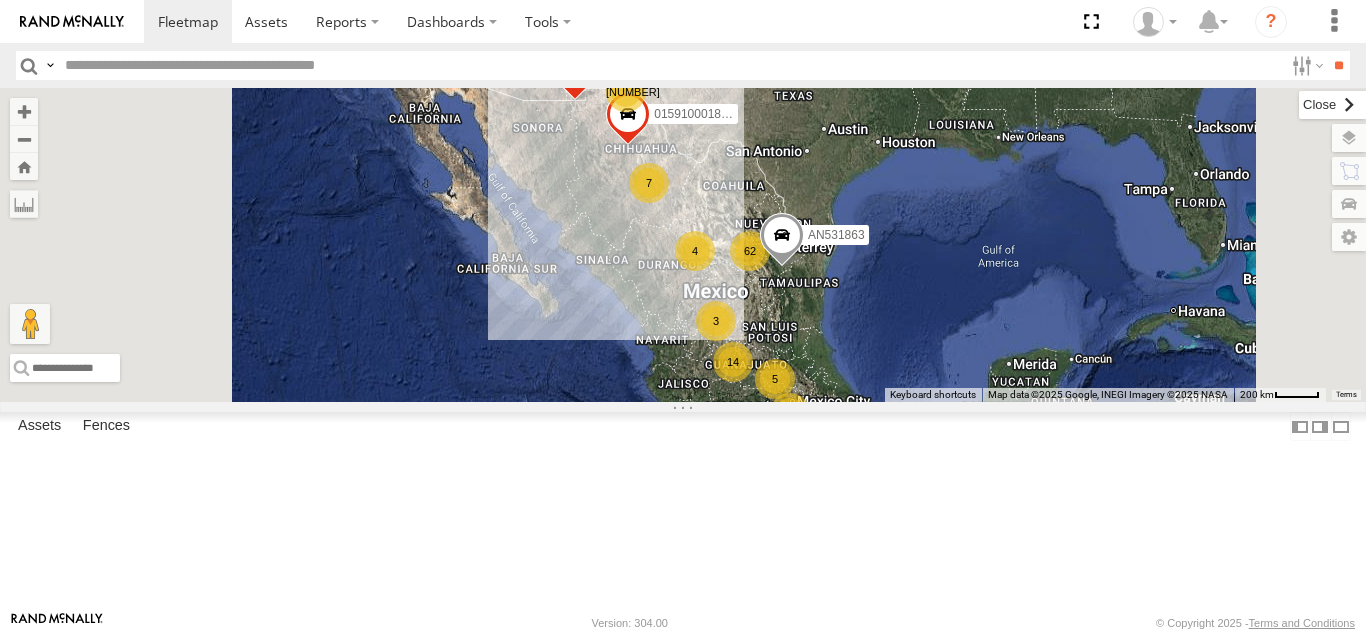 click at bounding box center [1332, 105] 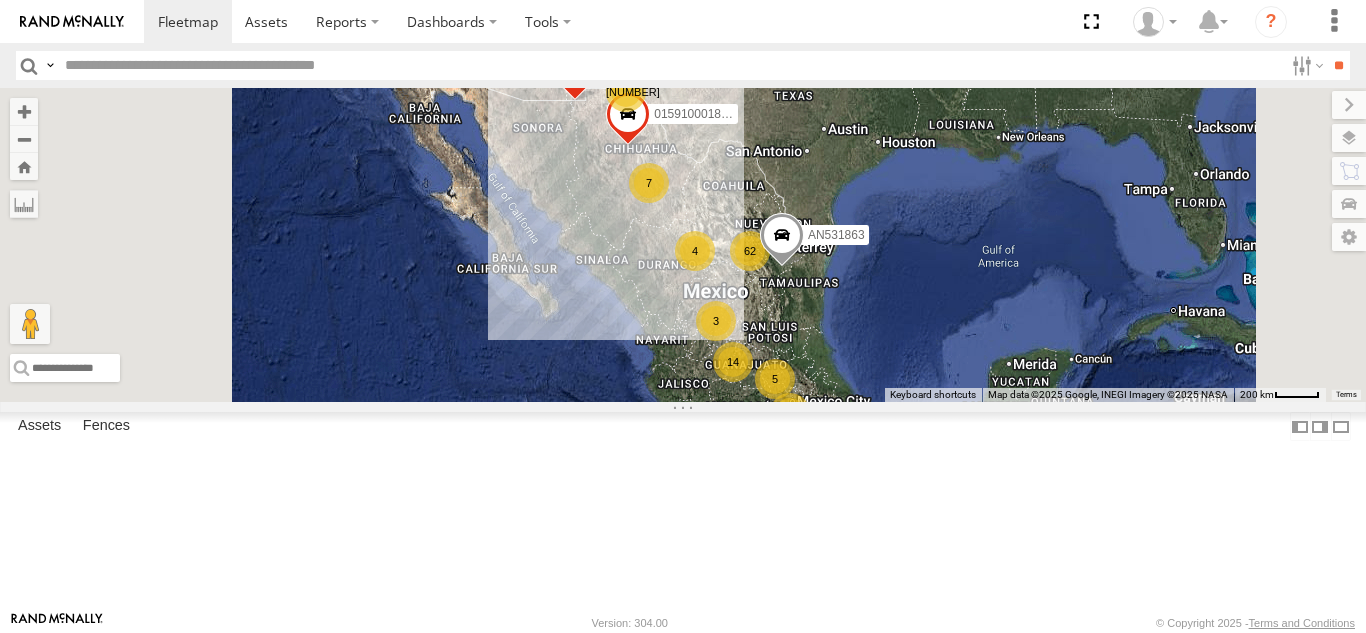 click at bounding box center (670, 65) 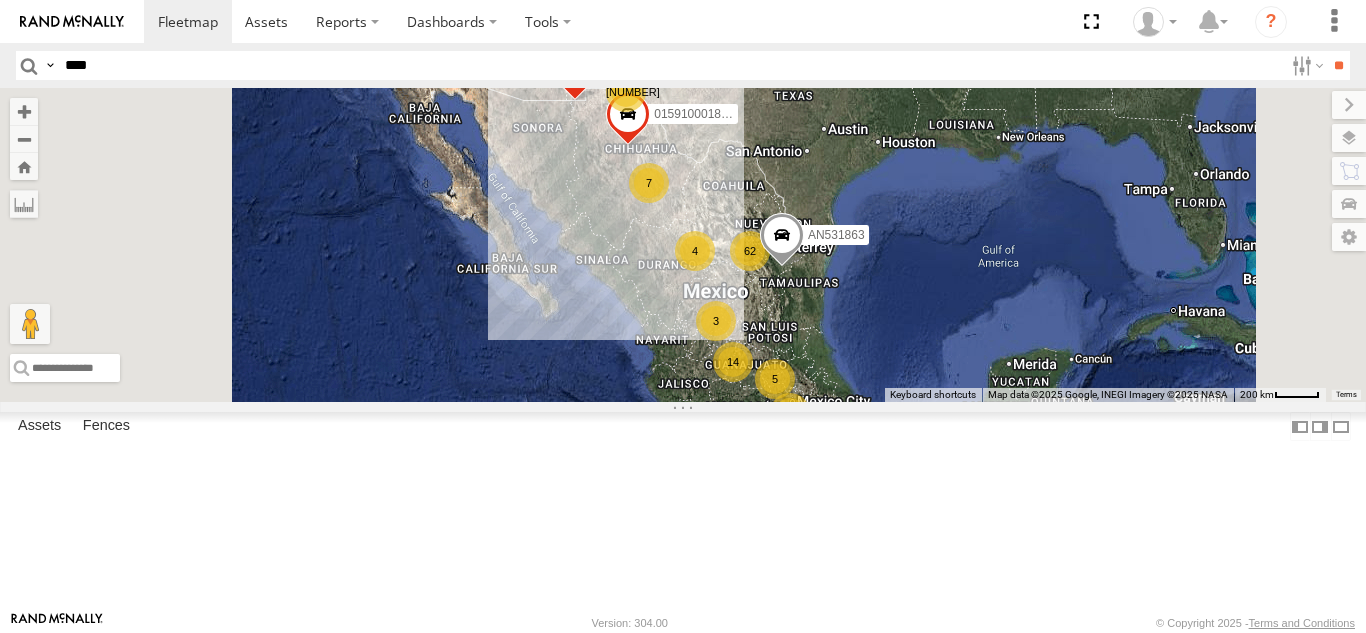 click on "**" at bounding box center [1338, 65] 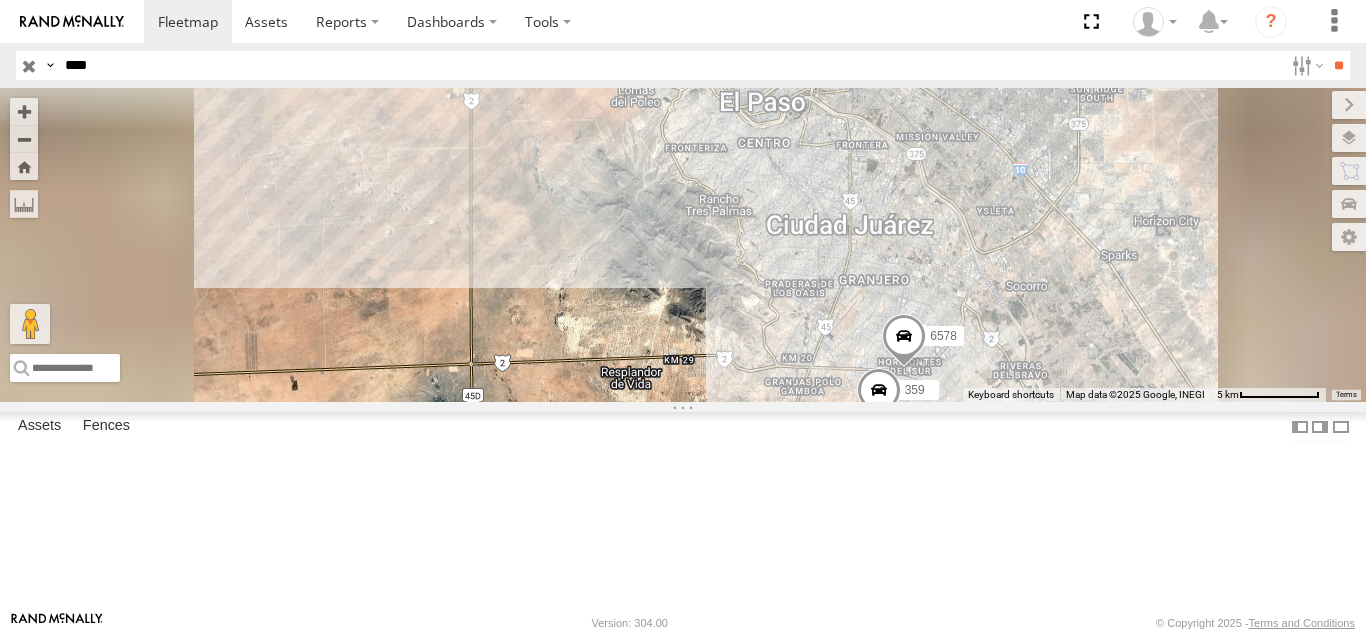 click on "7937" at bounding box center [0, 0] 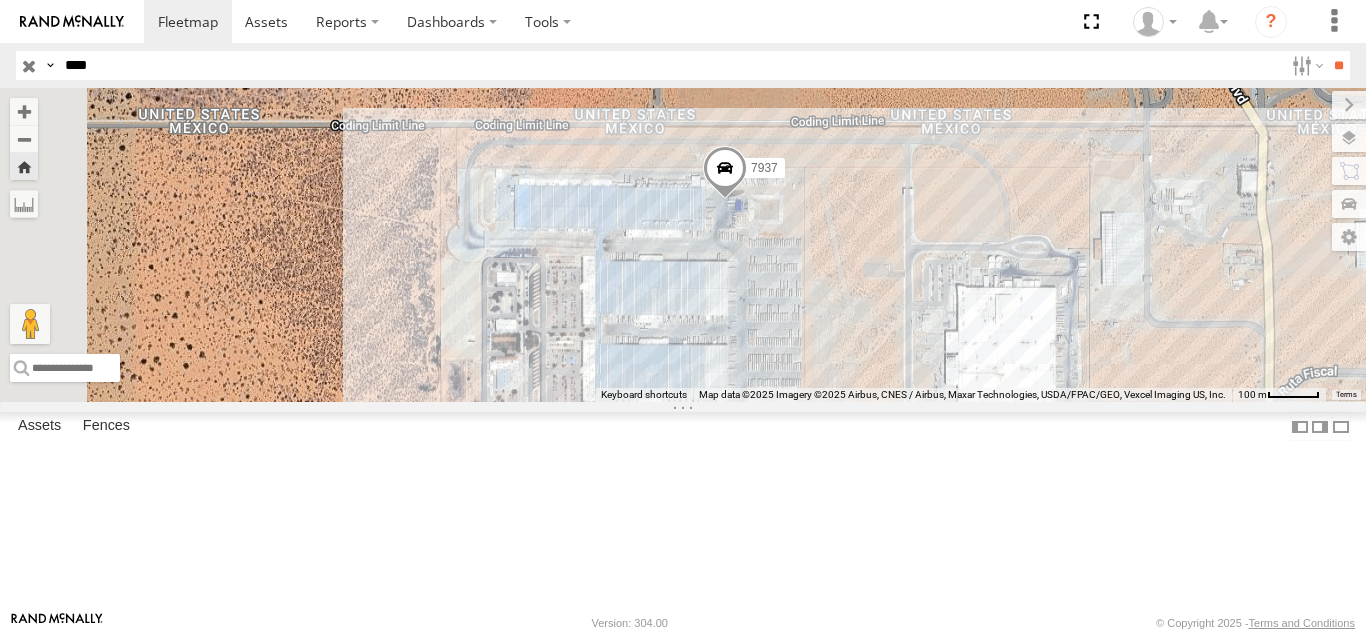 click on "****" at bounding box center (670, 65) 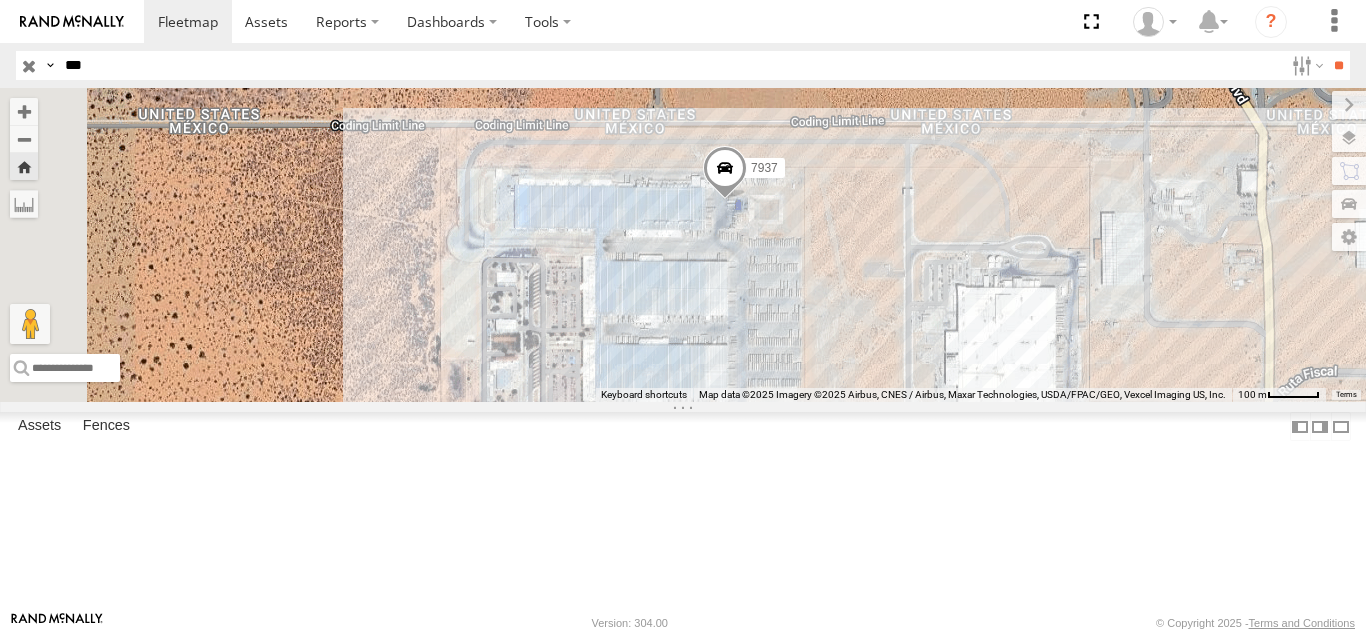 click on "**" at bounding box center [1338, 65] 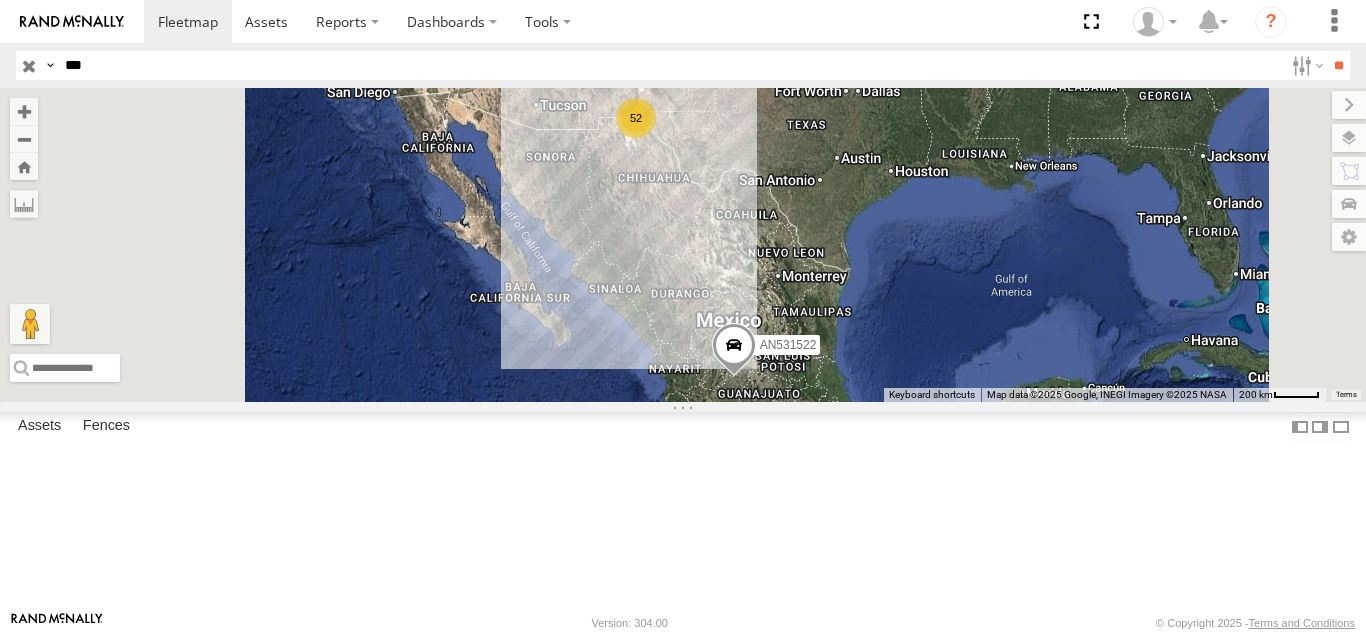 scroll, scrollTop: 0, scrollLeft: 0, axis: both 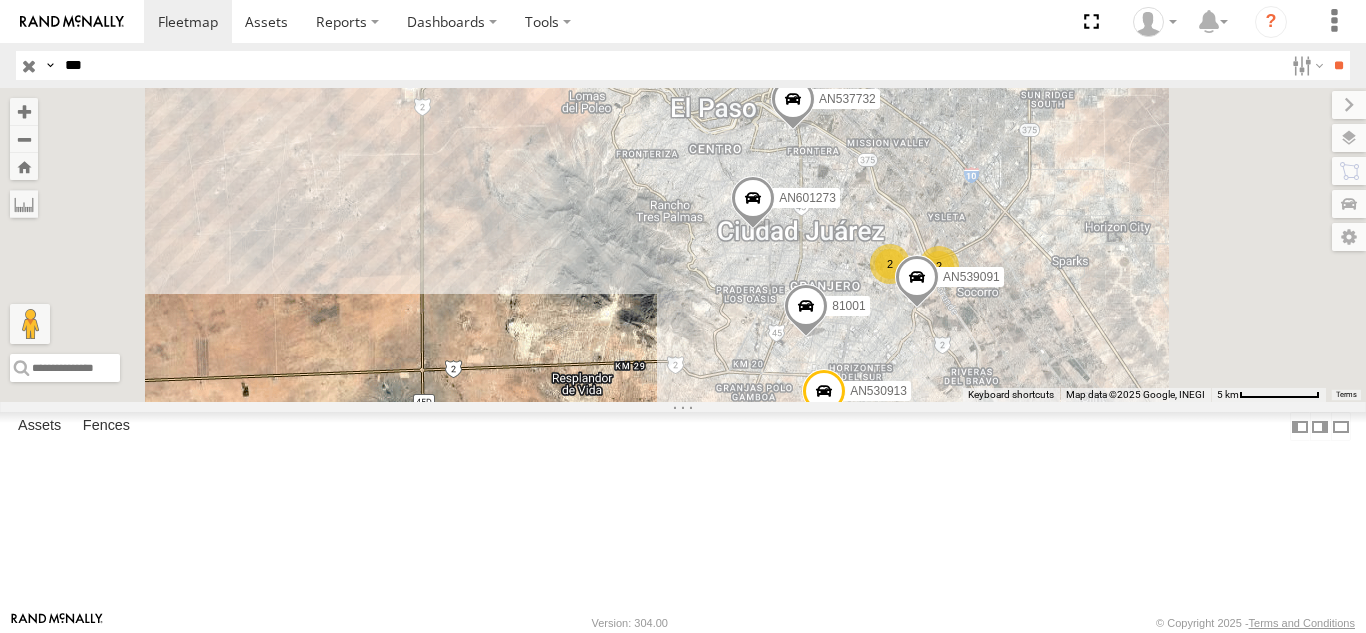 click on "FOXCONN" at bounding box center (0, 0) 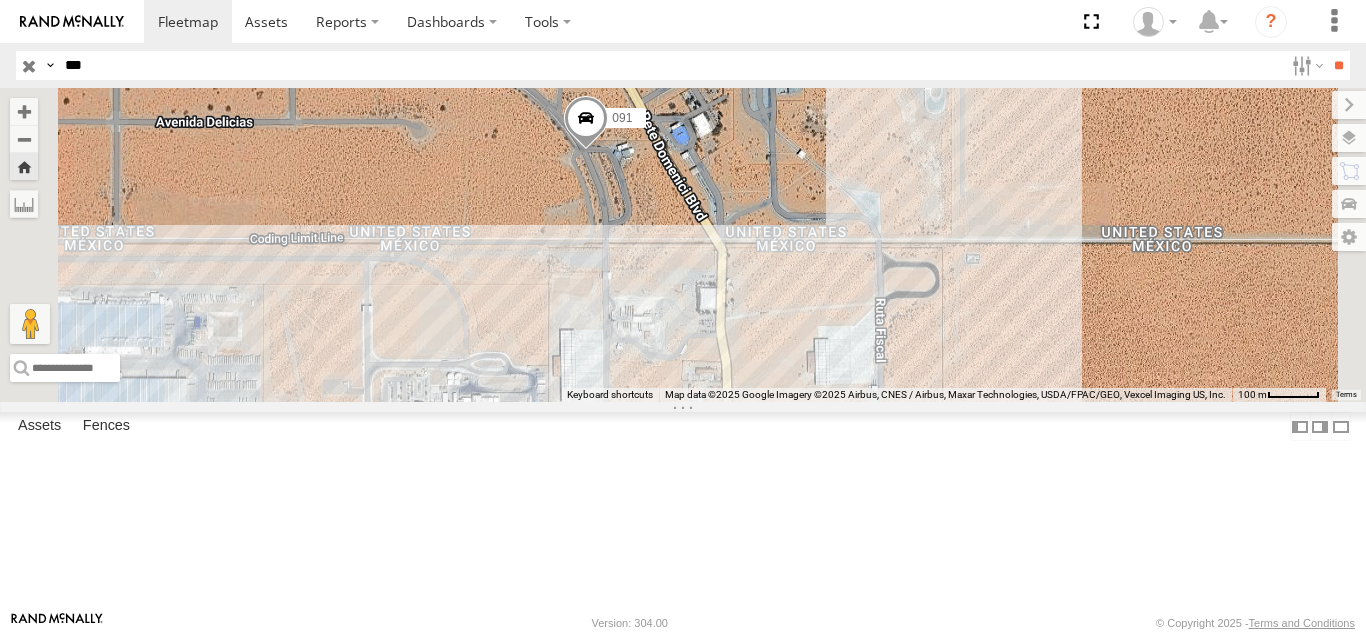 drag, startPoint x: 907, startPoint y: 394, endPoint x: 885, endPoint y: 328, distance: 69.57011 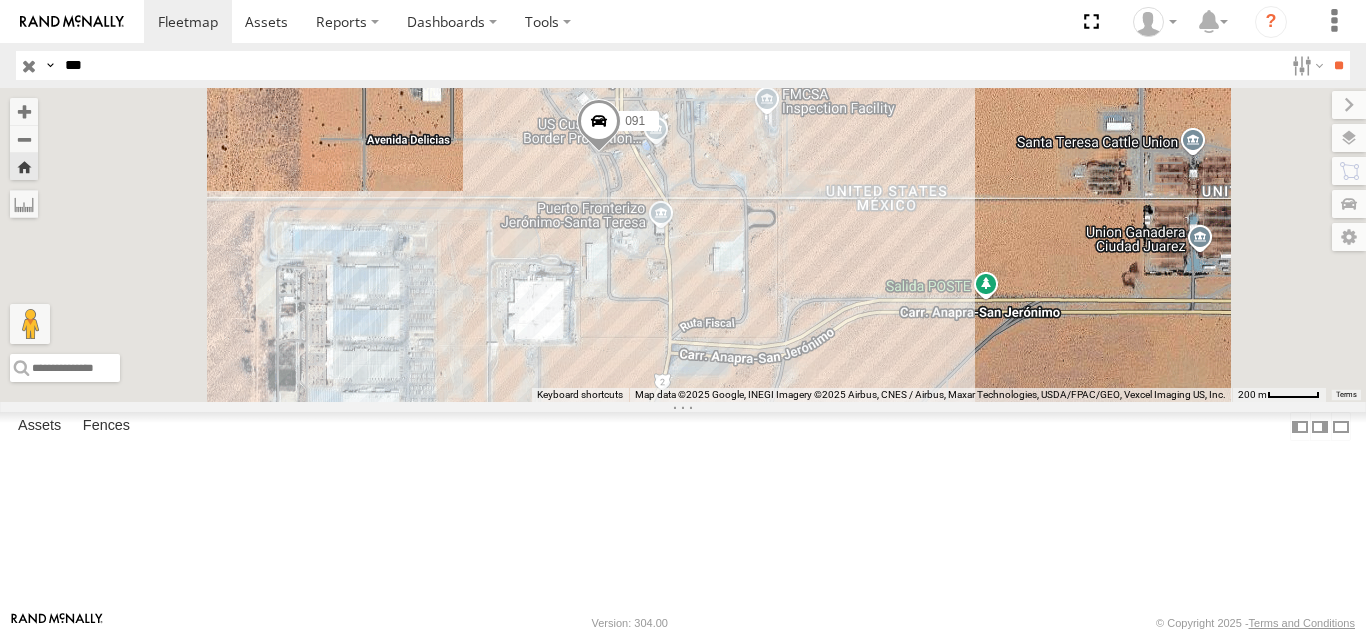 click on "Search Query
Asset ID
Asset Label
Registration
Manufacturer
Model
VIN
Job ID IP" at bounding box center [683, 65] 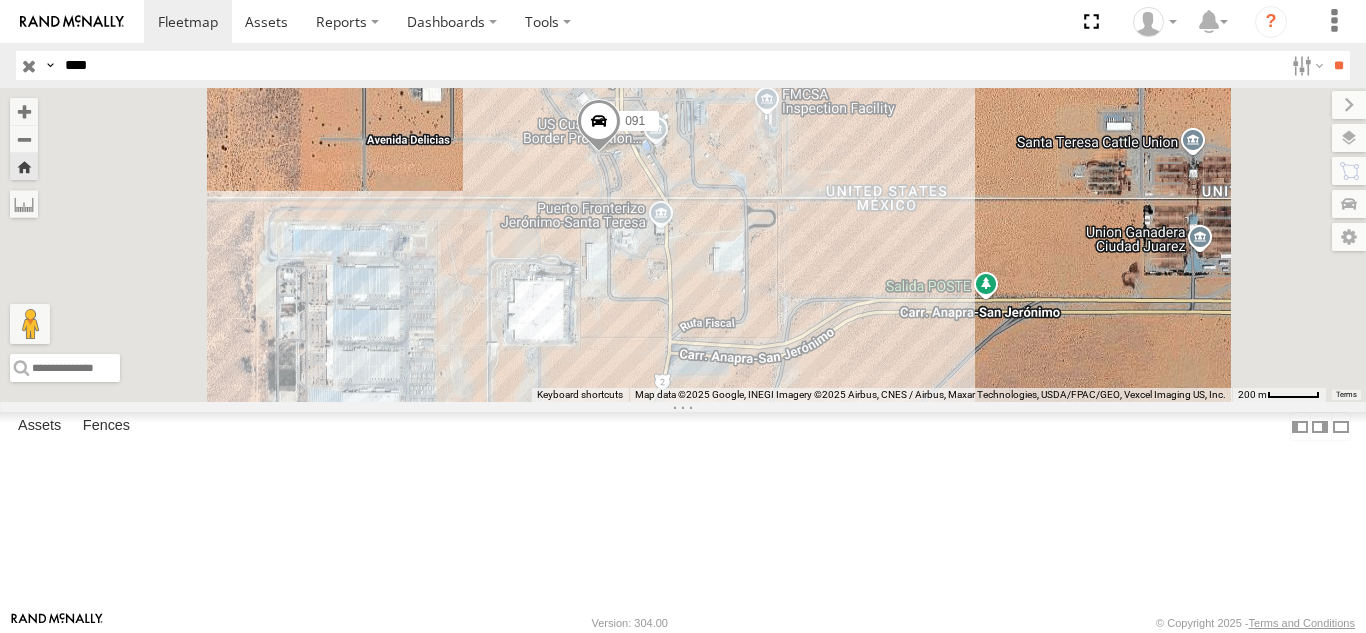 click on "**" at bounding box center [1338, 65] 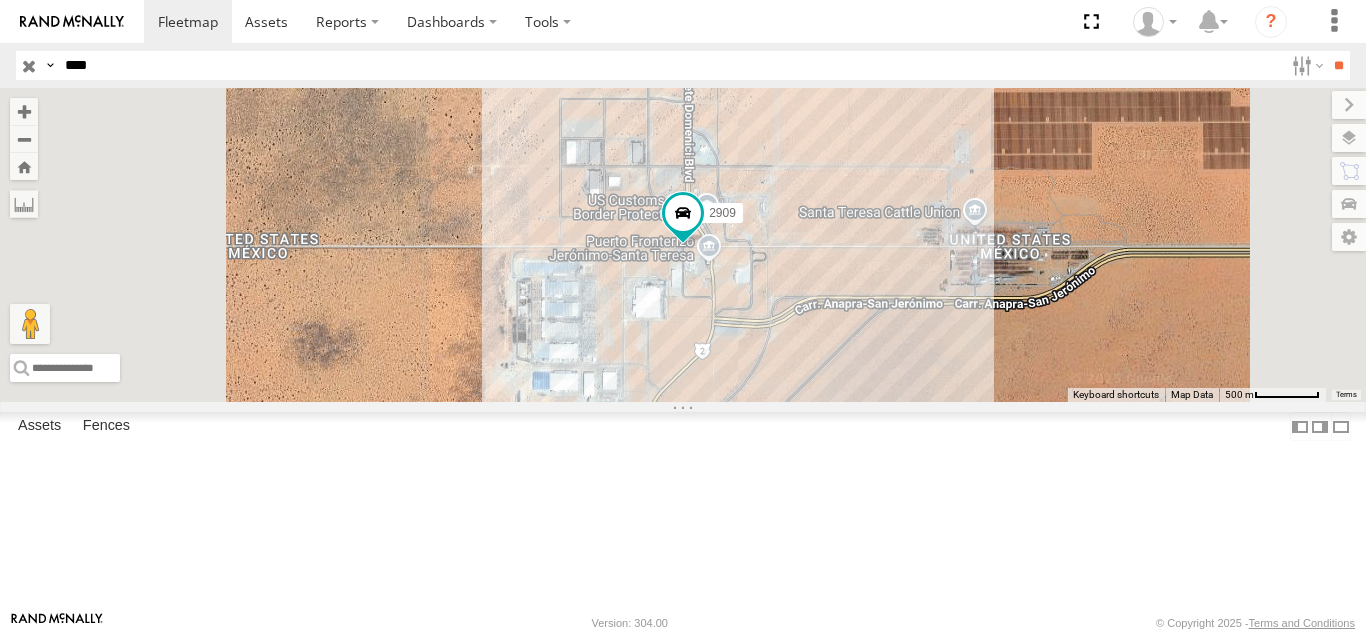 click on "****" at bounding box center (670, 65) 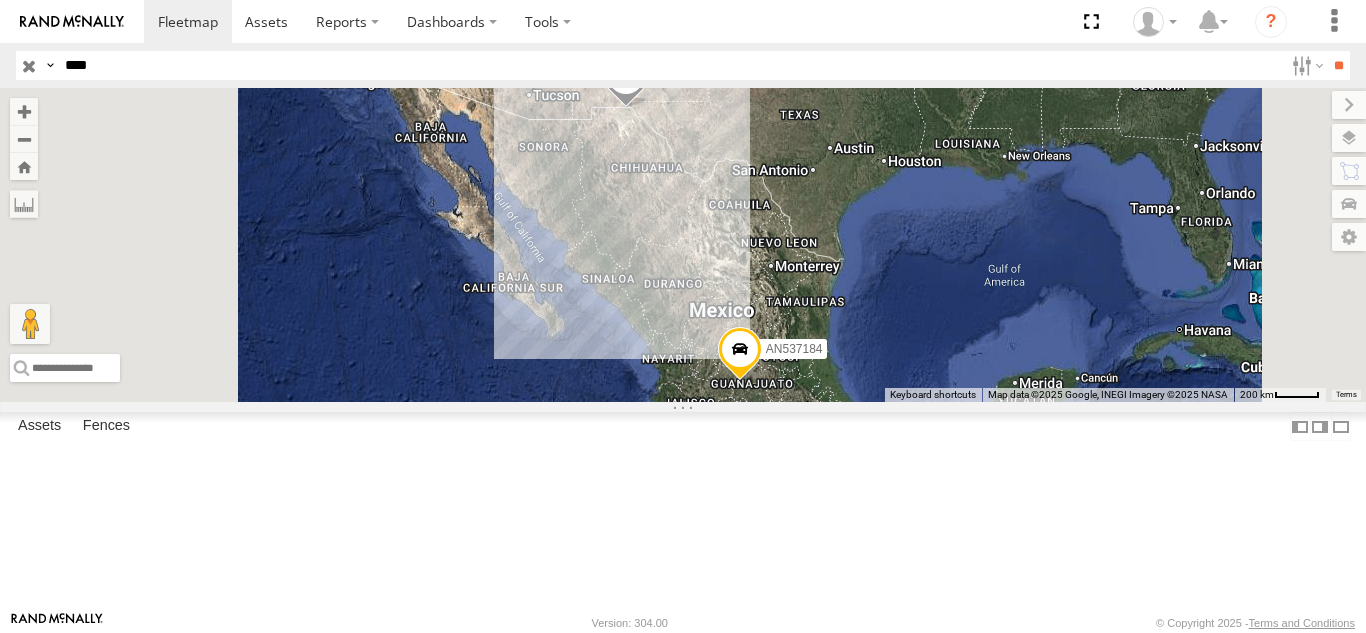 click on "2841
FOXCONN" at bounding box center (0, 0) 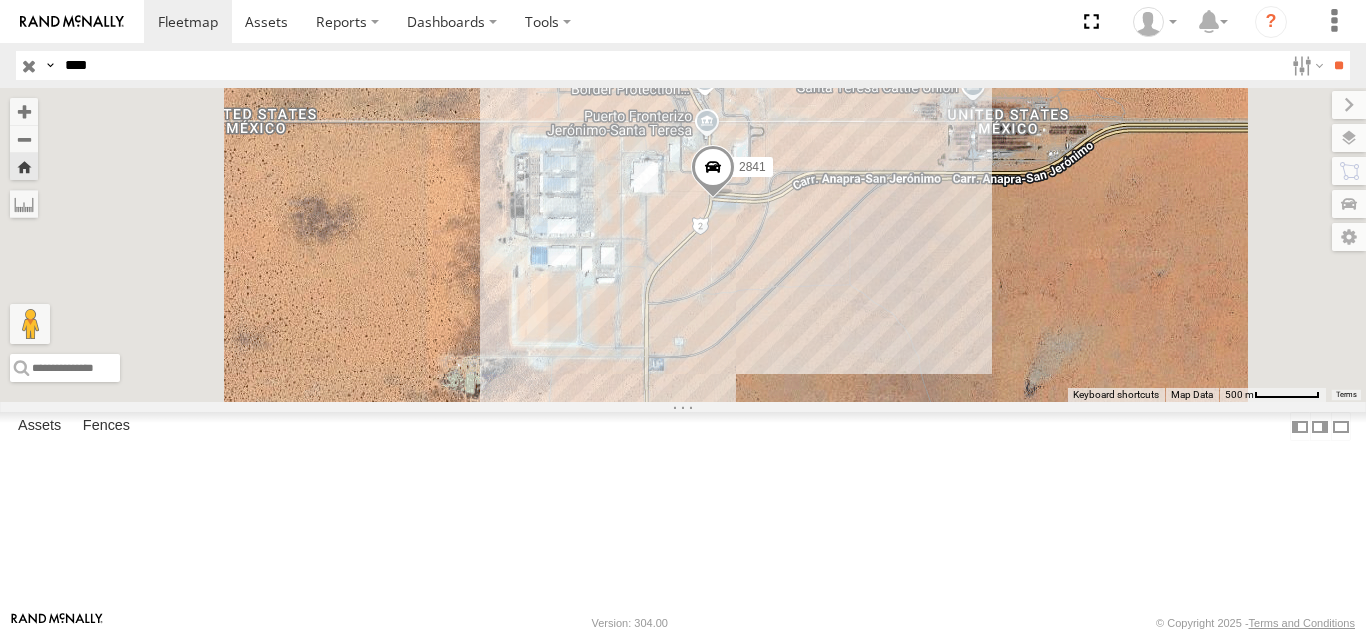 click on "****" at bounding box center [670, 65] 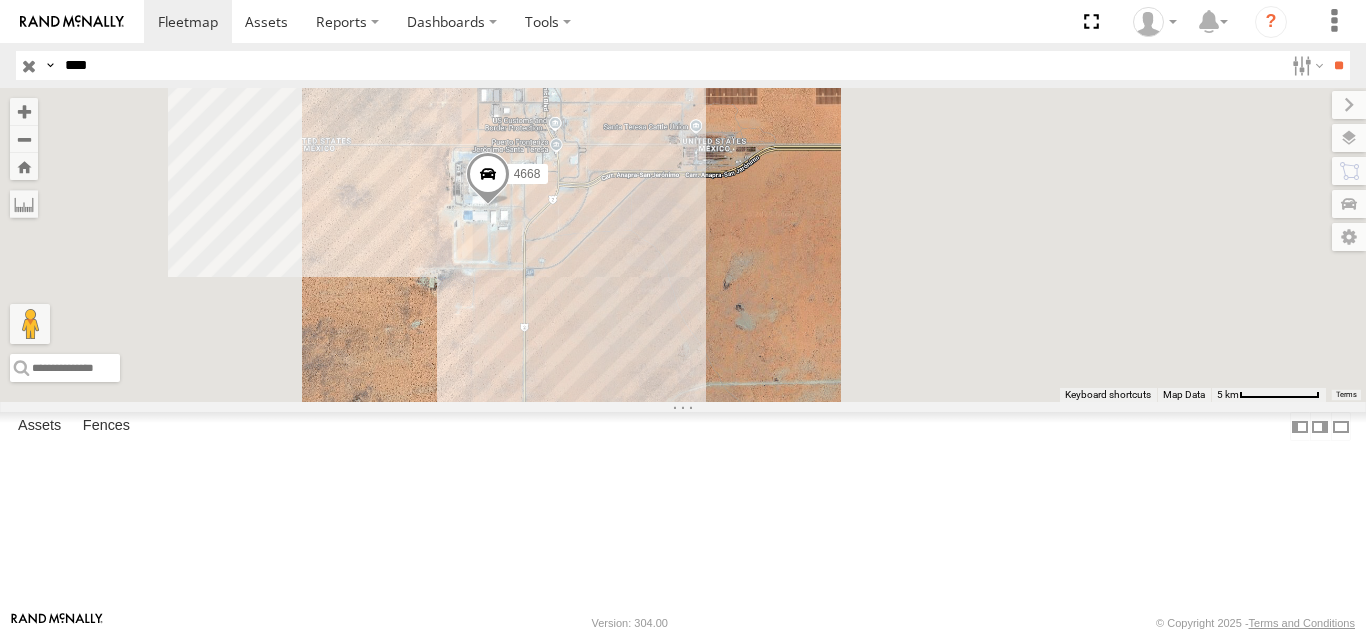 click on "4668" at bounding box center [0, 0] 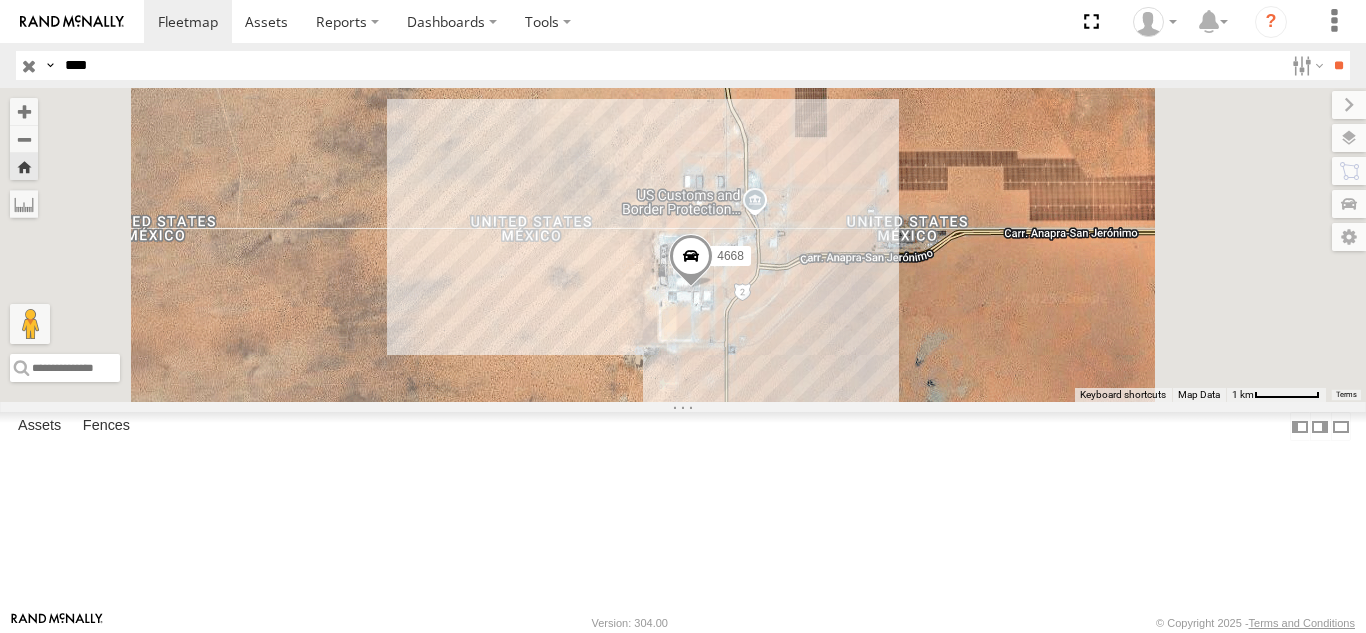 click on "****" at bounding box center [670, 65] 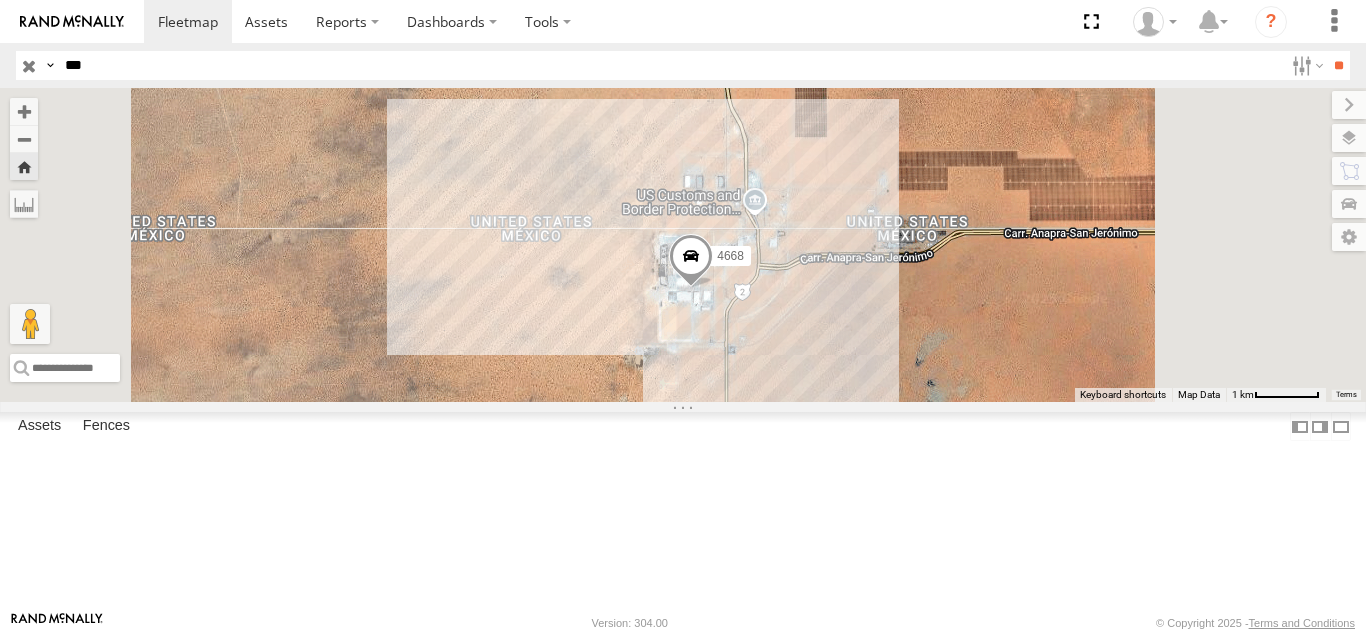 click on "**" at bounding box center (1338, 65) 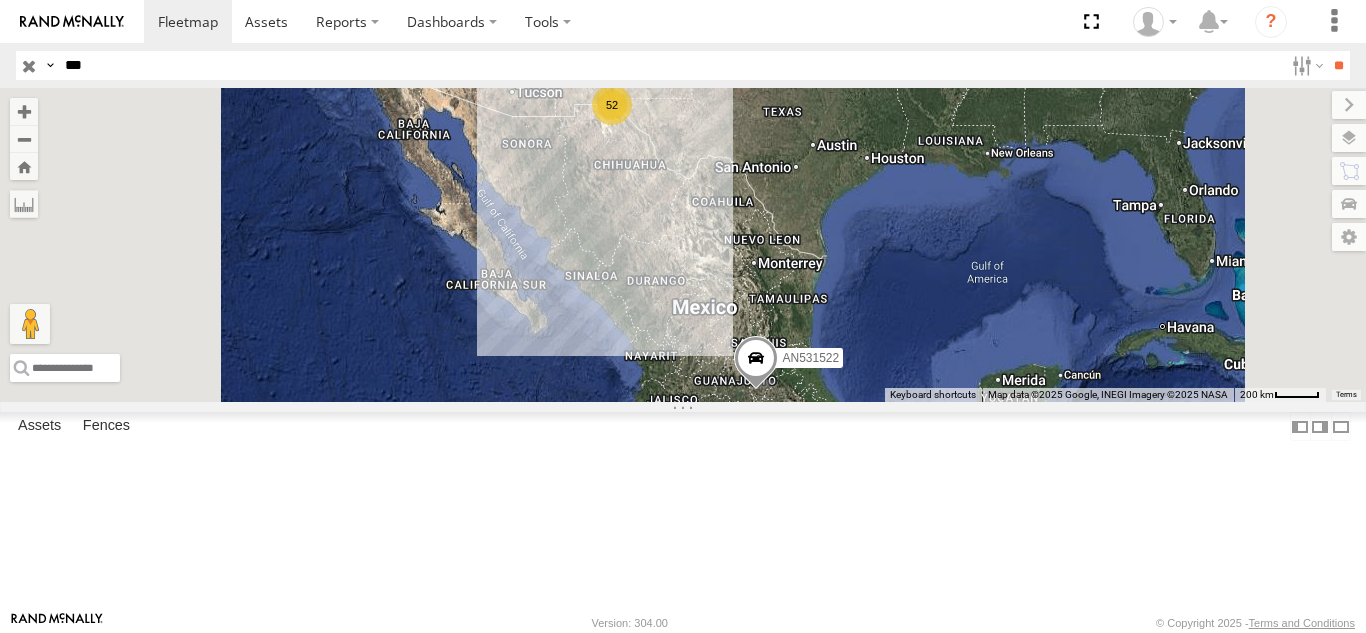 scroll, scrollTop: 0, scrollLeft: 0, axis: both 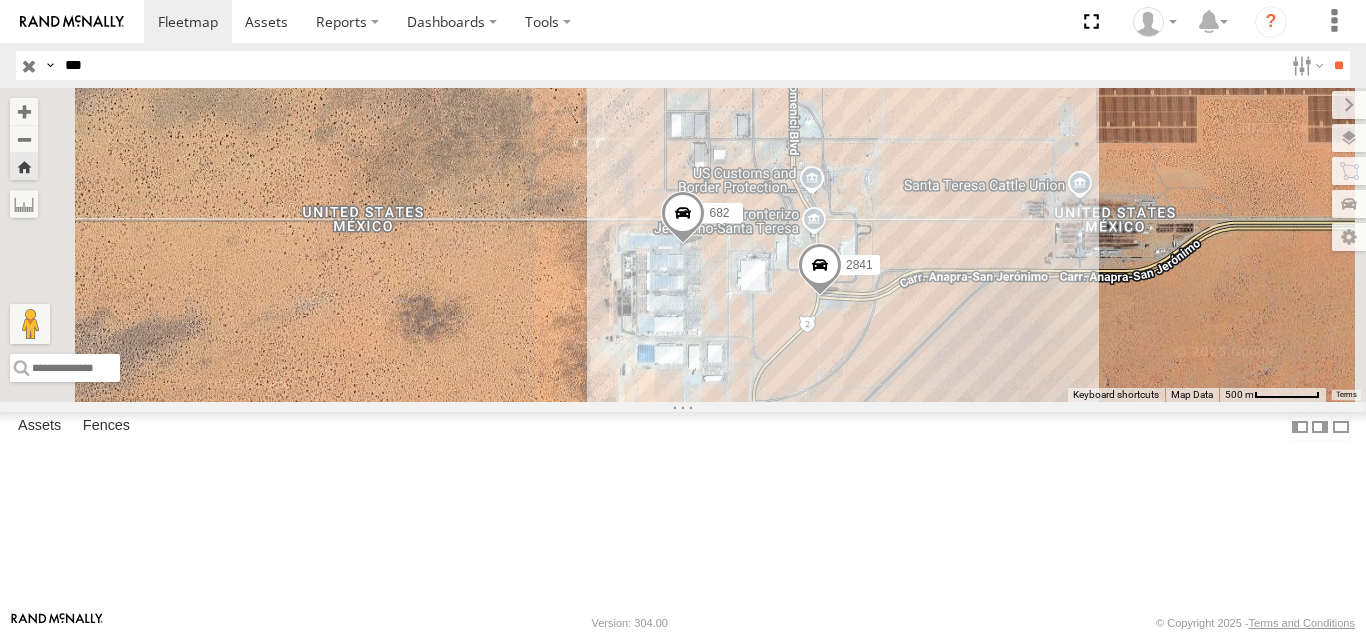 click on "***" at bounding box center [670, 65] 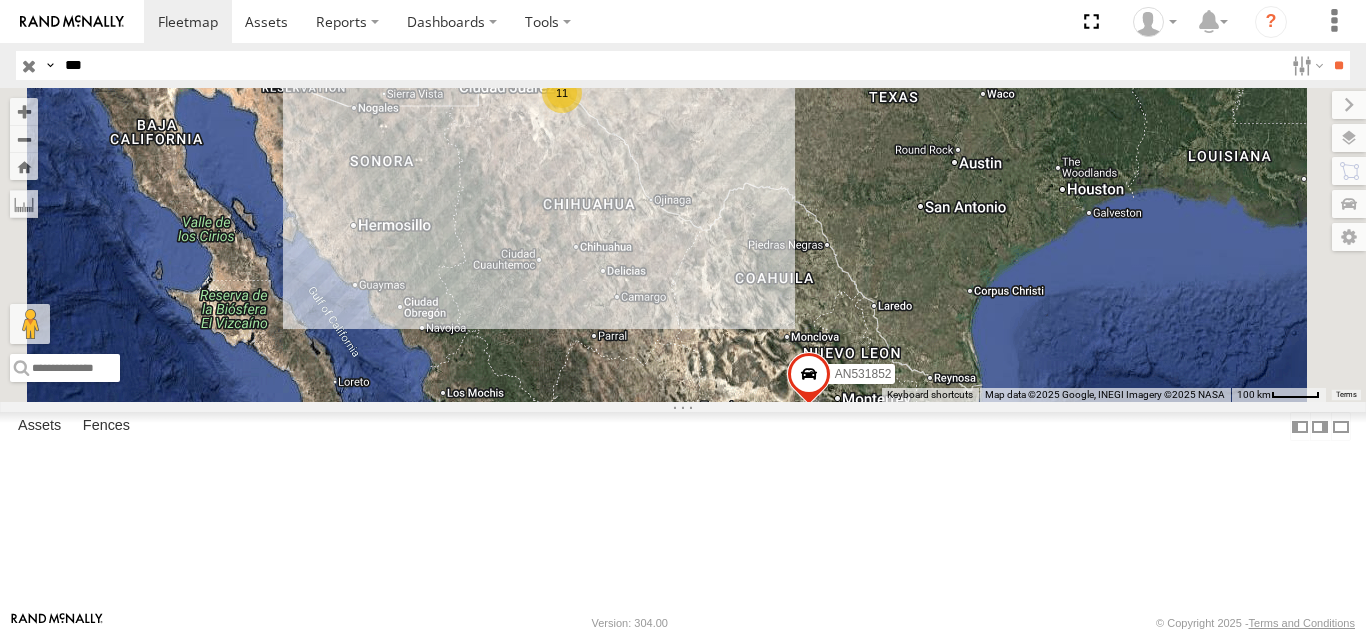 click at bounding box center [0, 0] 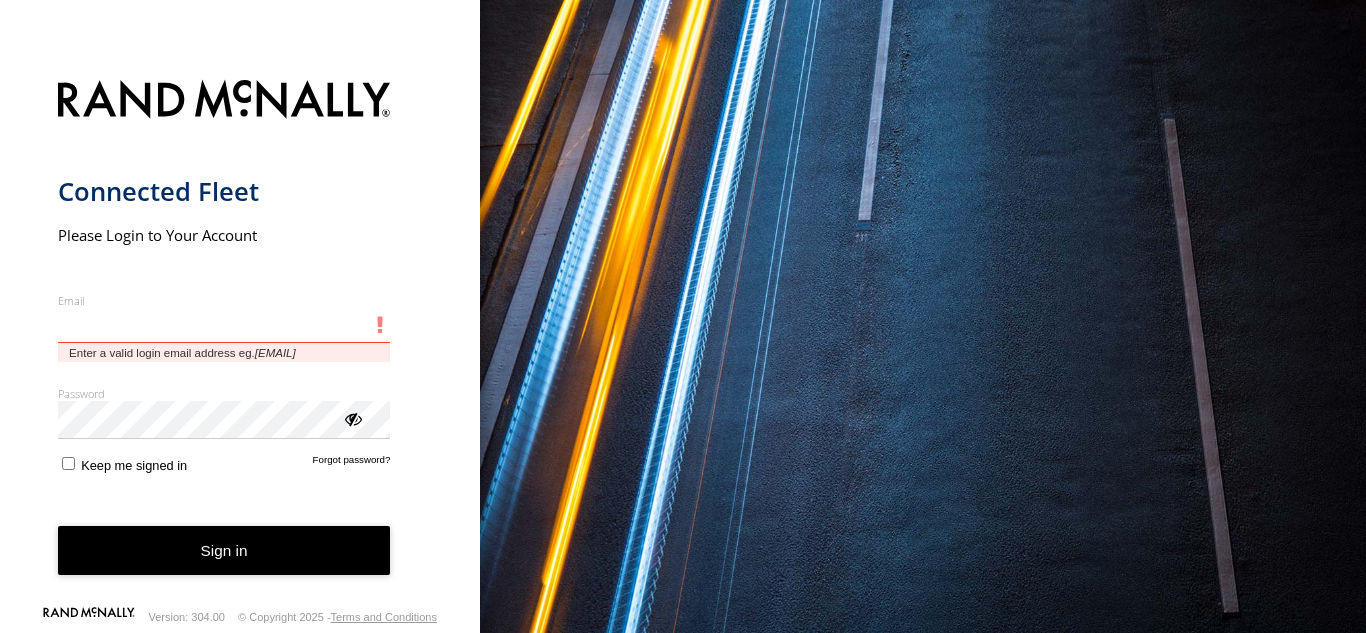 scroll, scrollTop: 0, scrollLeft: 0, axis: both 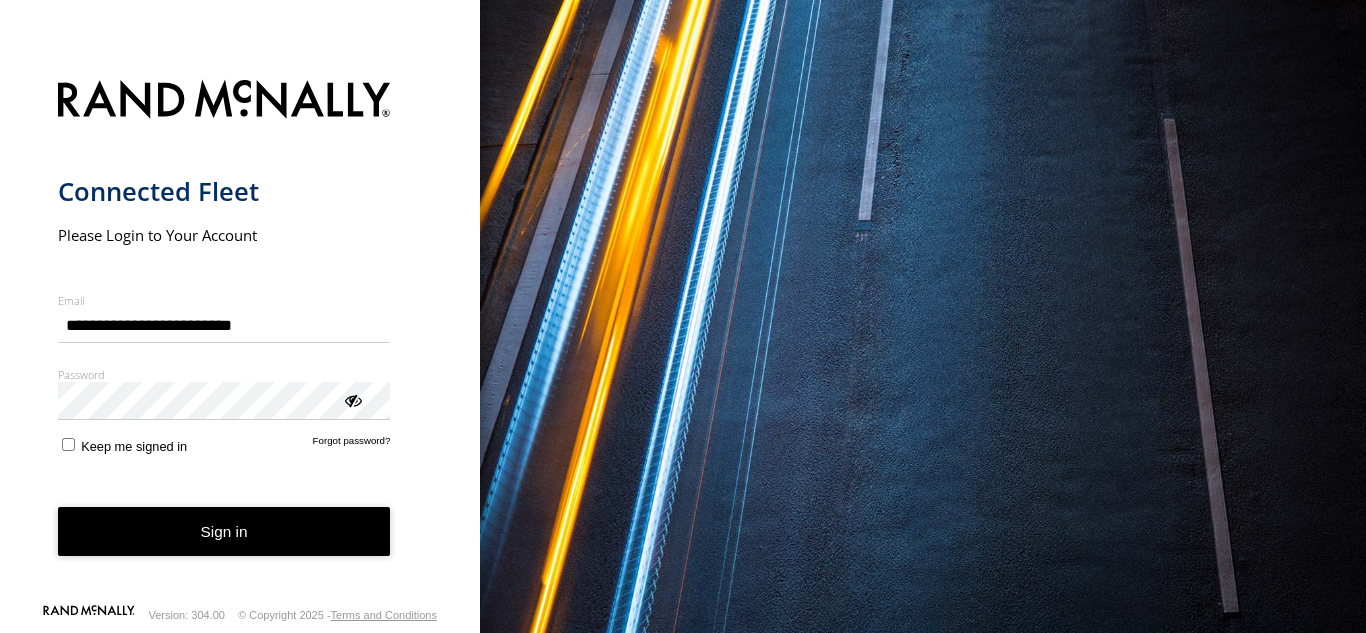 click on "Sign in" at bounding box center [224, 531] 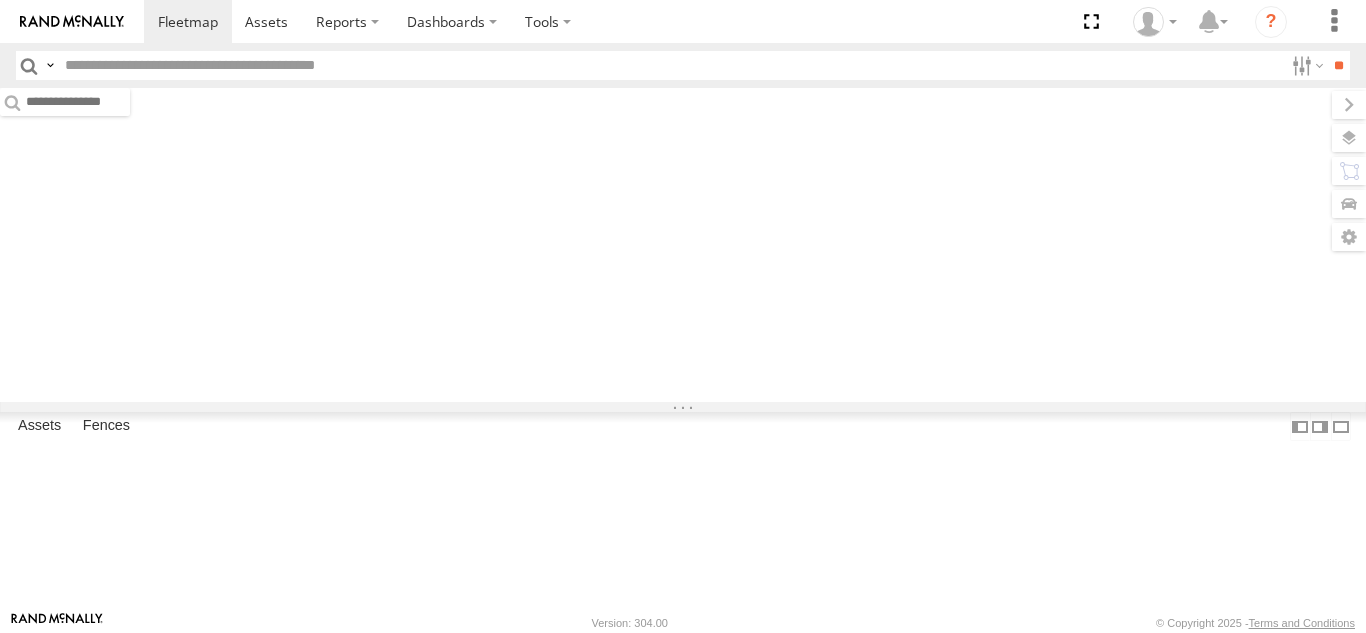 scroll, scrollTop: 0, scrollLeft: 0, axis: both 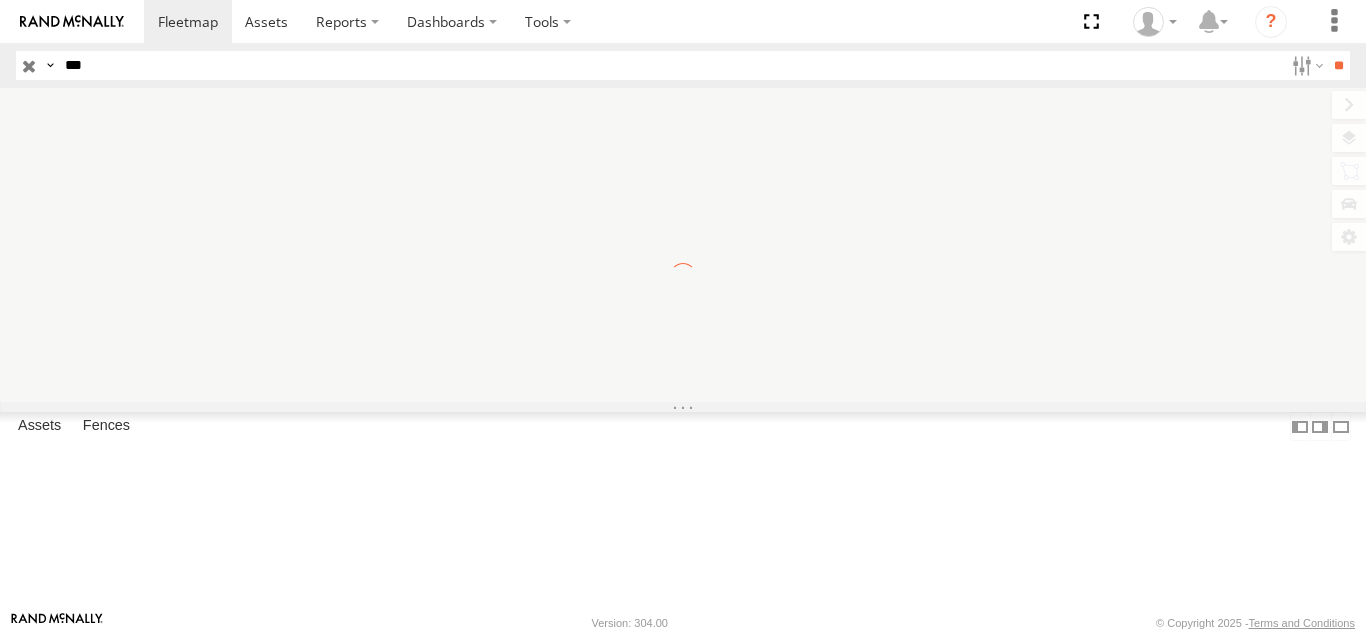click on "**" at bounding box center [1338, 65] 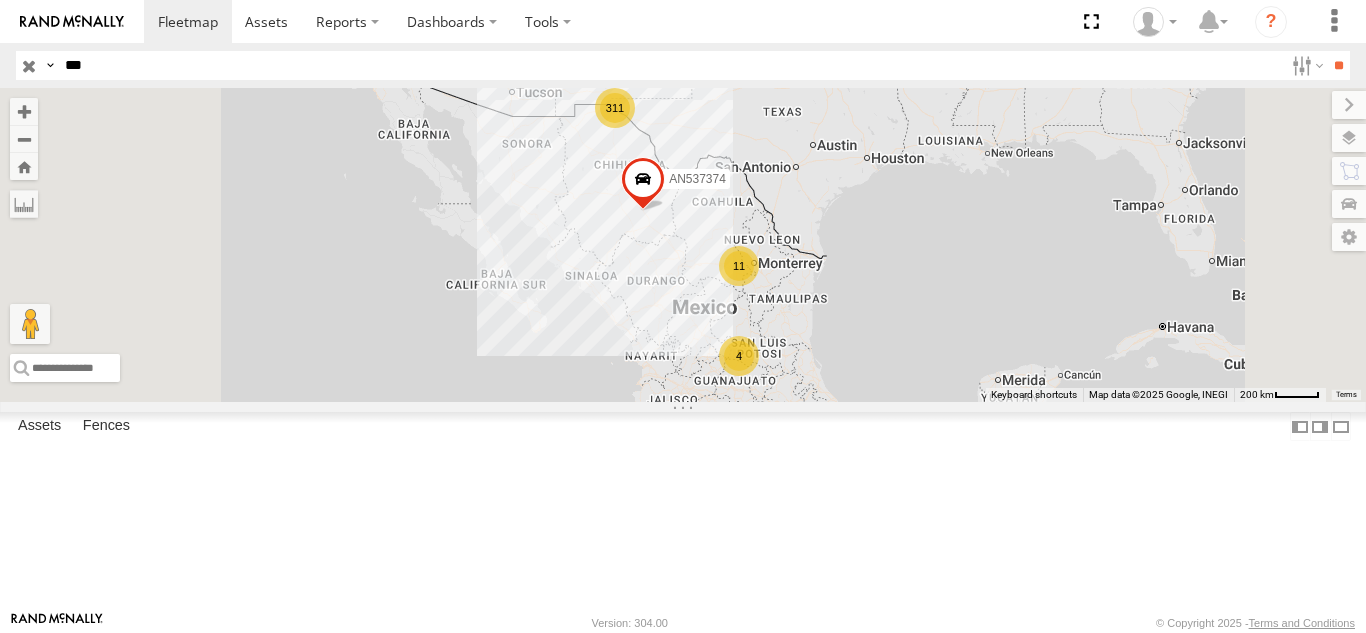 scroll, scrollTop: 700, scrollLeft: 0, axis: vertical 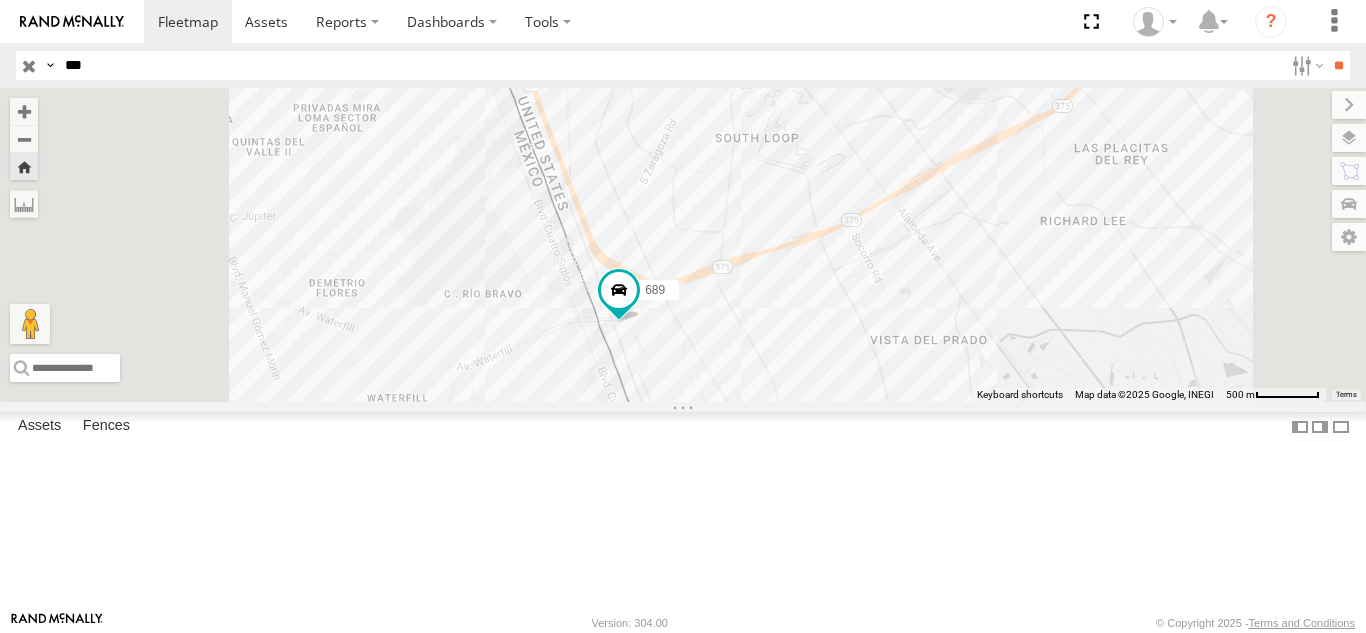 click at bounding box center (1349, 138) 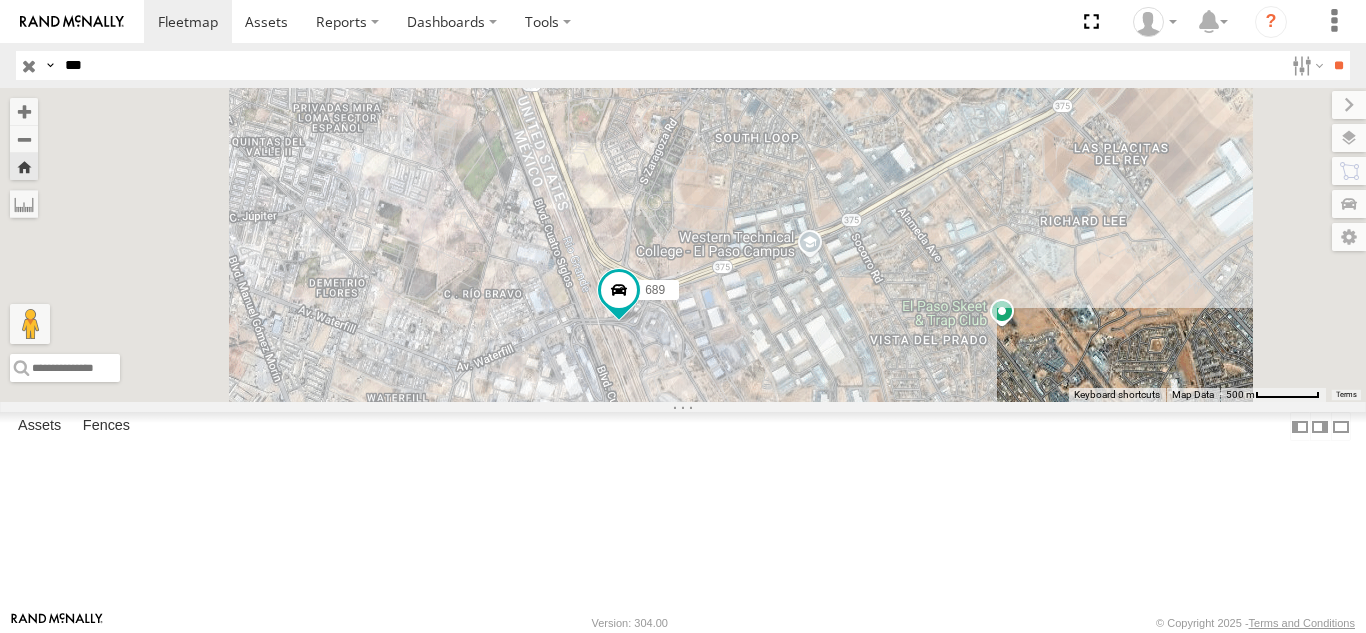 click on "Basemaps" at bounding box center (0, 0) 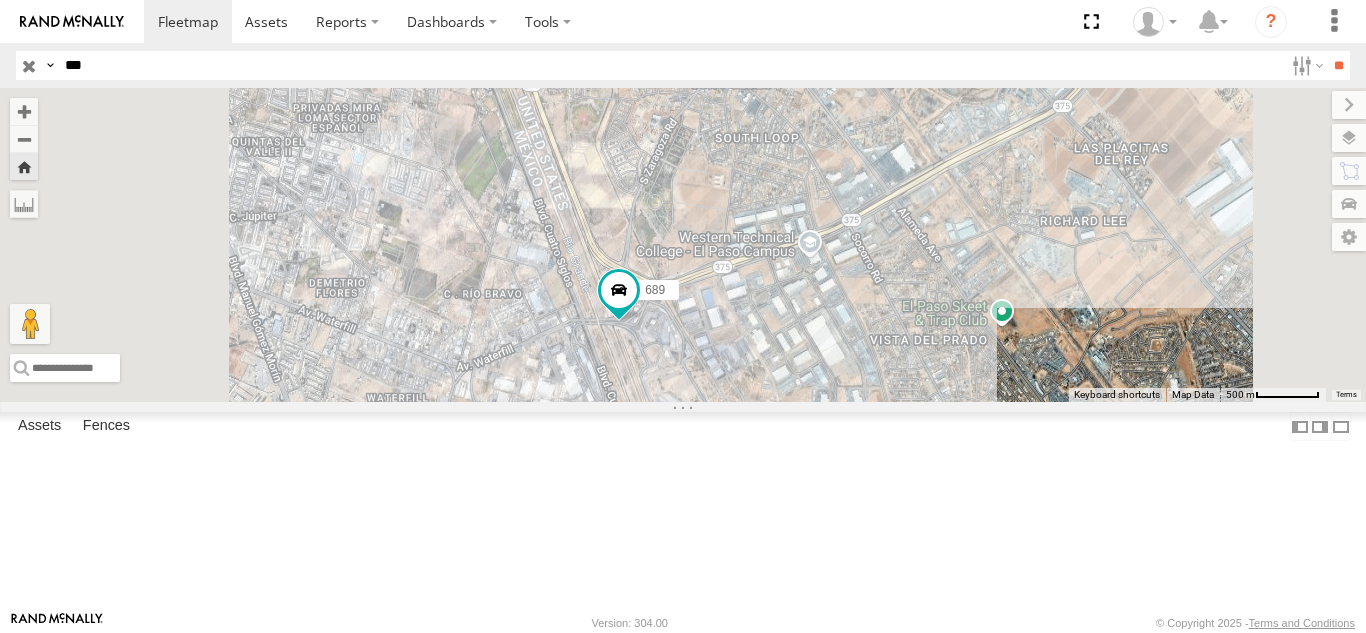 click at bounding box center [1349, 105] 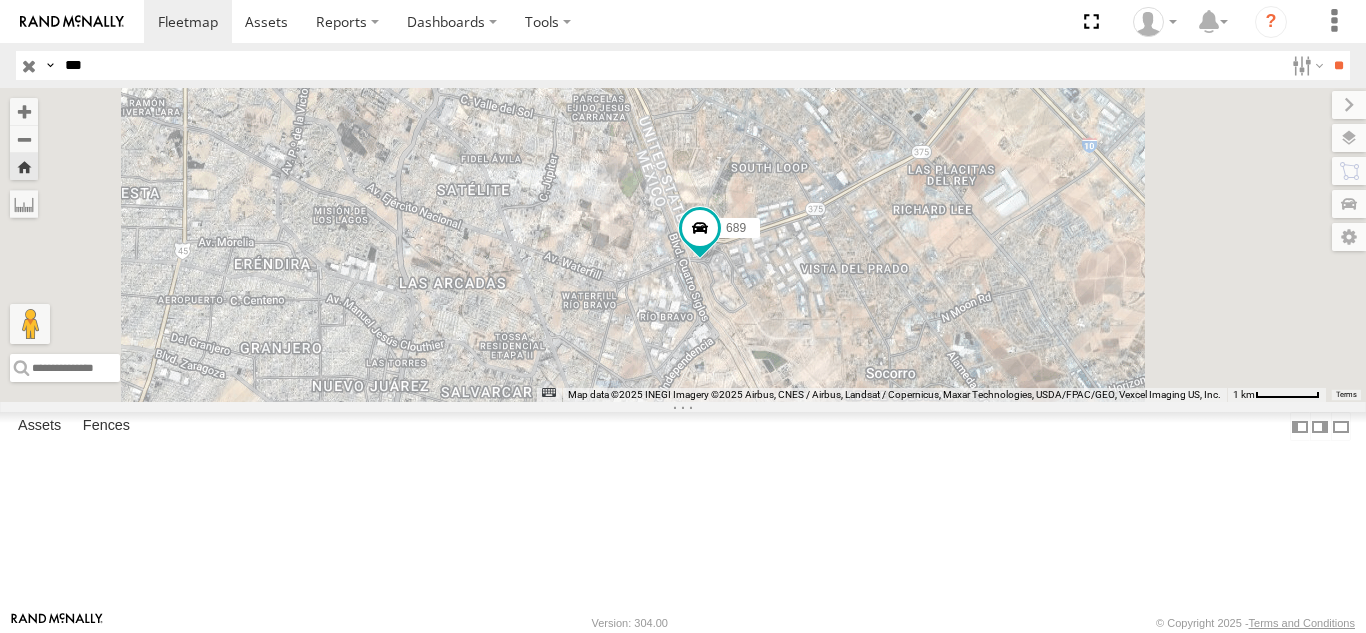 click on "***" at bounding box center [670, 65] 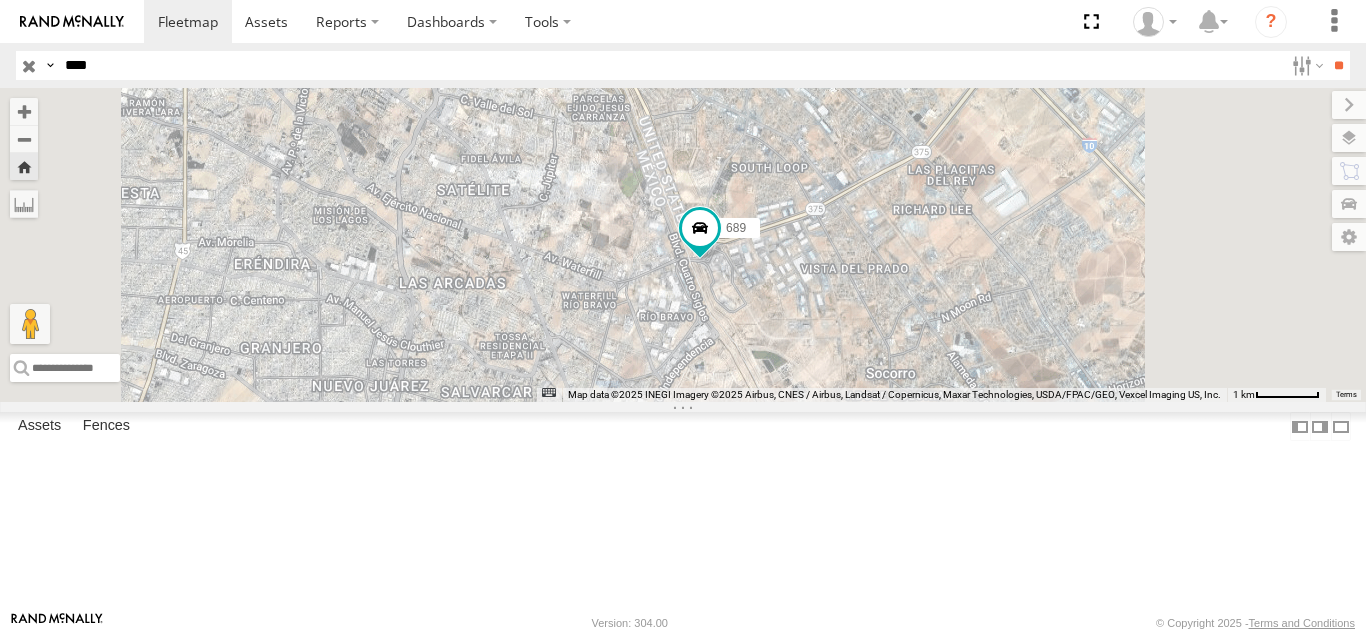click on "**" at bounding box center (1338, 65) 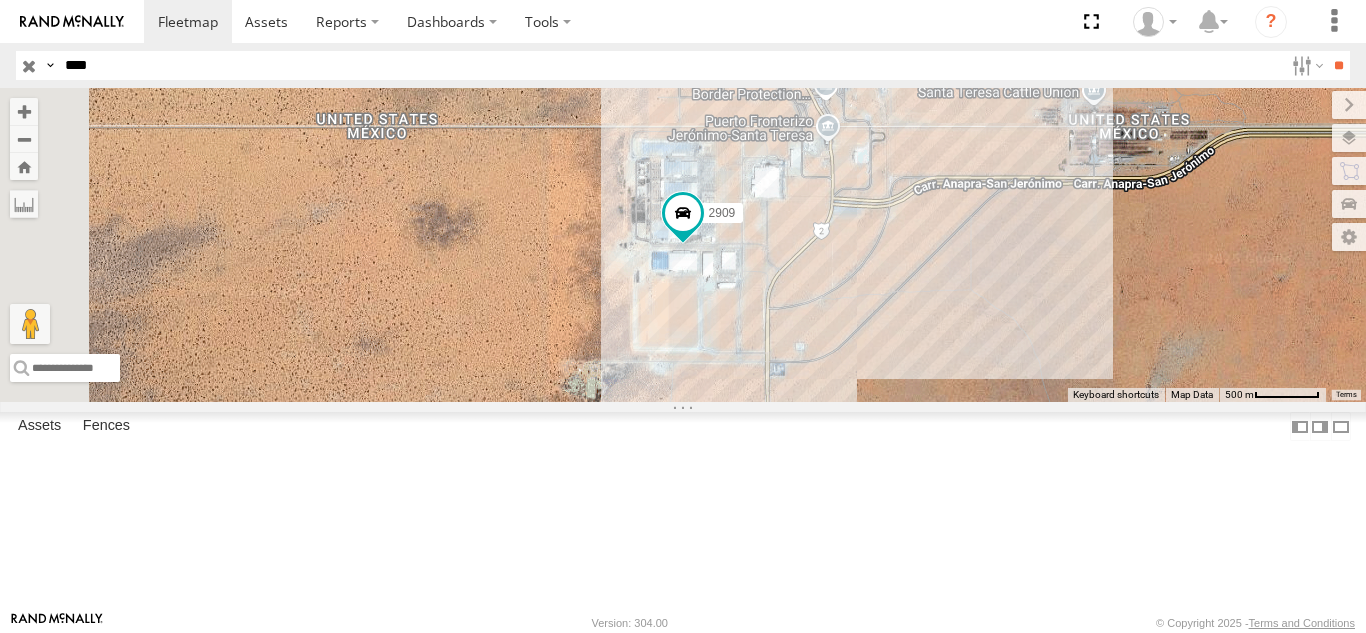 click on "2909" at bounding box center [0, 0] 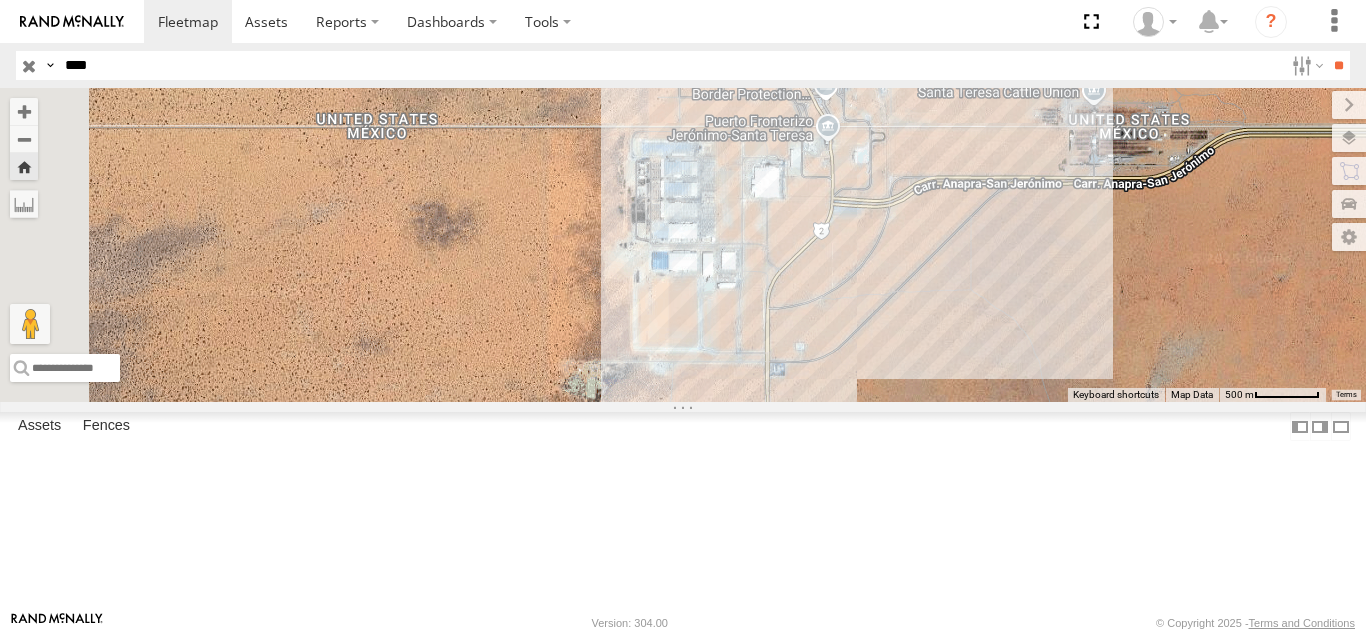 click on "Search Query
Asset ID
Asset Label
Registration
Manufacturer
Model
VIN
Job ID IP" at bounding box center (683, 65) 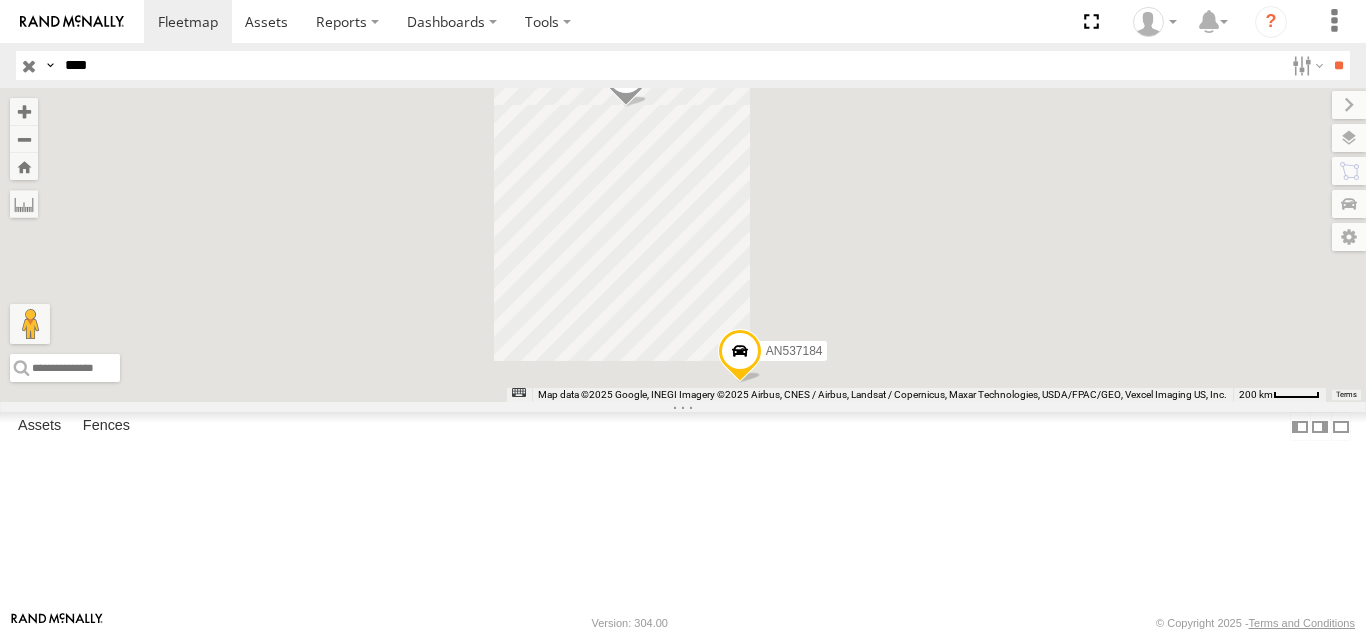click on "FOXCONN" at bounding box center (0, 0) 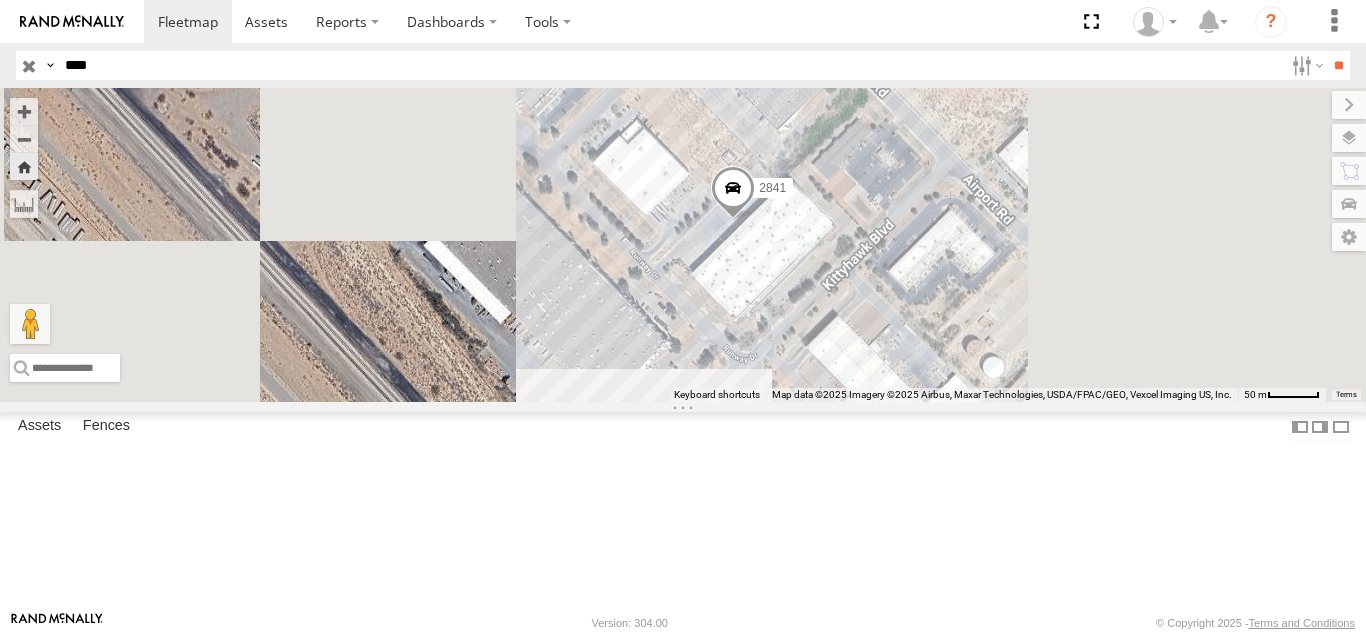 drag, startPoint x: 956, startPoint y: 234, endPoint x: 914, endPoint y: 219, distance: 44.598206 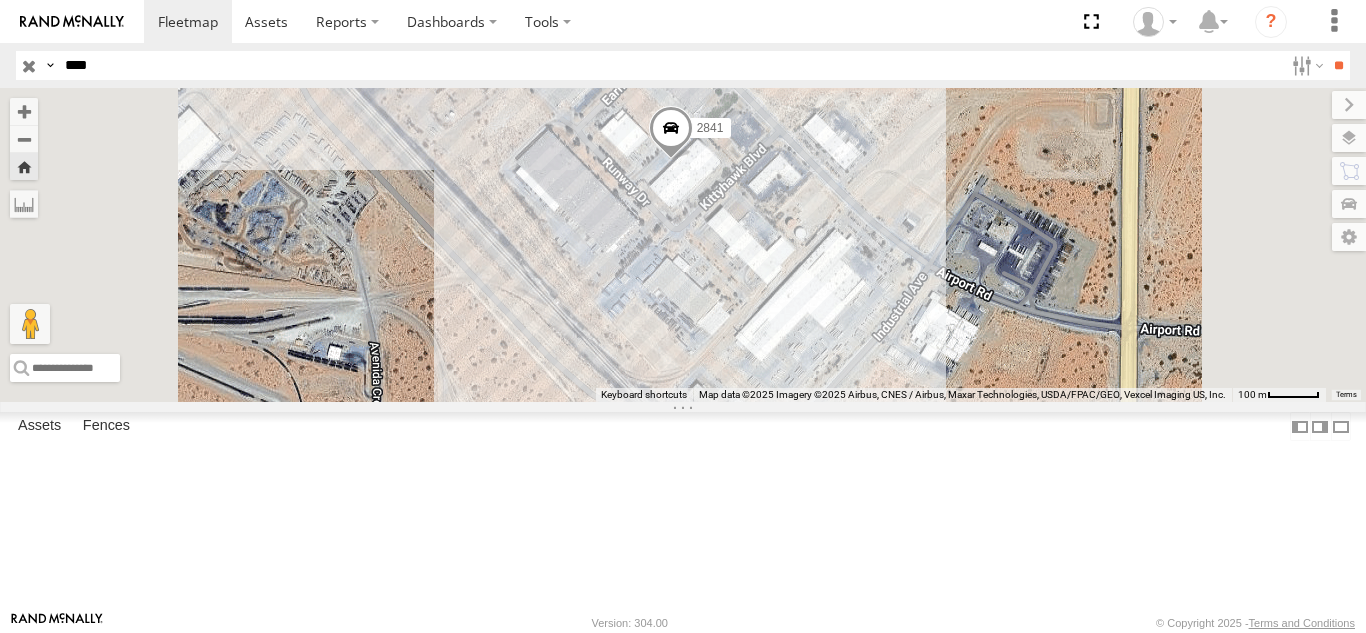 click on "****" at bounding box center (670, 65) 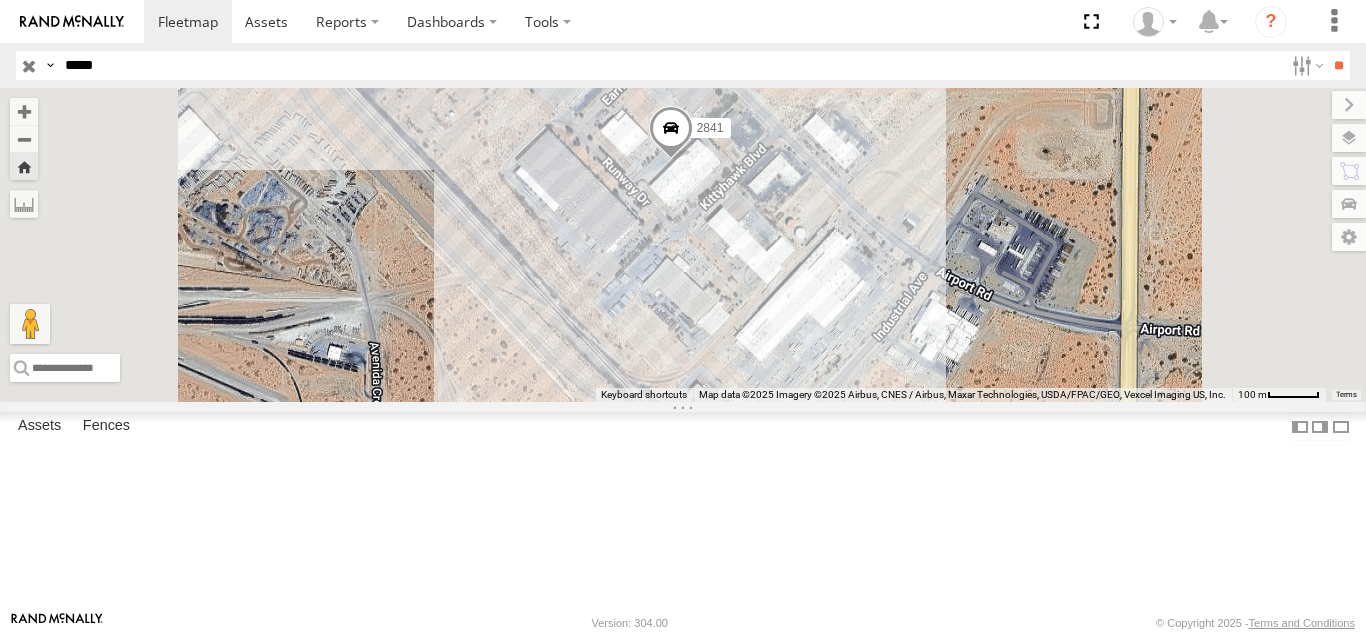 type on "*****" 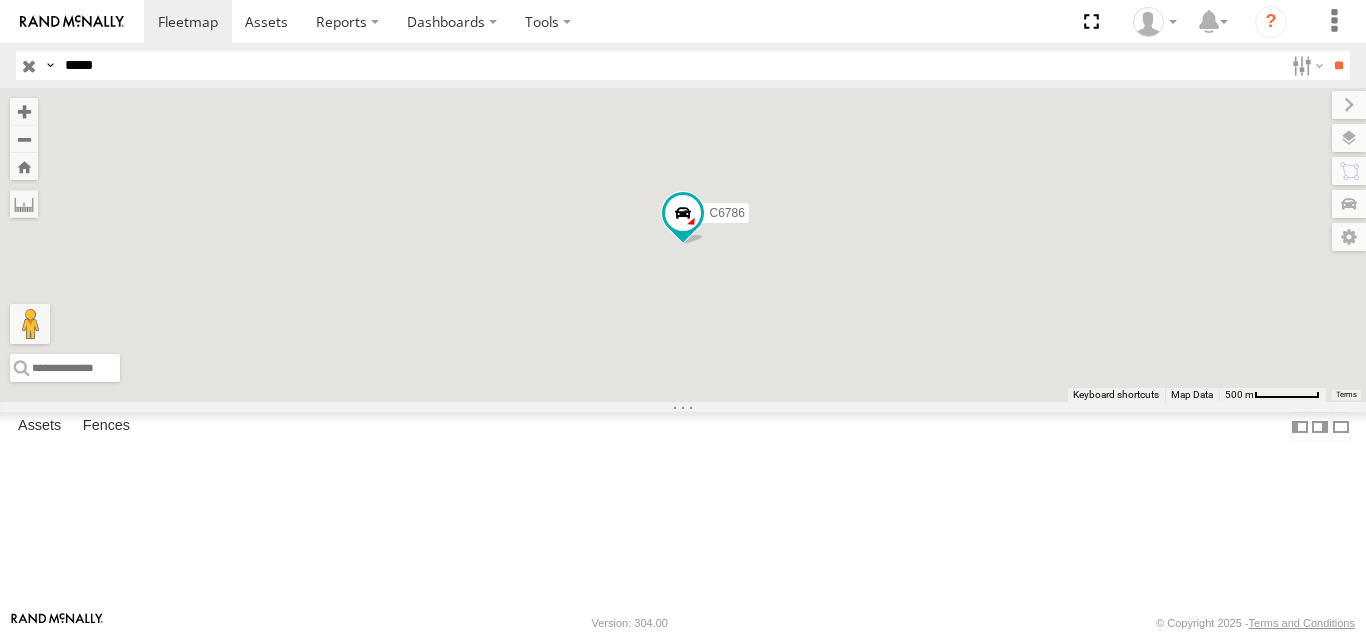 click on "C6786" at bounding box center (0, 0) 